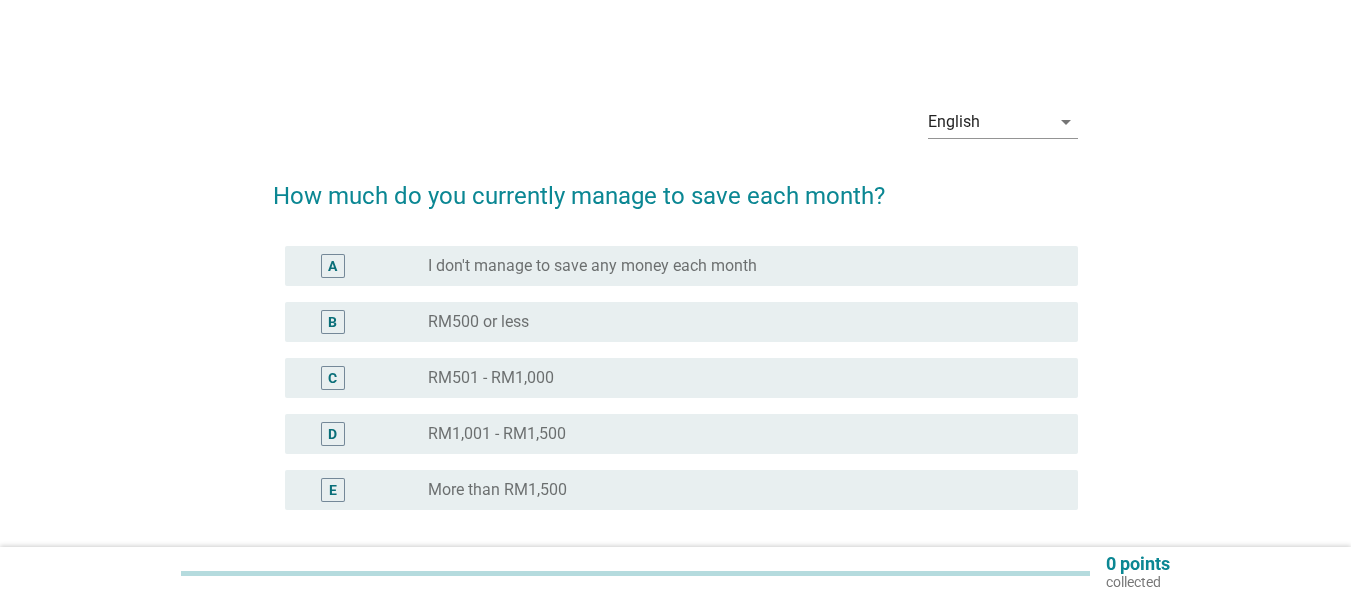 scroll, scrollTop: 0, scrollLeft: 0, axis: both 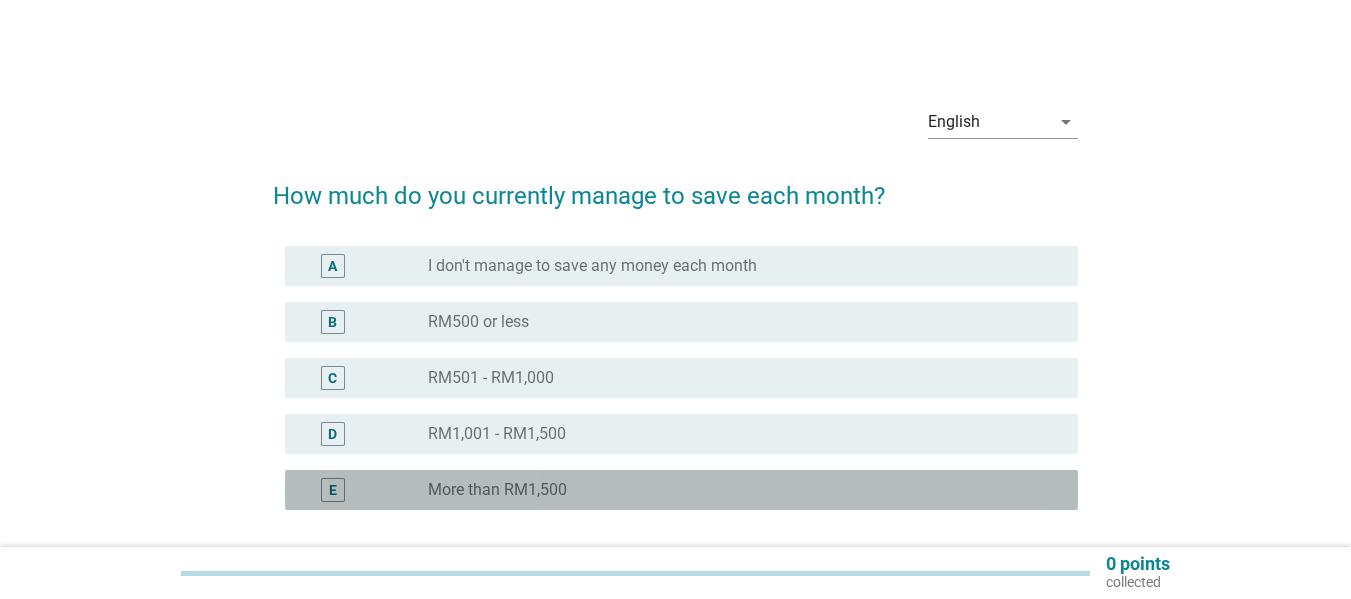click on "More than RM1,500" at bounding box center (497, 490) 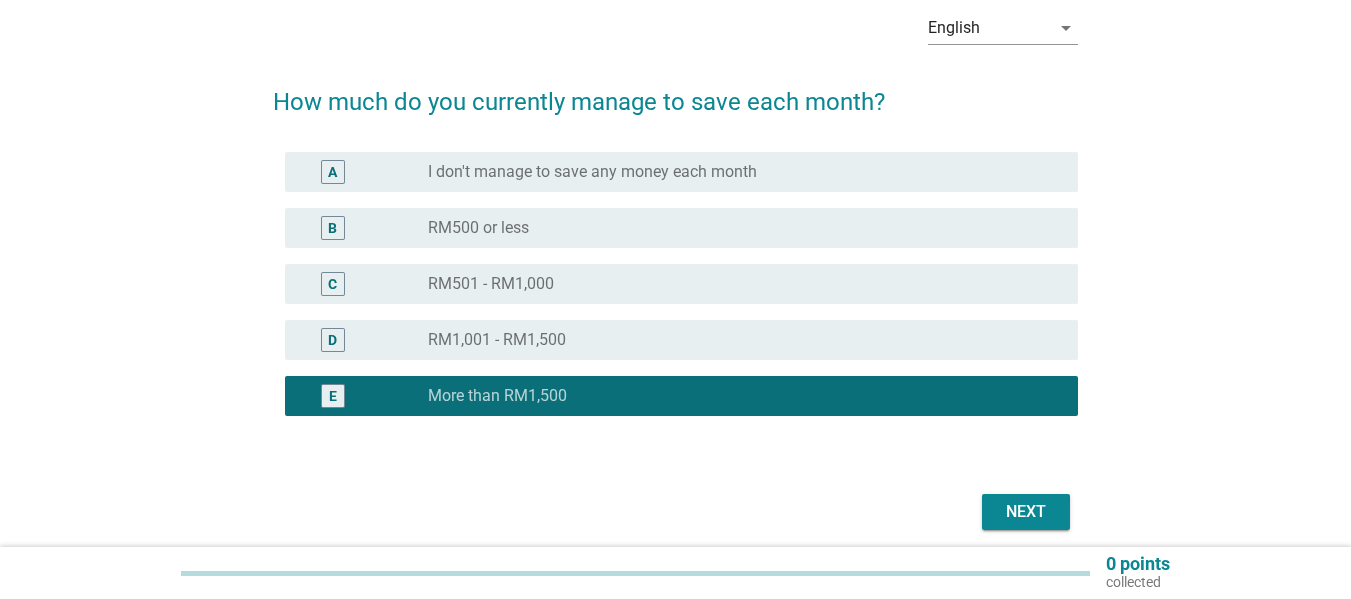 scroll, scrollTop: 173, scrollLeft: 0, axis: vertical 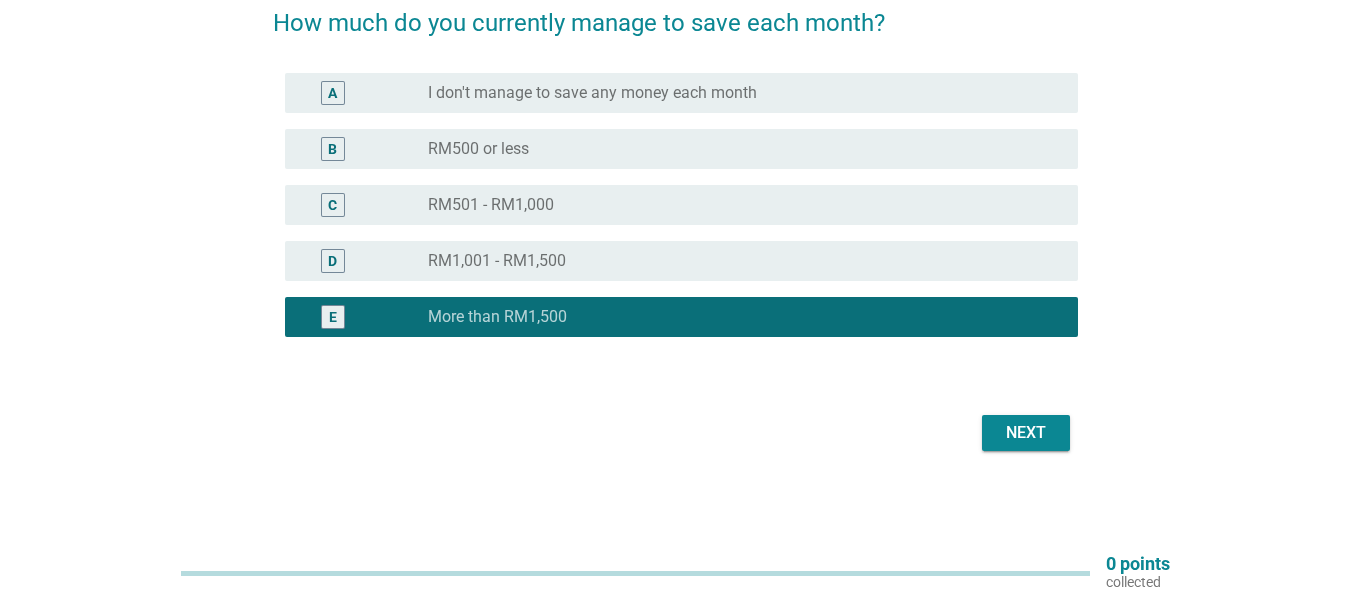 click on "Next" at bounding box center [1026, 433] 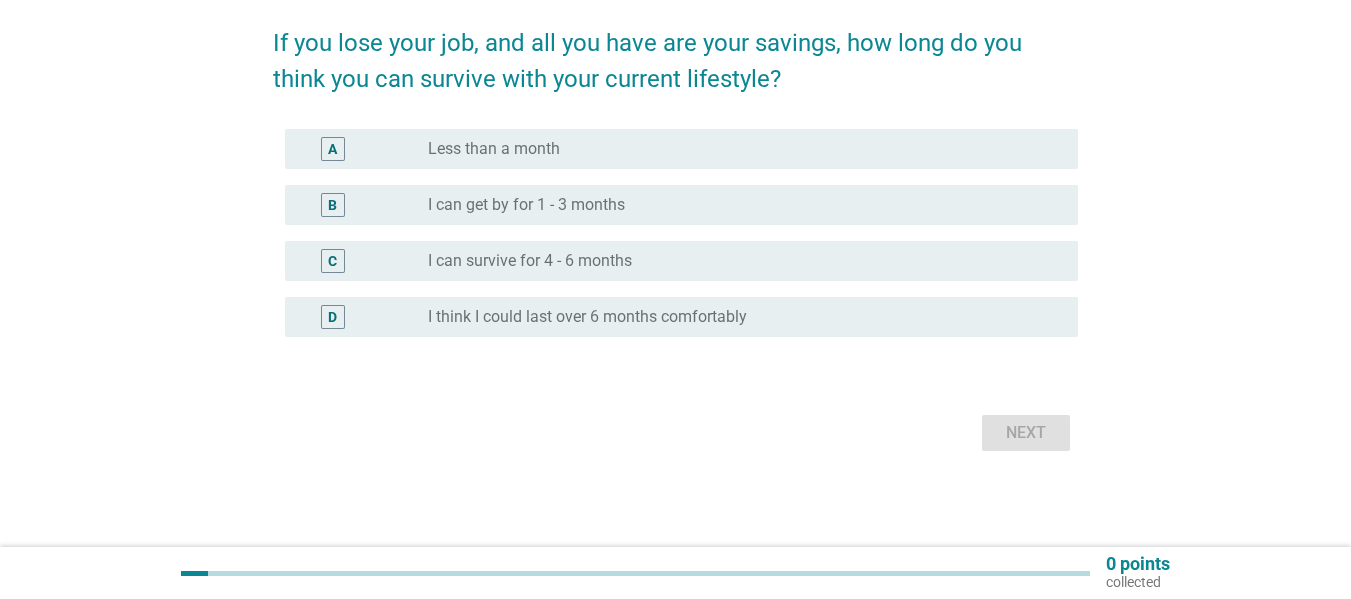 scroll, scrollTop: 0, scrollLeft: 0, axis: both 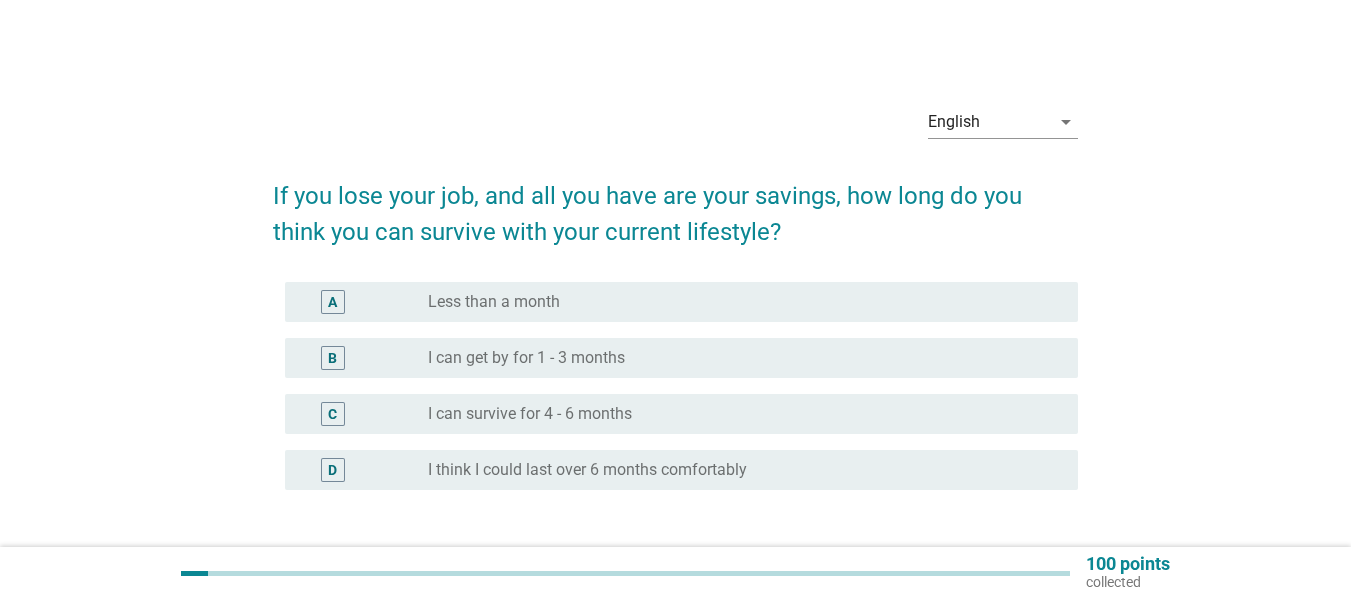 click on "I think I could last over 6 months comfortably" at bounding box center (587, 470) 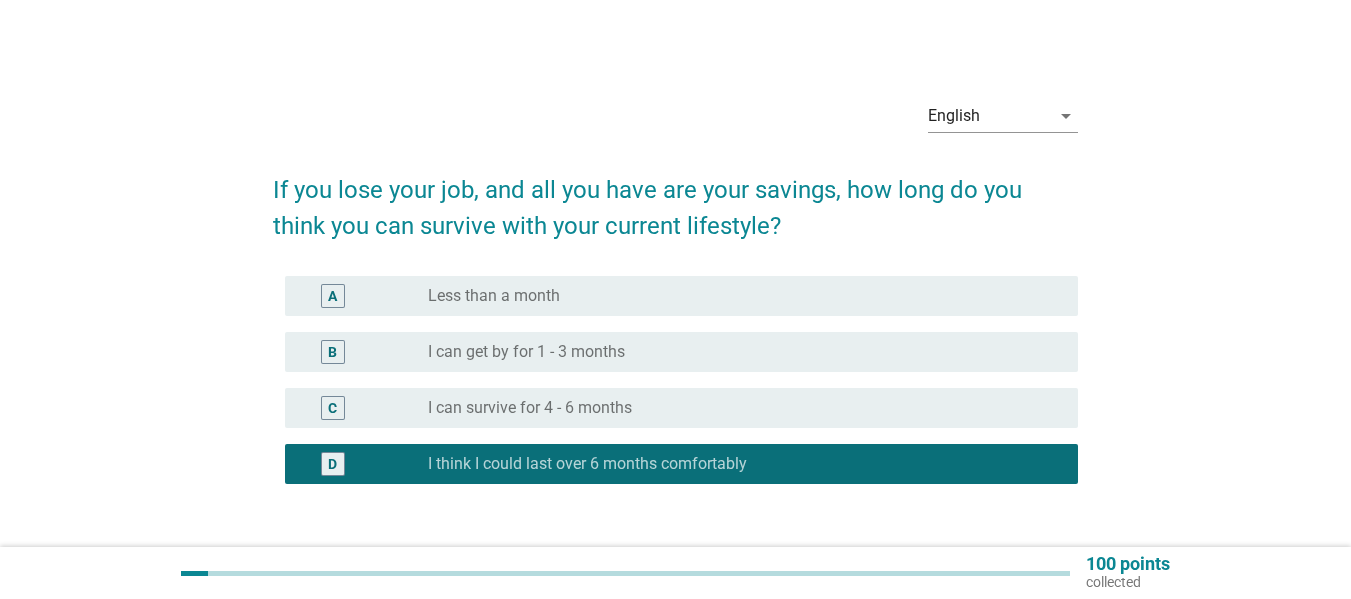 scroll, scrollTop: 153, scrollLeft: 0, axis: vertical 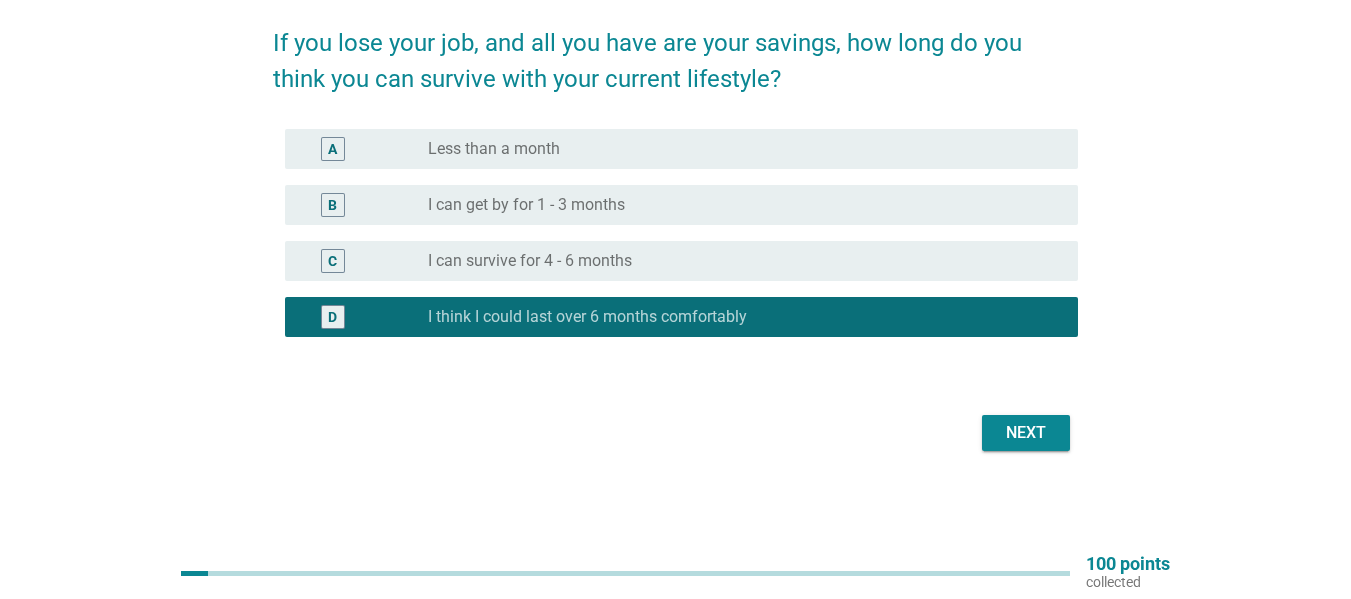 click on "Next" at bounding box center (1026, 433) 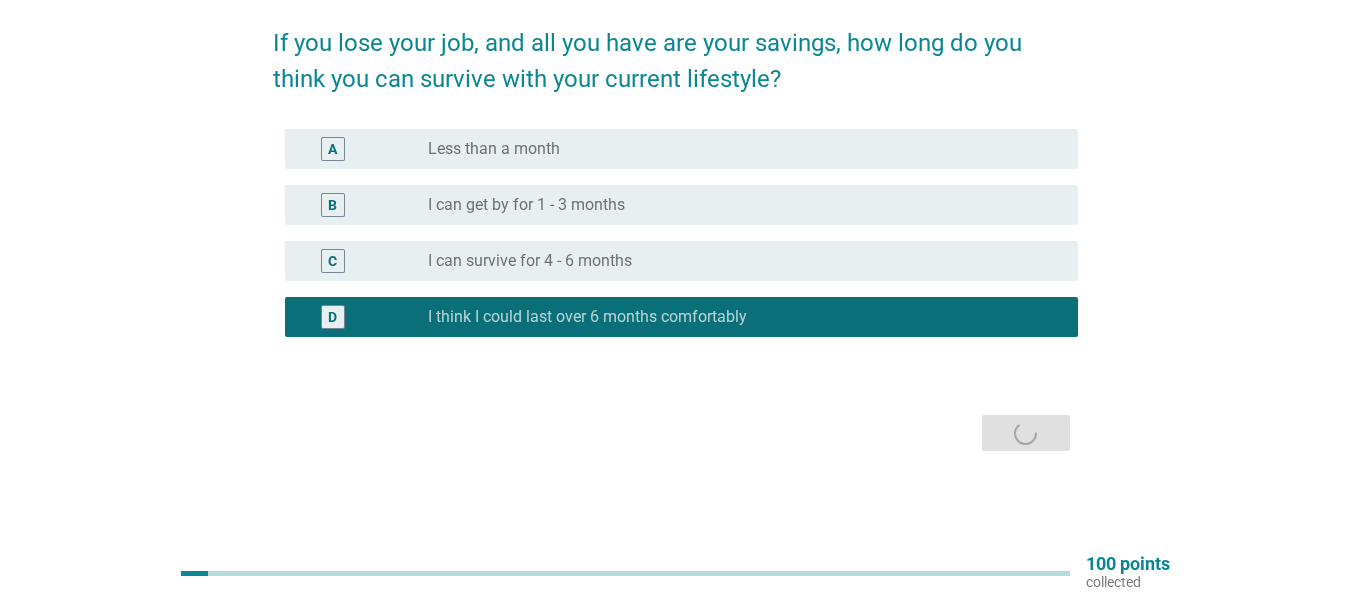 scroll, scrollTop: 0, scrollLeft: 0, axis: both 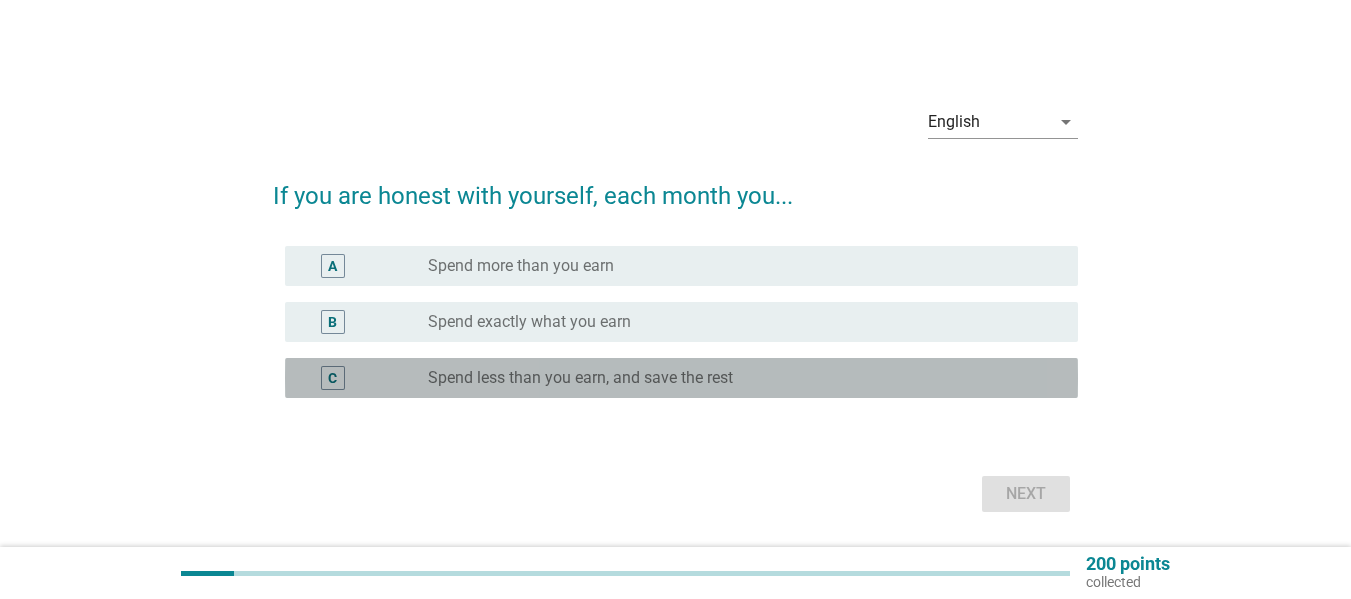 click on "Spend less than you earn, and save the rest" at bounding box center (580, 378) 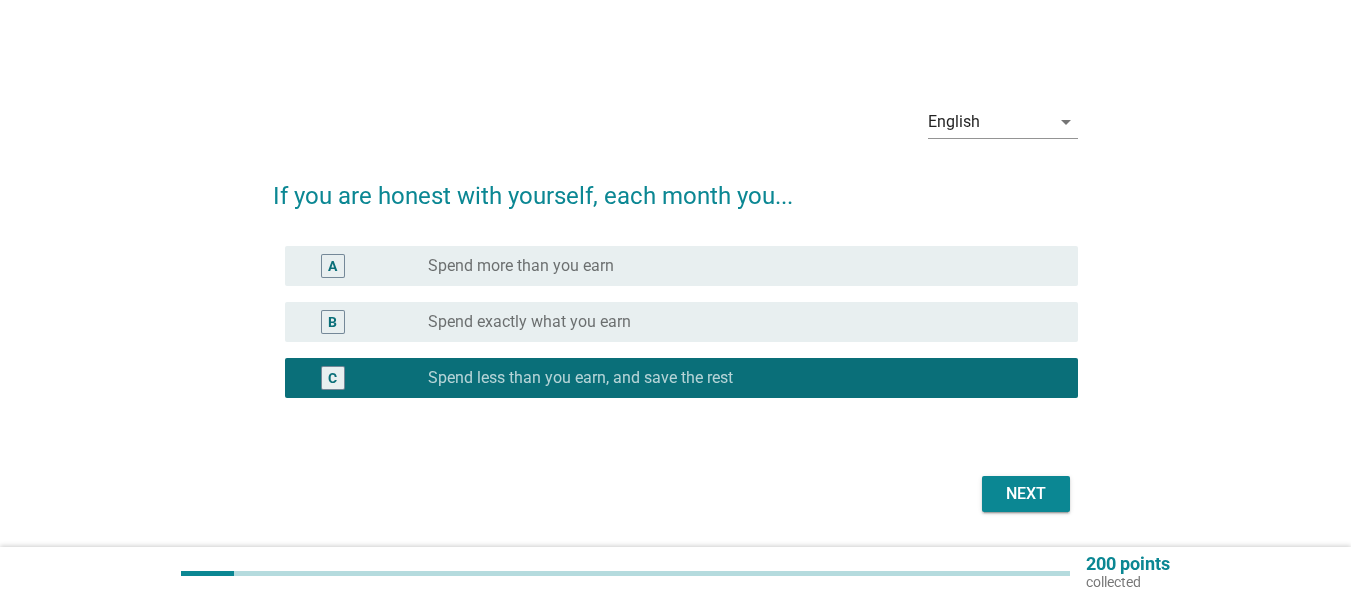 click on "Next" at bounding box center [1026, 494] 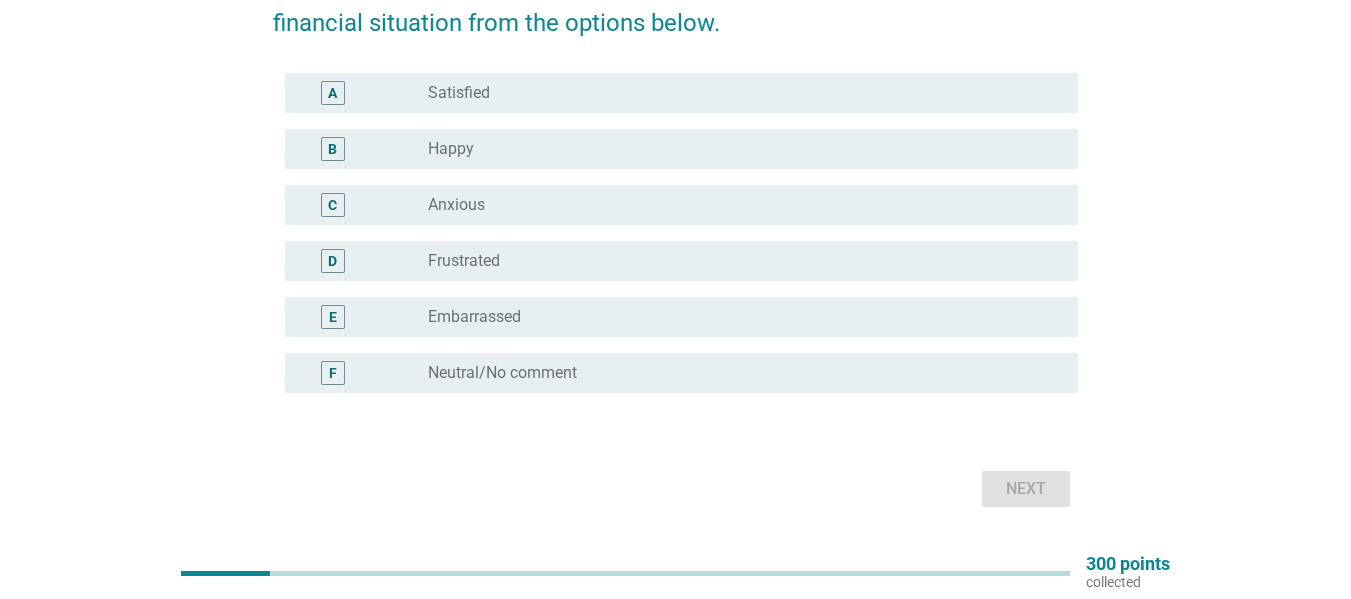scroll, scrollTop: 165, scrollLeft: 0, axis: vertical 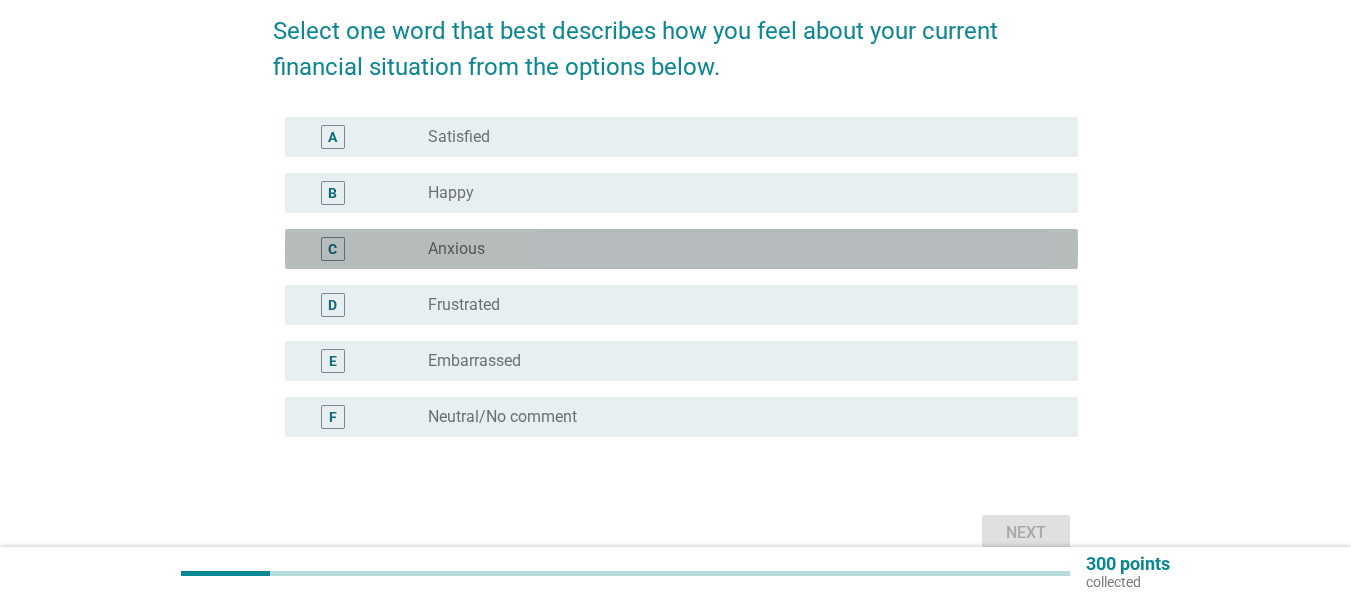 click on "radio_button_unchecked Anxious" at bounding box center (737, 249) 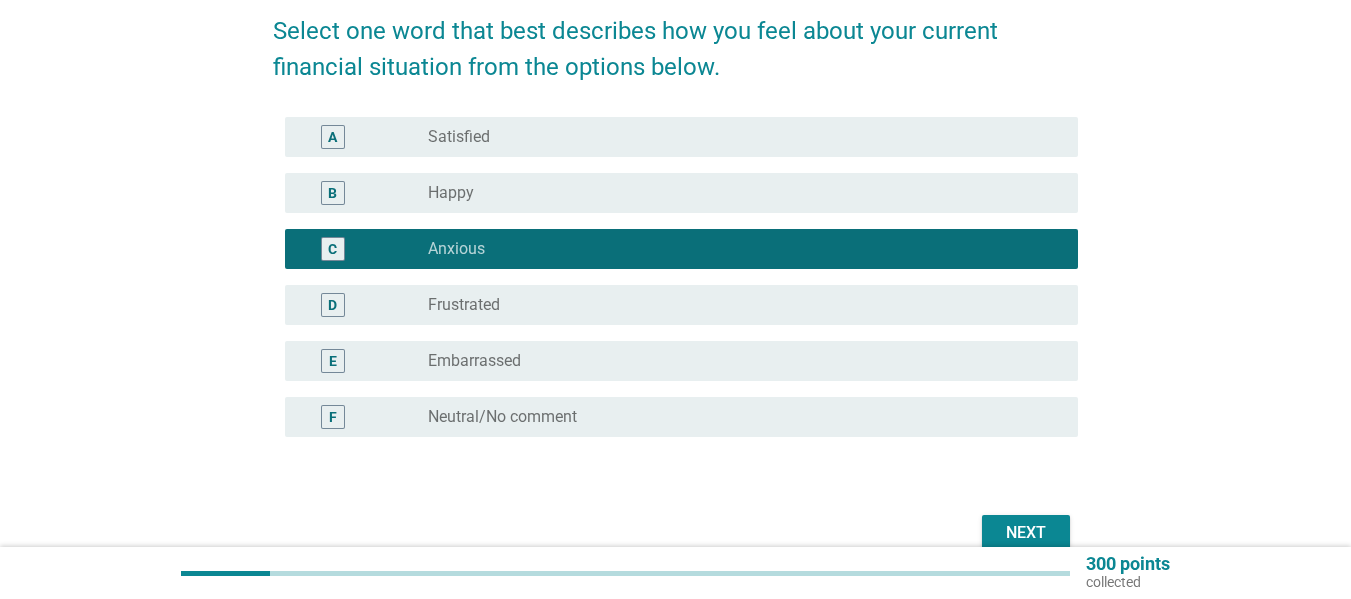 click on "Next" at bounding box center (1026, 533) 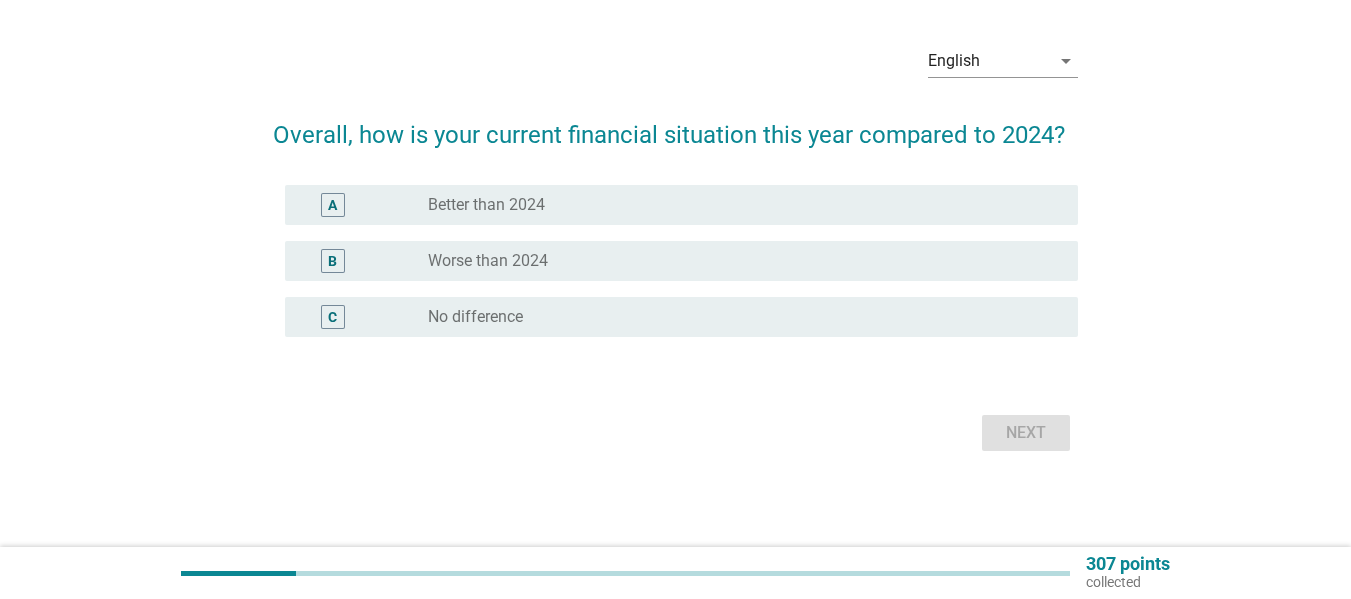 scroll, scrollTop: 0, scrollLeft: 0, axis: both 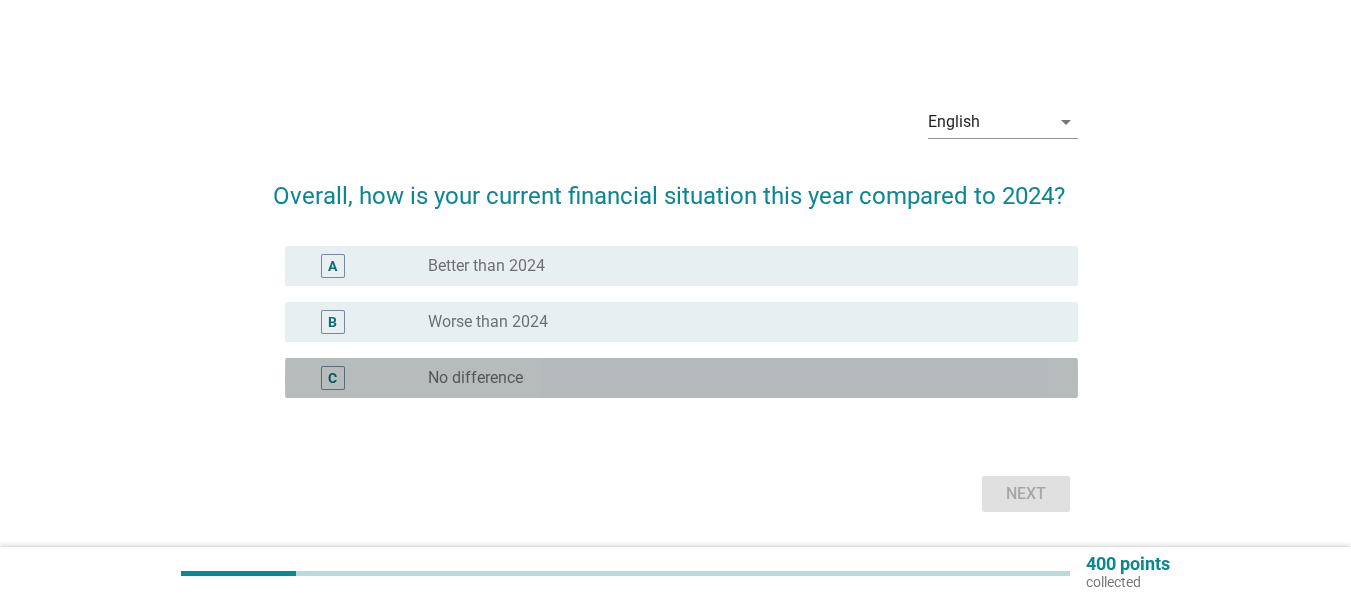 click on "No difference" at bounding box center [475, 378] 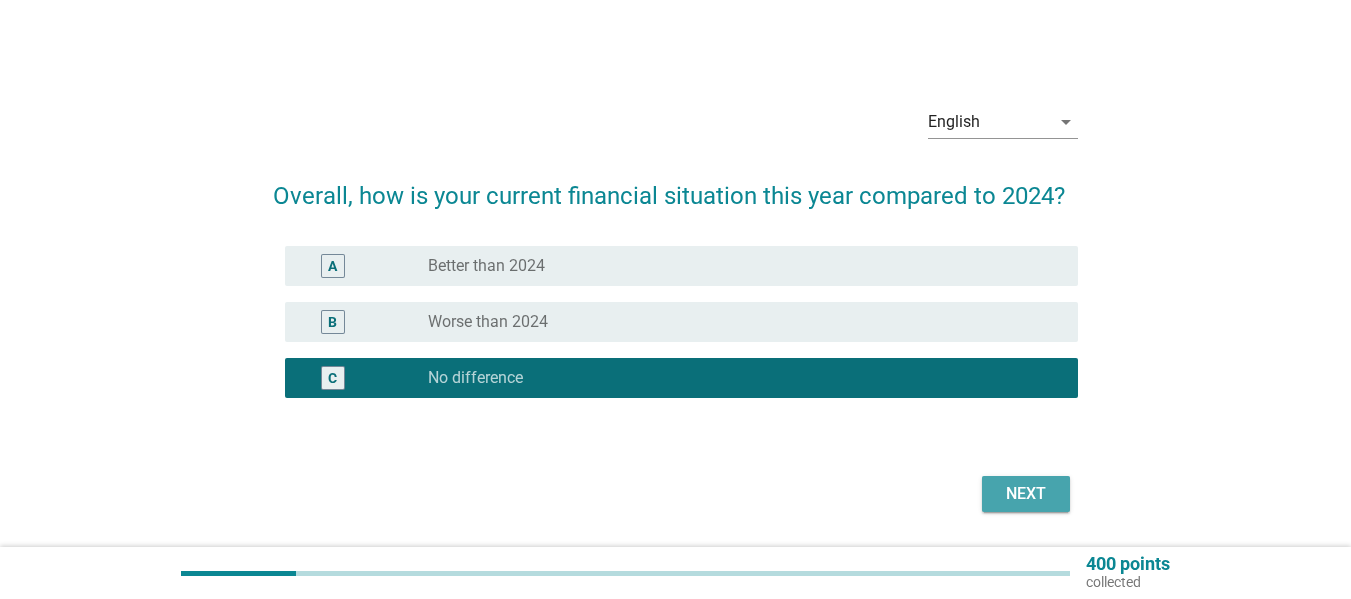 click on "Next" at bounding box center [1026, 494] 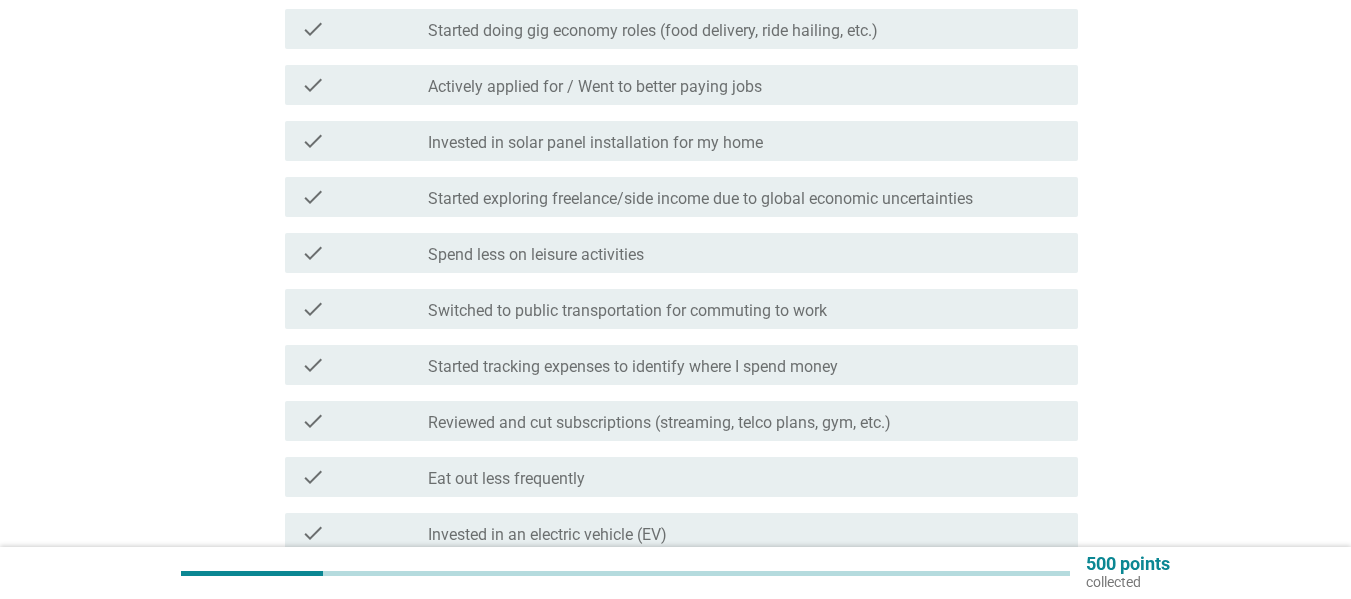 scroll, scrollTop: 300, scrollLeft: 0, axis: vertical 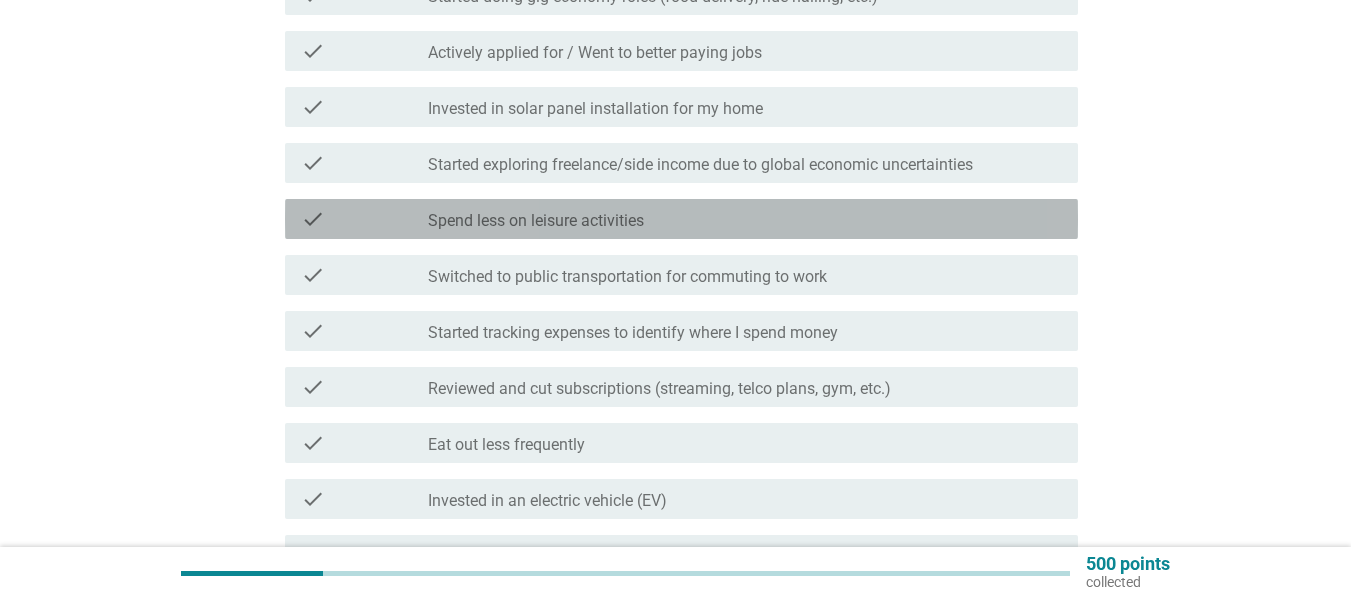 drag, startPoint x: 553, startPoint y: 220, endPoint x: 563, endPoint y: 253, distance: 34.48188 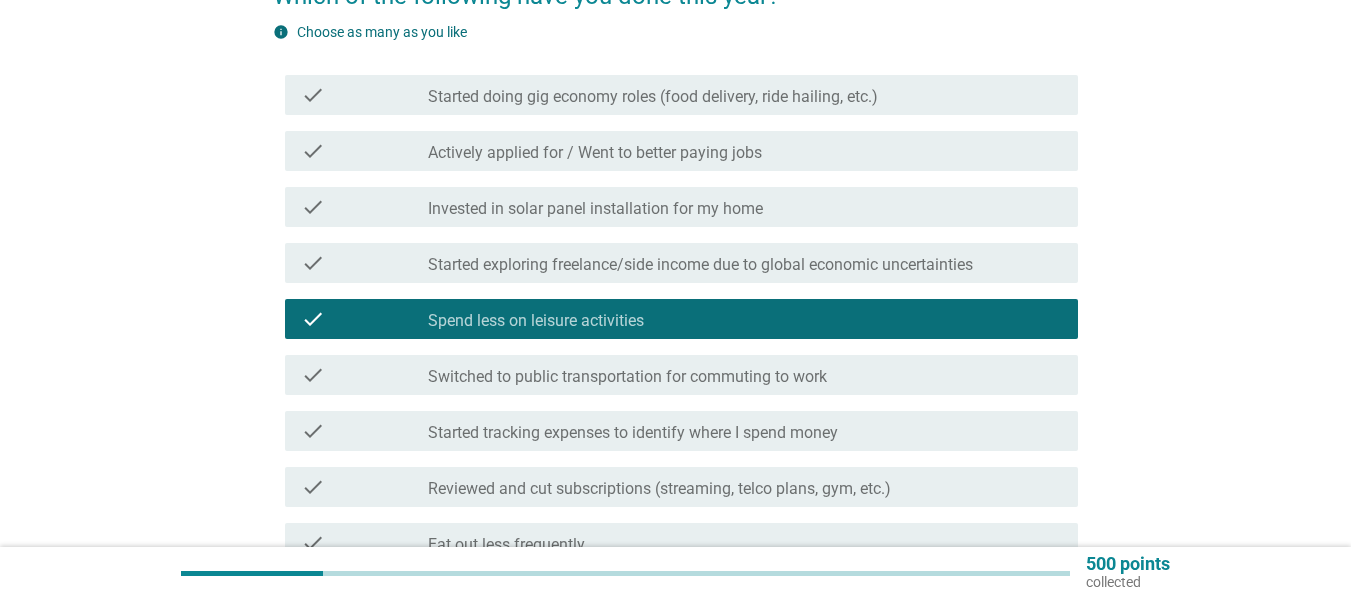 scroll, scrollTop: 300, scrollLeft: 0, axis: vertical 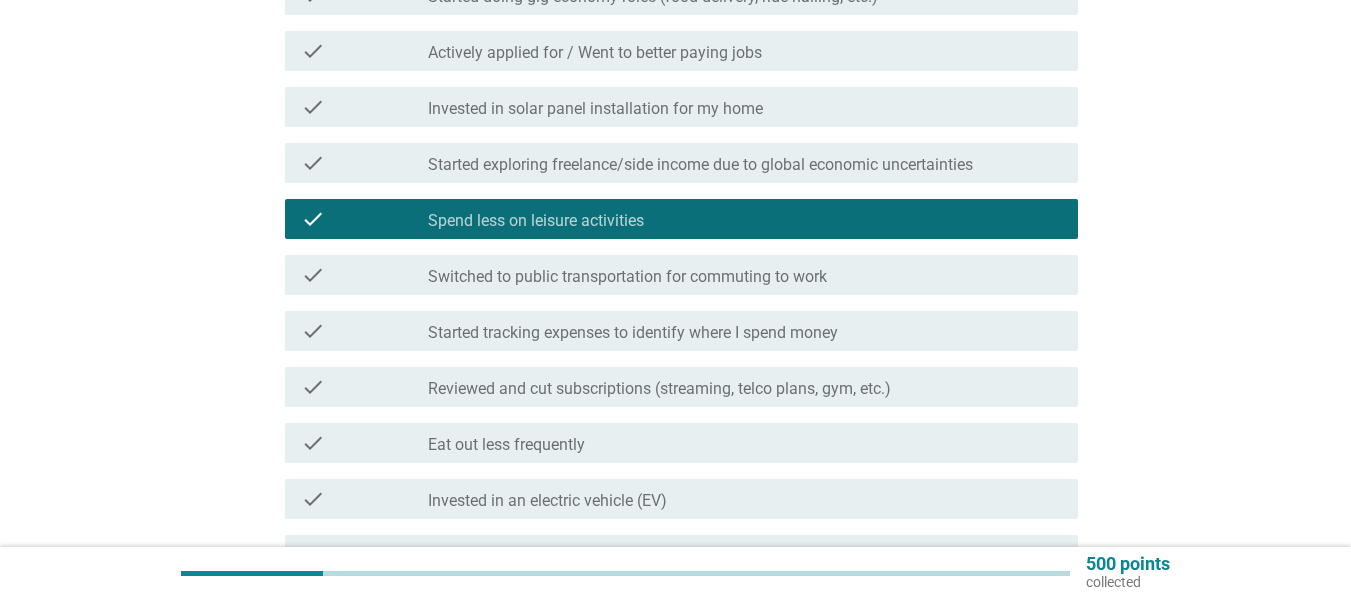 click on "Reviewed and cut subscriptions (streaming, telco plans, gym, etc.)" at bounding box center [659, 389] 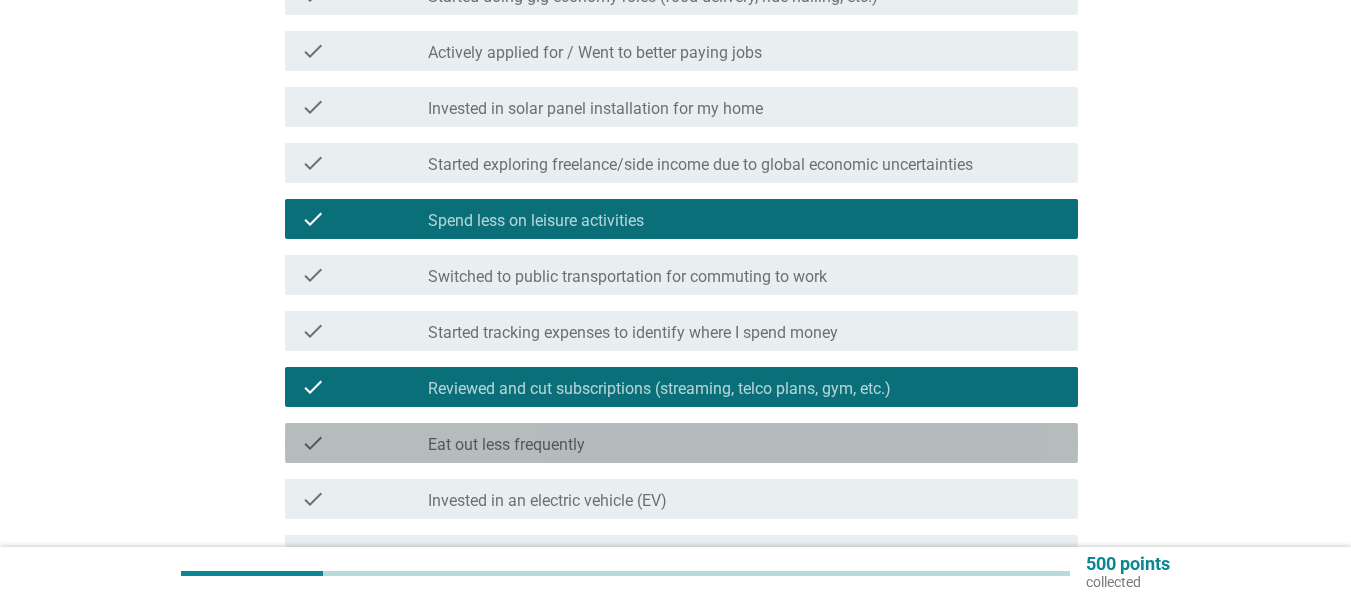 click on "Eat out less frequently" at bounding box center [506, 445] 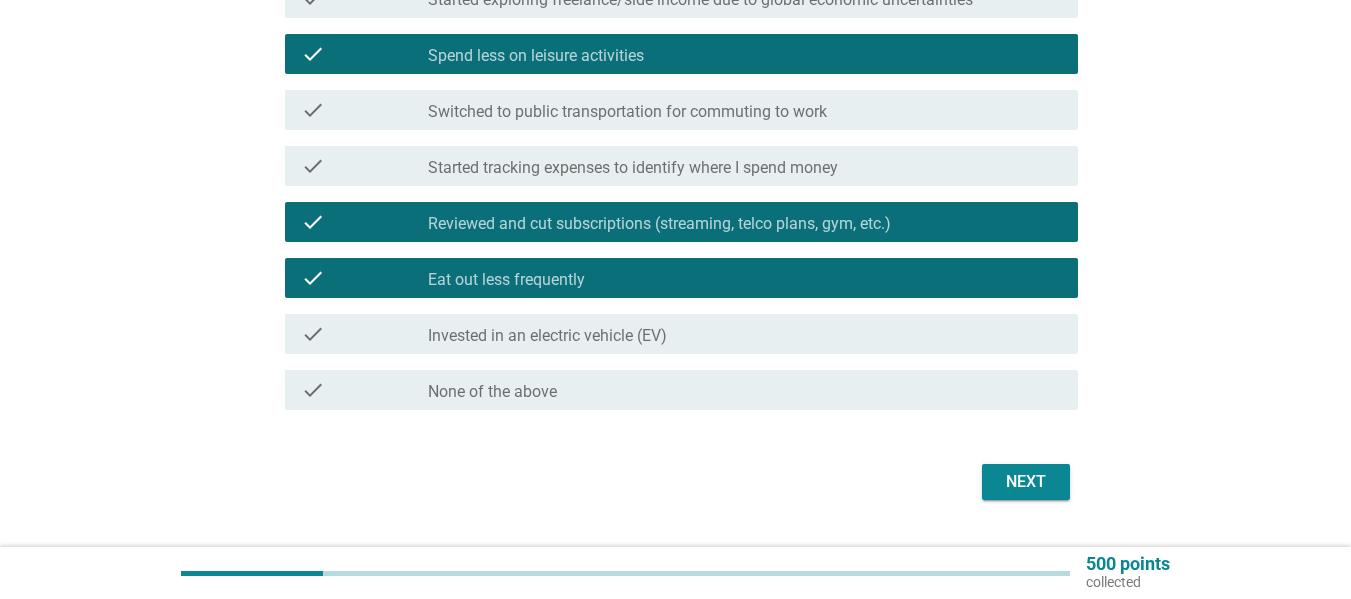 scroll, scrollTop: 514, scrollLeft: 0, axis: vertical 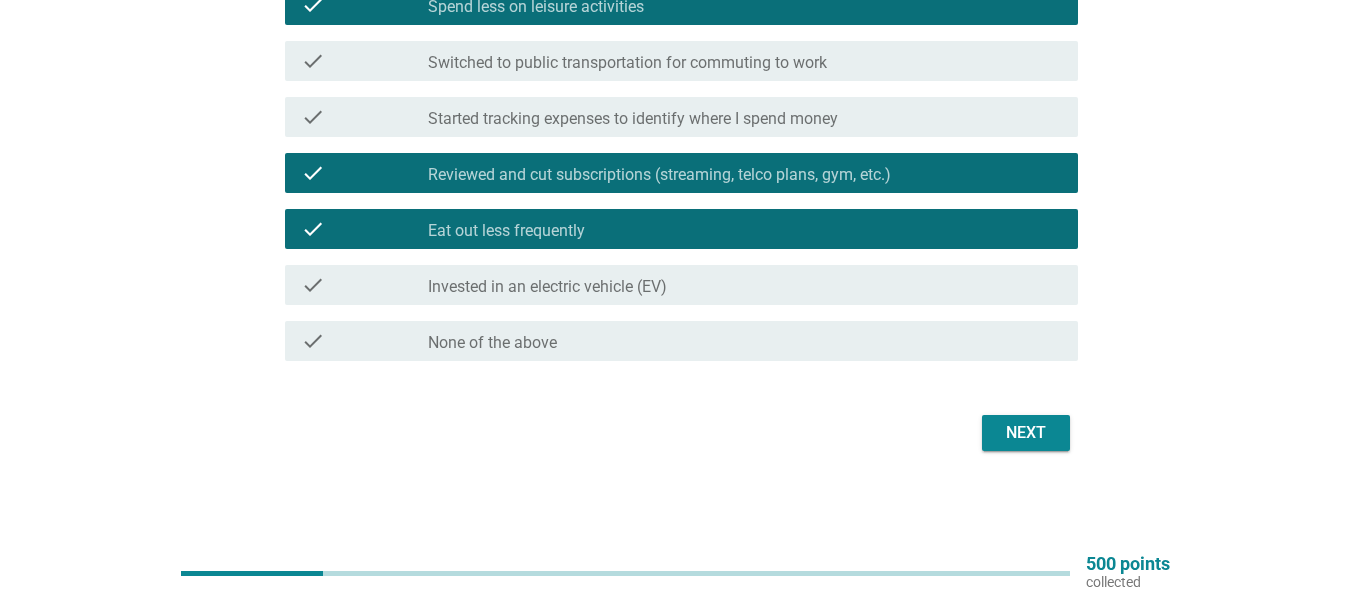 click on "Next" at bounding box center [1026, 433] 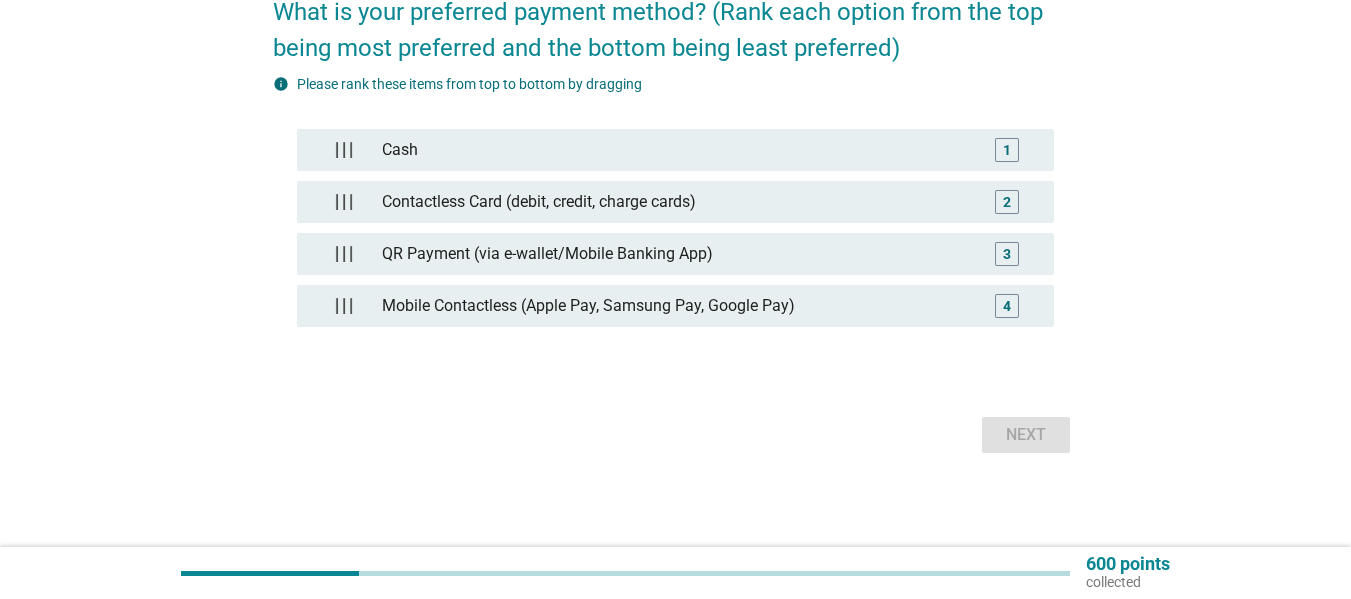scroll, scrollTop: 186, scrollLeft: 0, axis: vertical 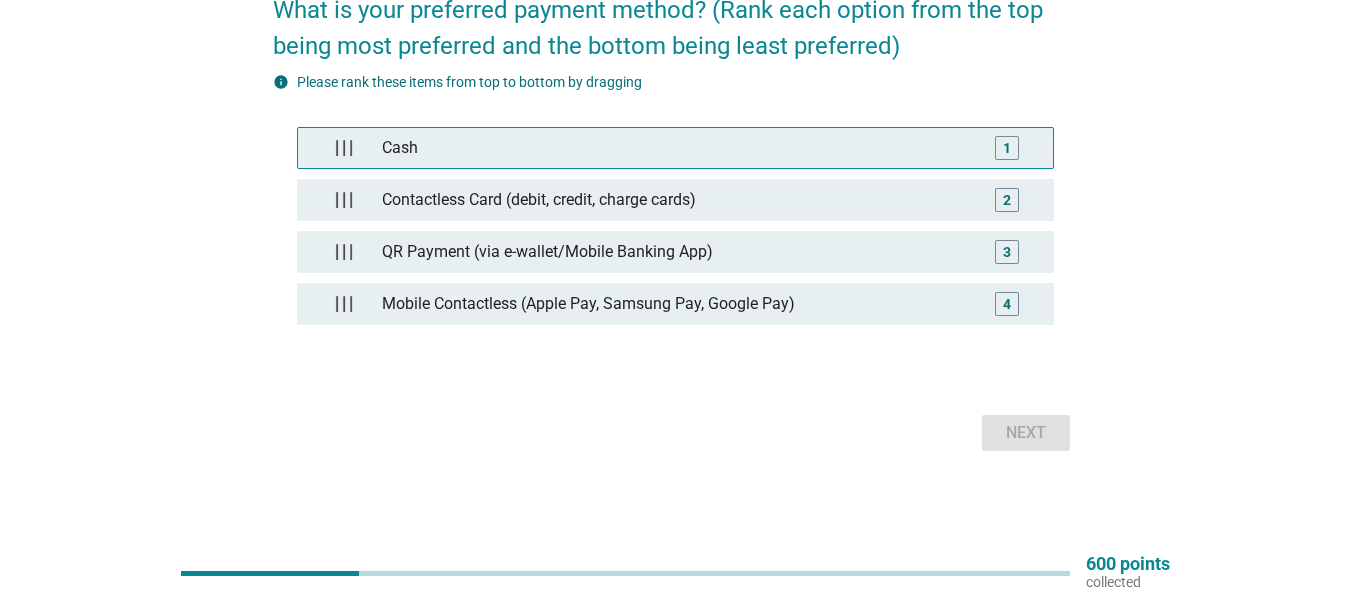 click on "Cash" at bounding box center (675, 148) 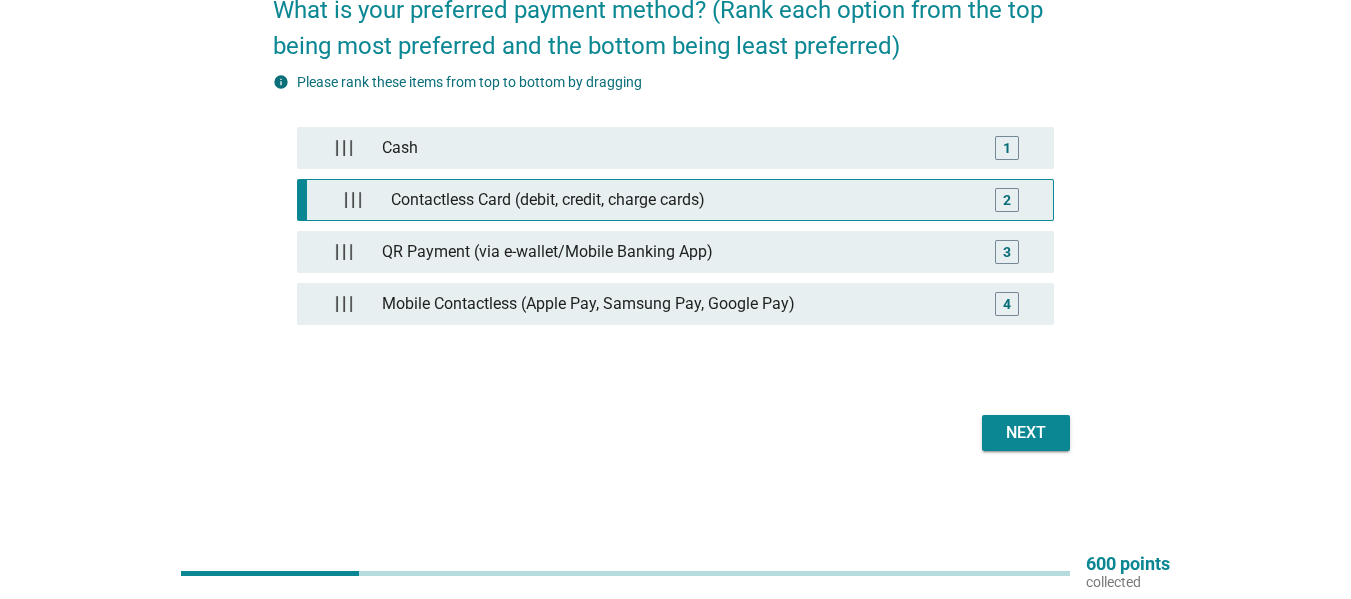 type 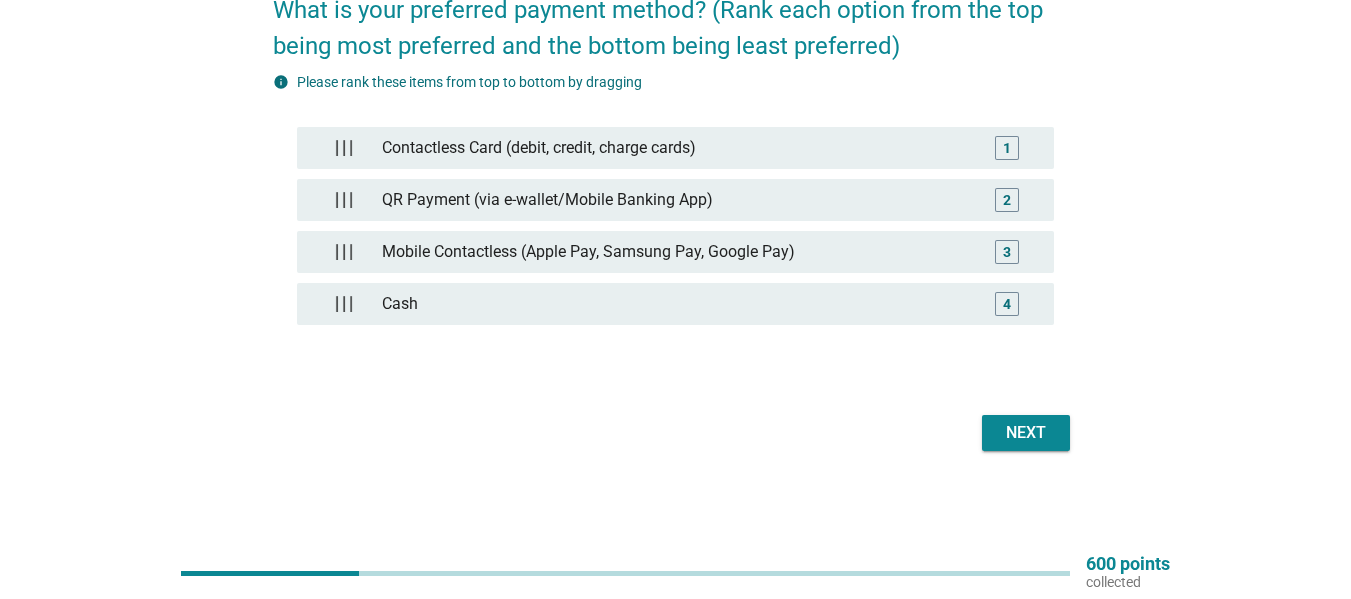 click on "Next" at bounding box center [1026, 433] 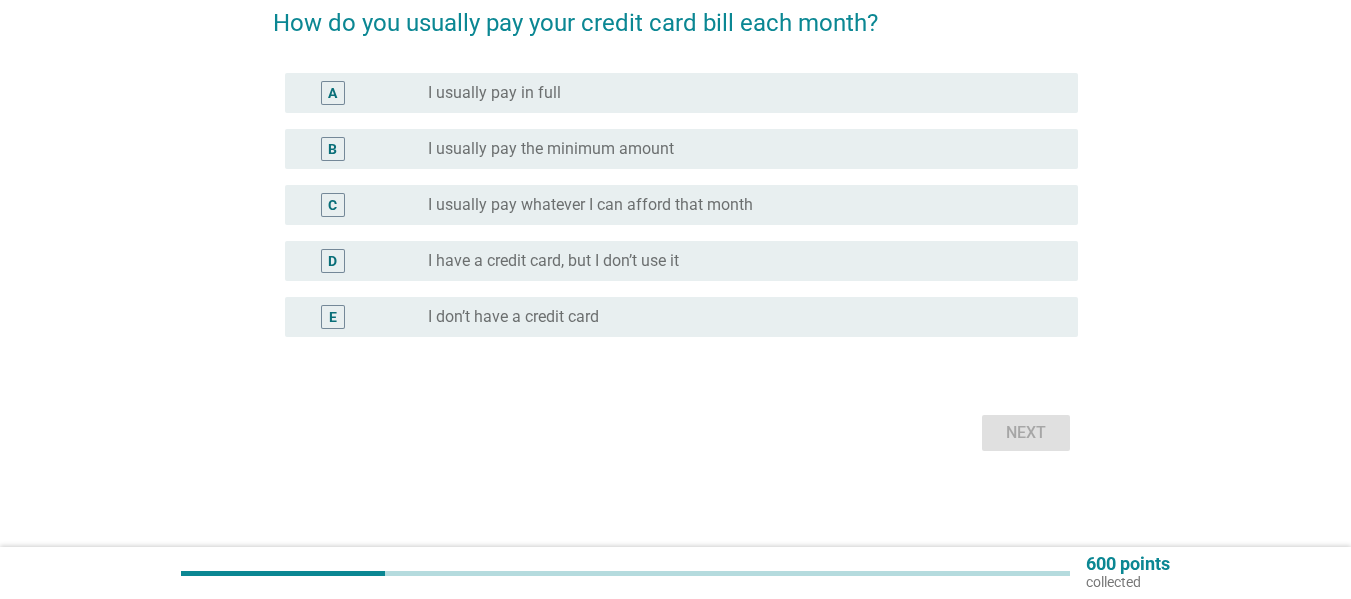 scroll, scrollTop: 0, scrollLeft: 0, axis: both 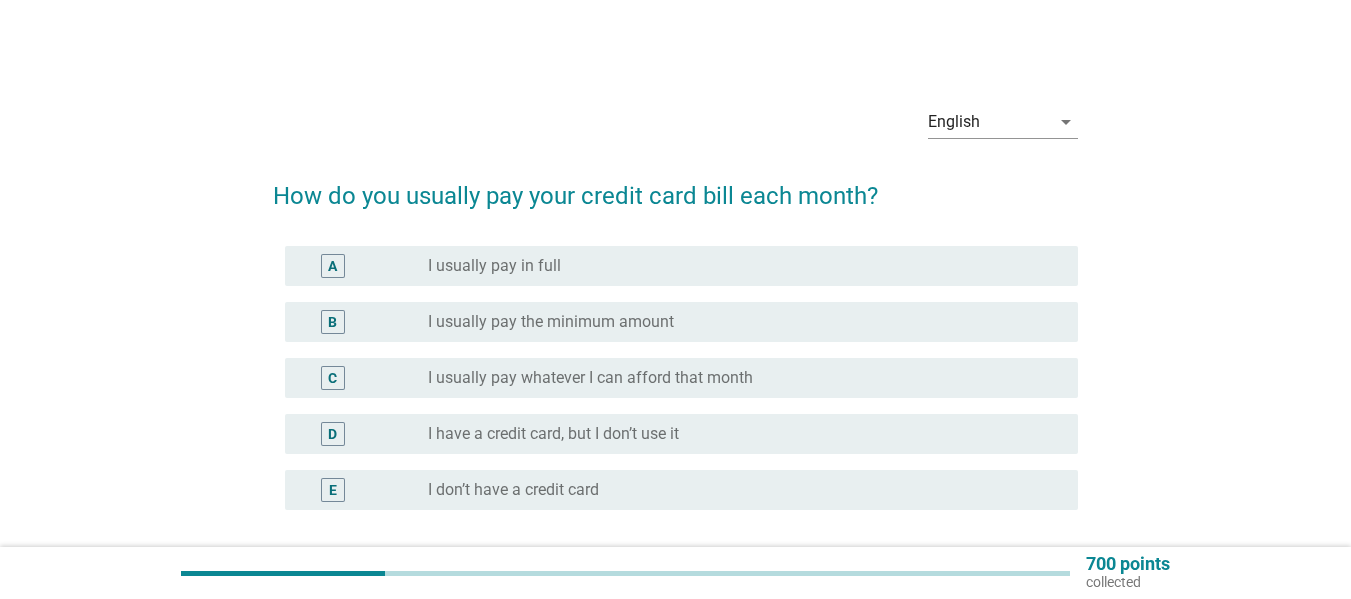 drag, startPoint x: 480, startPoint y: 290, endPoint x: 463, endPoint y: 273, distance: 24.04163 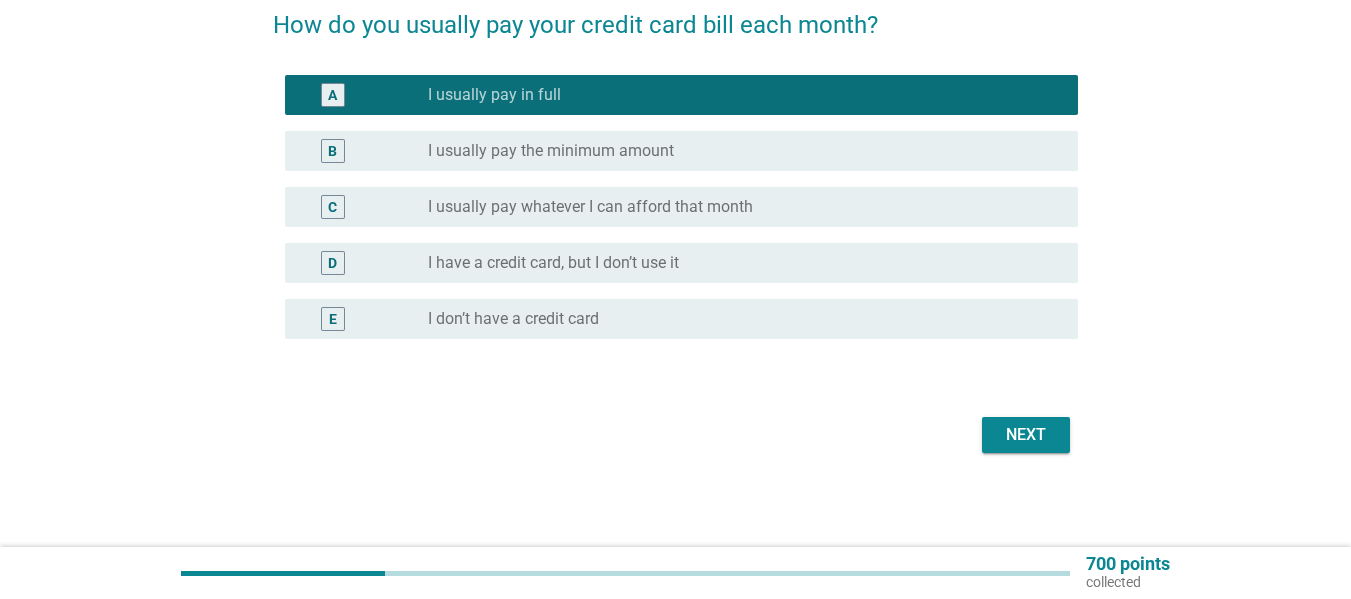 scroll, scrollTop: 173, scrollLeft: 0, axis: vertical 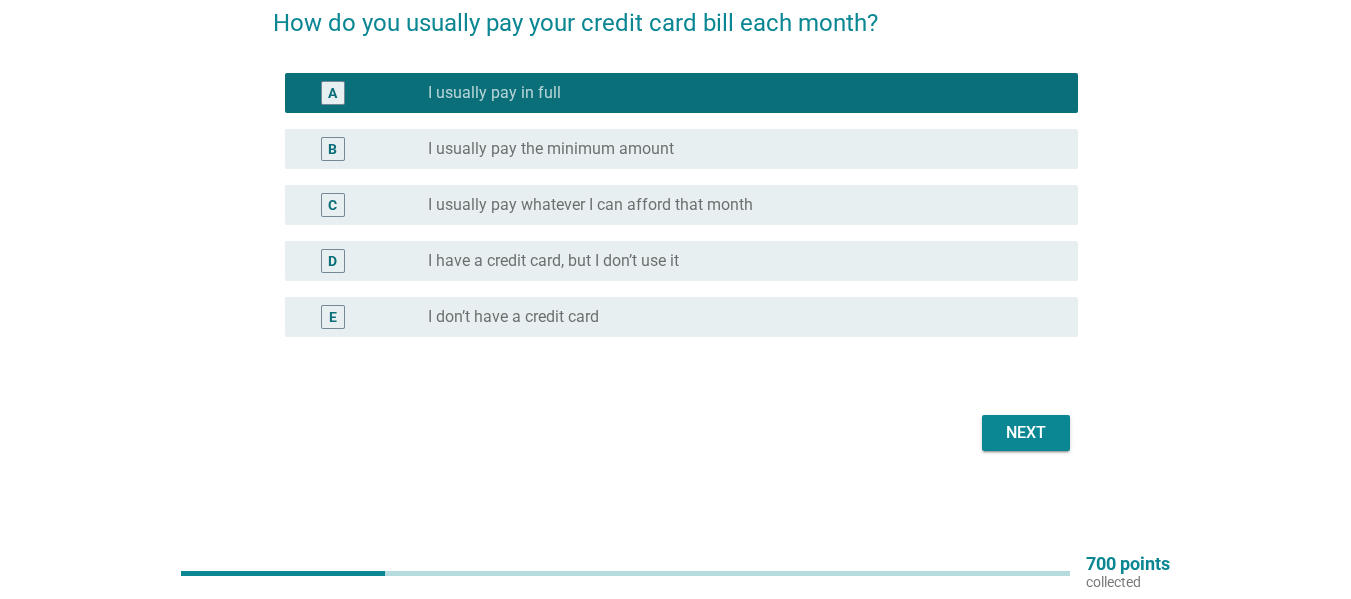 click on "Next" at bounding box center [1026, 433] 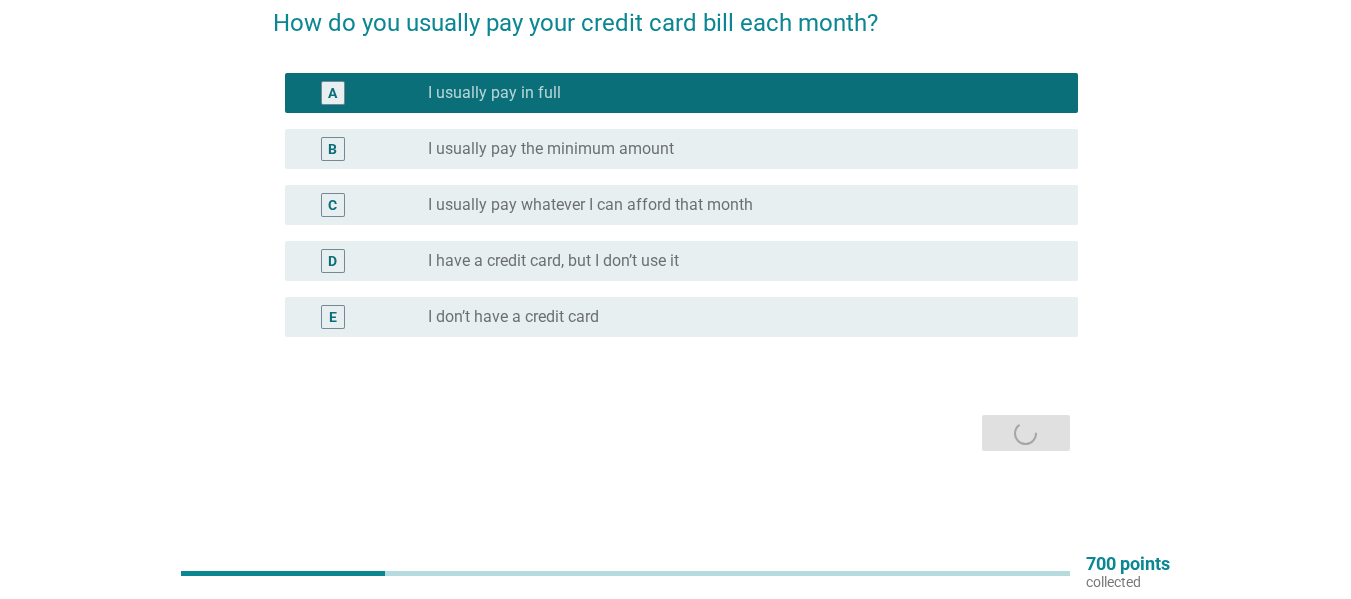 scroll, scrollTop: 0, scrollLeft: 0, axis: both 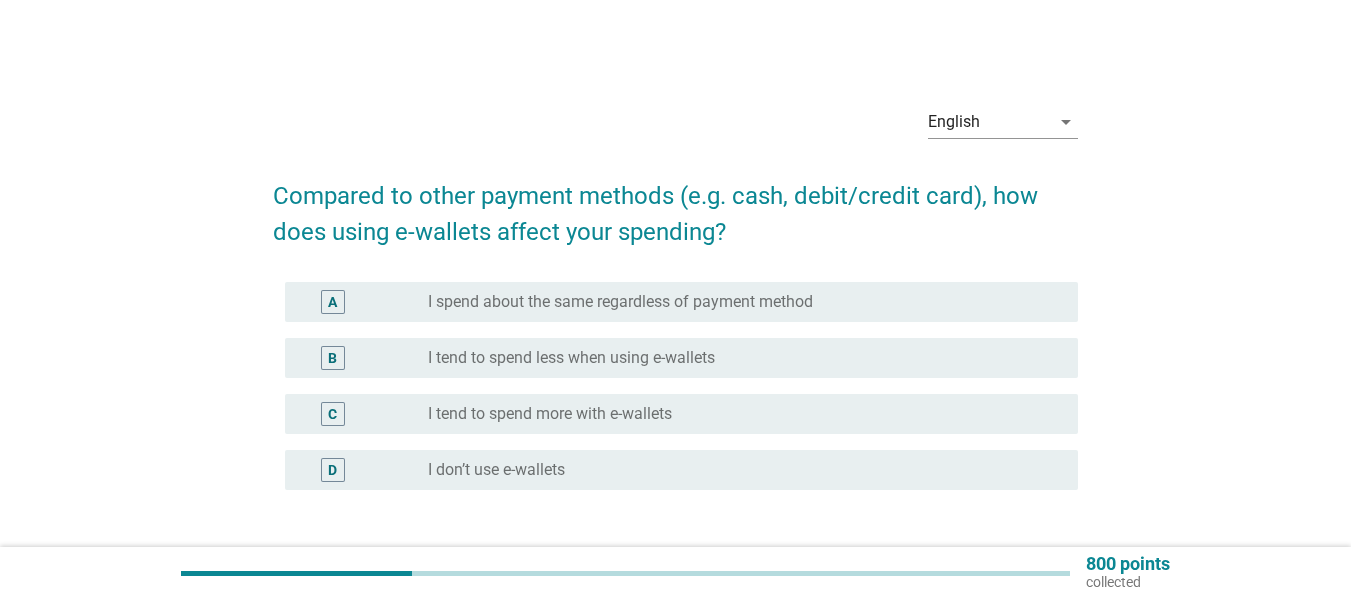 click on "I spend about the same regardless of payment method" at bounding box center (620, 302) 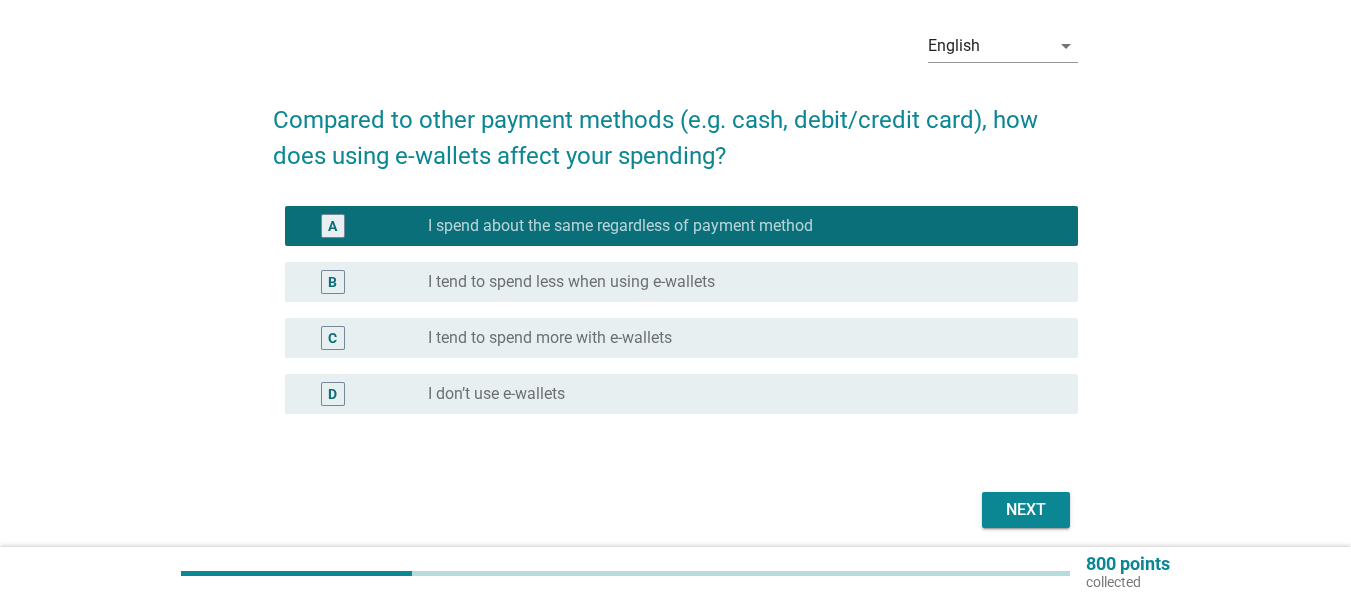scroll, scrollTop: 153, scrollLeft: 0, axis: vertical 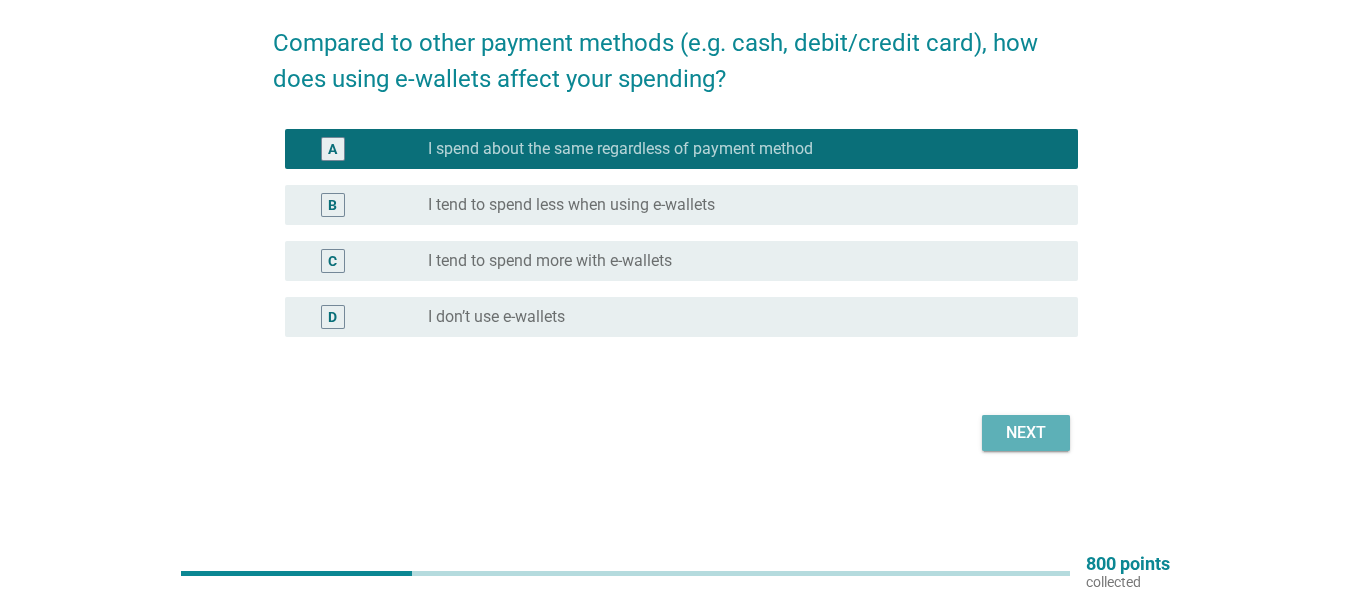 drag, startPoint x: 1045, startPoint y: 437, endPoint x: 943, endPoint y: 334, distance: 144.95862 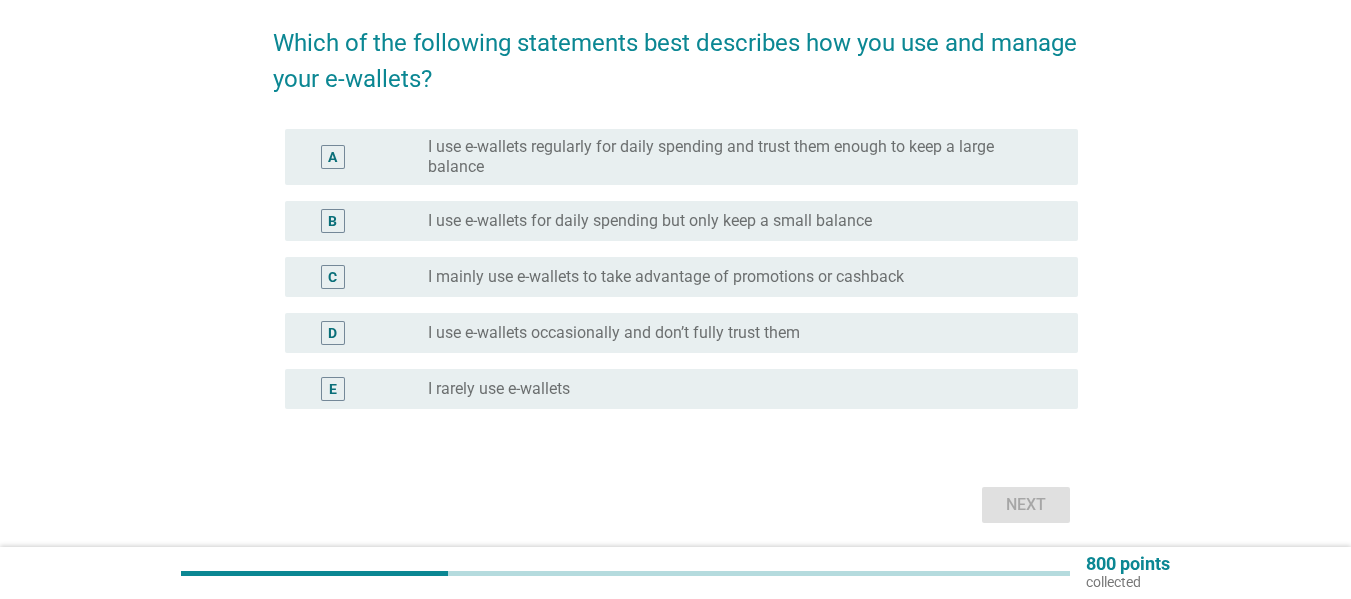 scroll, scrollTop: 0, scrollLeft: 0, axis: both 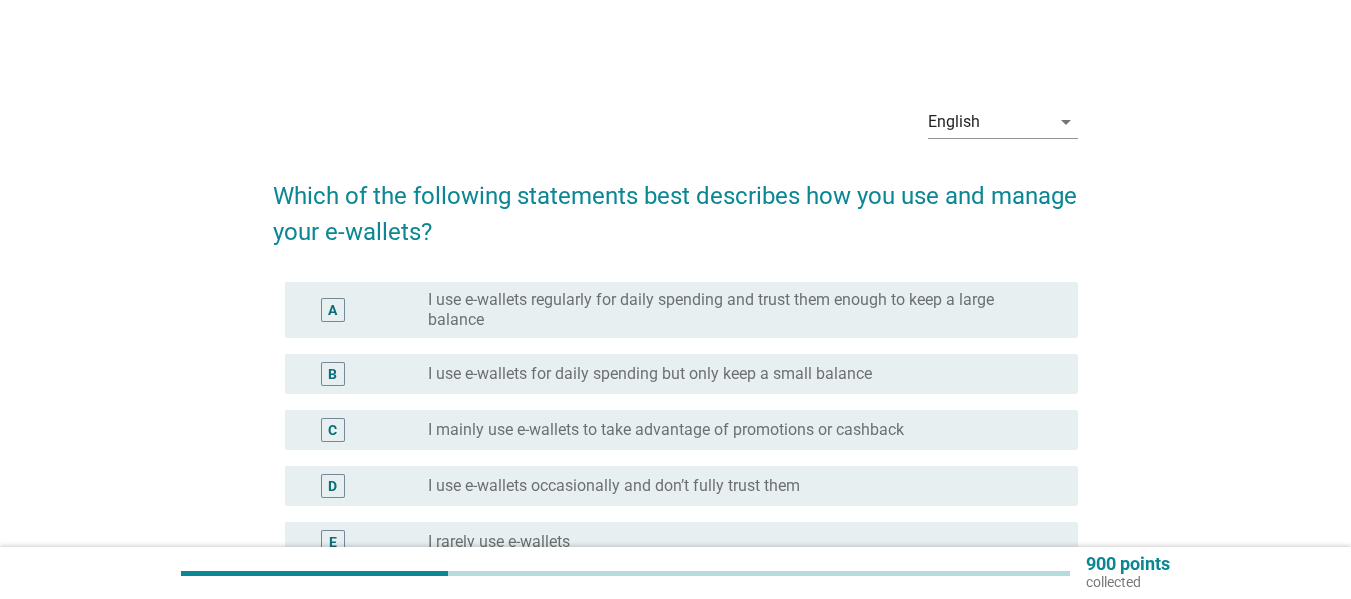 click on "I use e-wallets regularly for daily spending and trust them enough to keep a large balance" at bounding box center [737, 310] 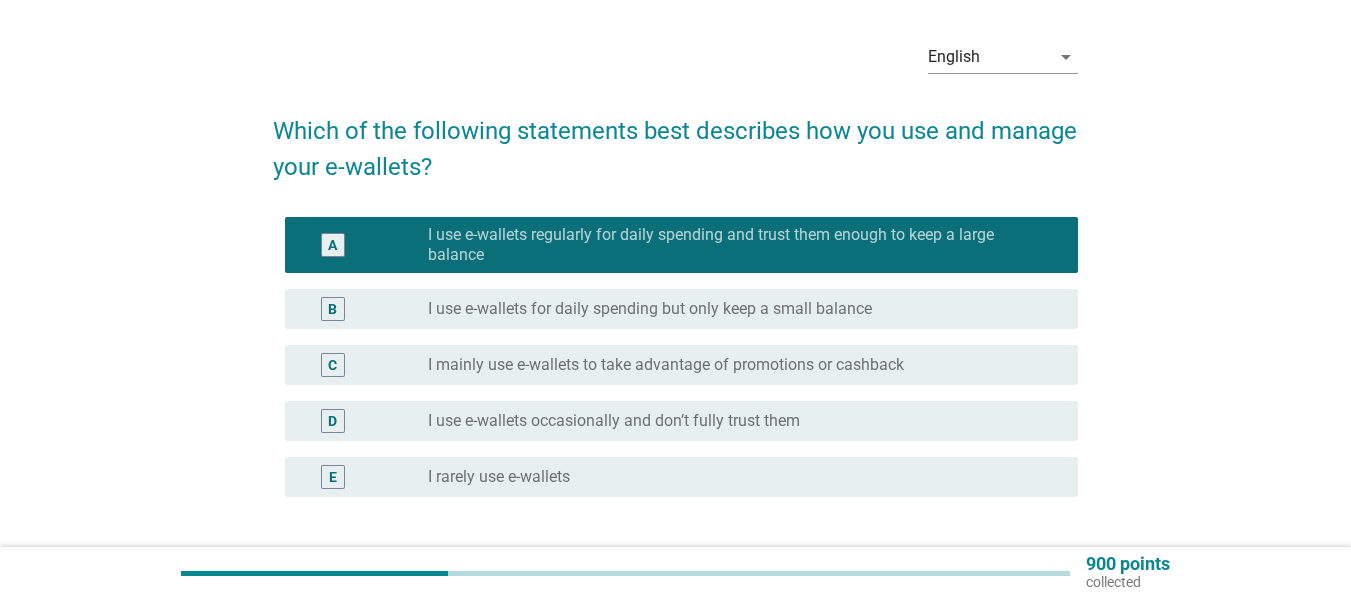 scroll, scrollTop: 100, scrollLeft: 0, axis: vertical 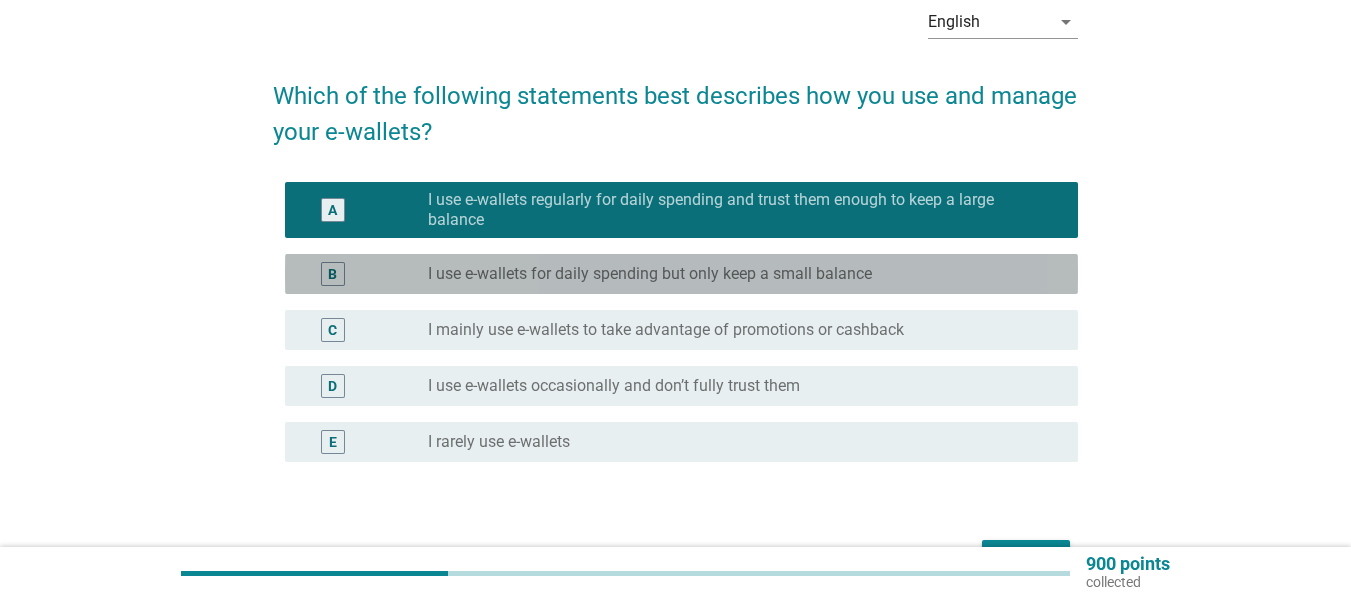 click on "I use e-wallets for daily spending but only keep a small balance" at bounding box center (650, 274) 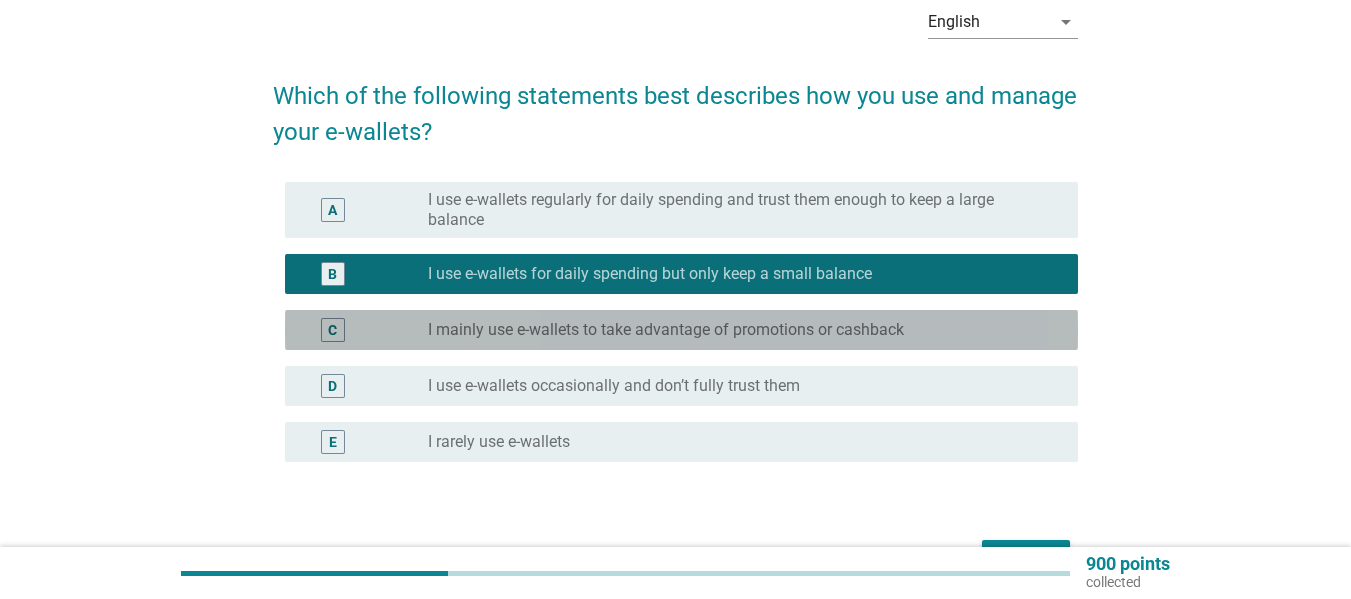 click on "I mainly use e-wallets to take advantage of promotions or cashback" at bounding box center (666, 330) 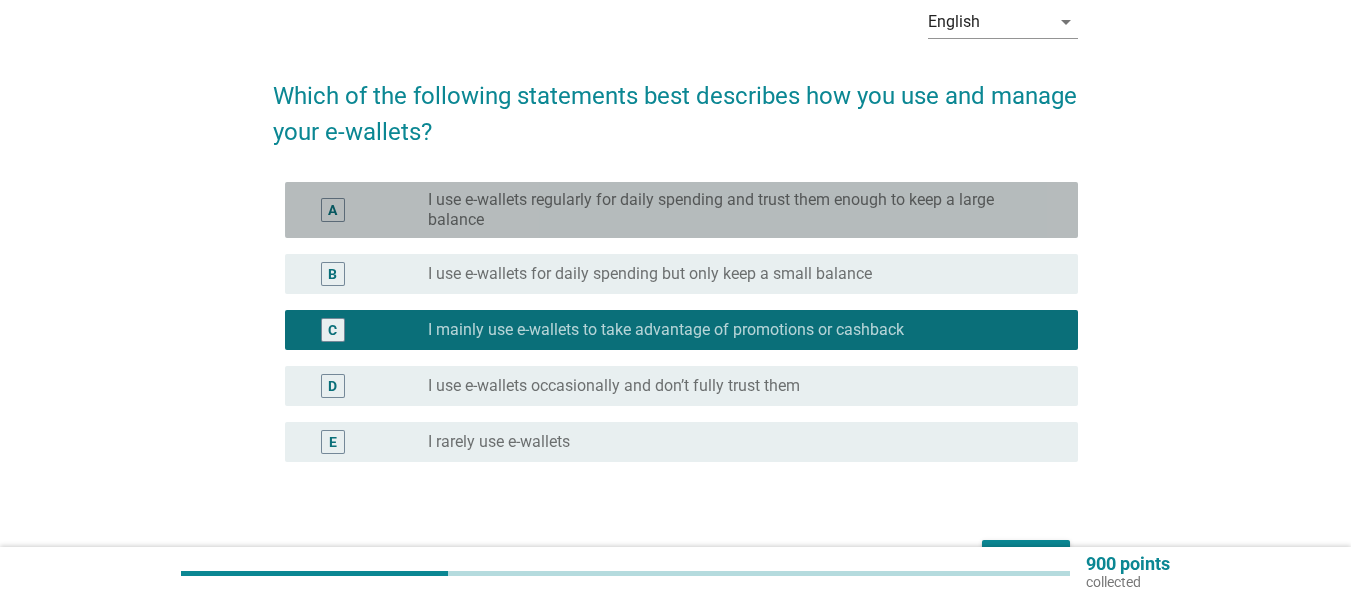 click on "I use e-wallets regularly for daily spending and trust them enough to keep a large balance" at bounding box center [737, 210] 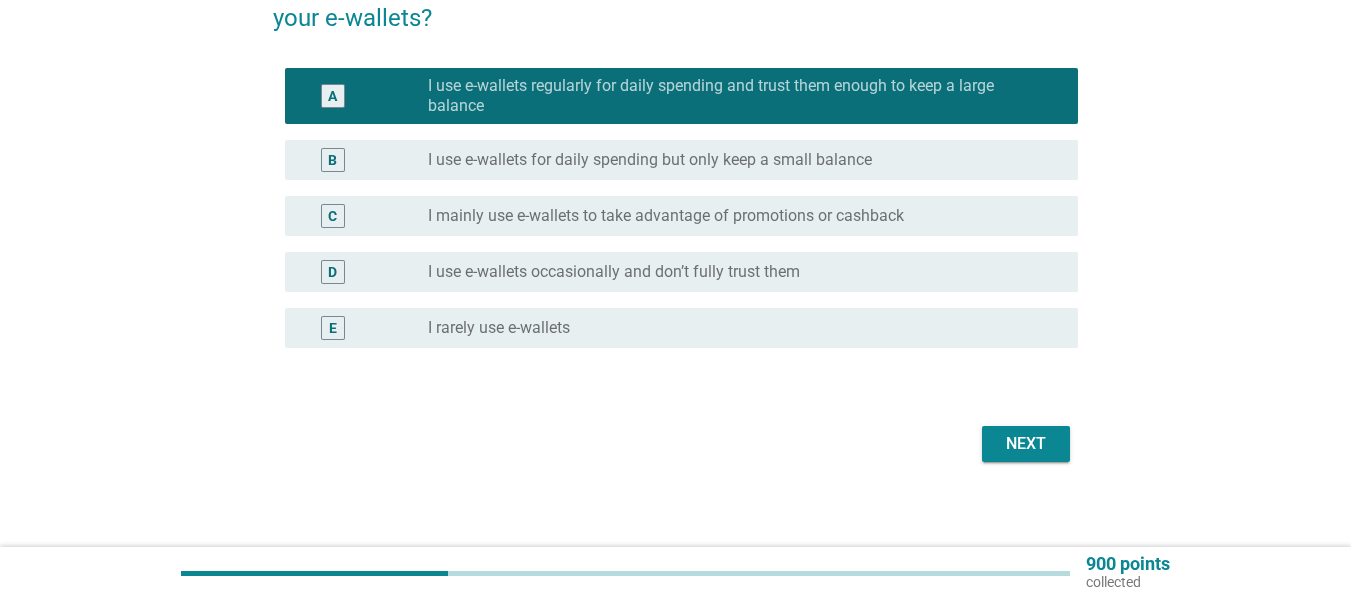 scroll, scrollTop: 225, scrollLeft: 0, axis: vertical 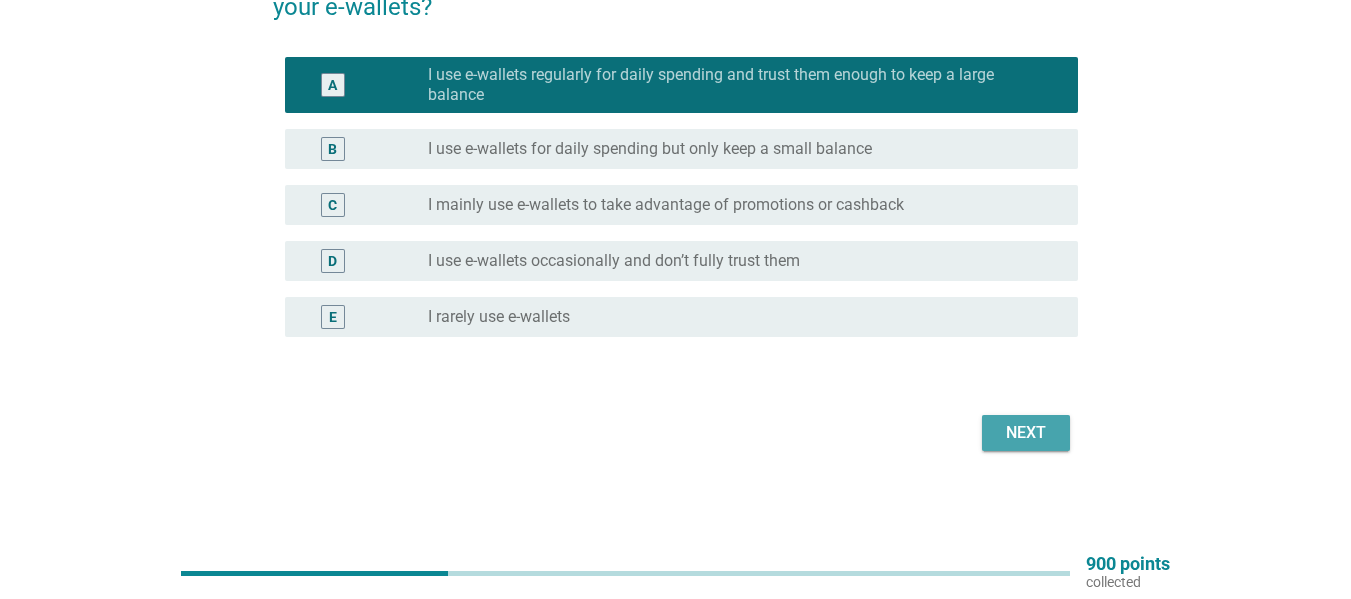 click on "Next" at bounding box center (1026, 433) 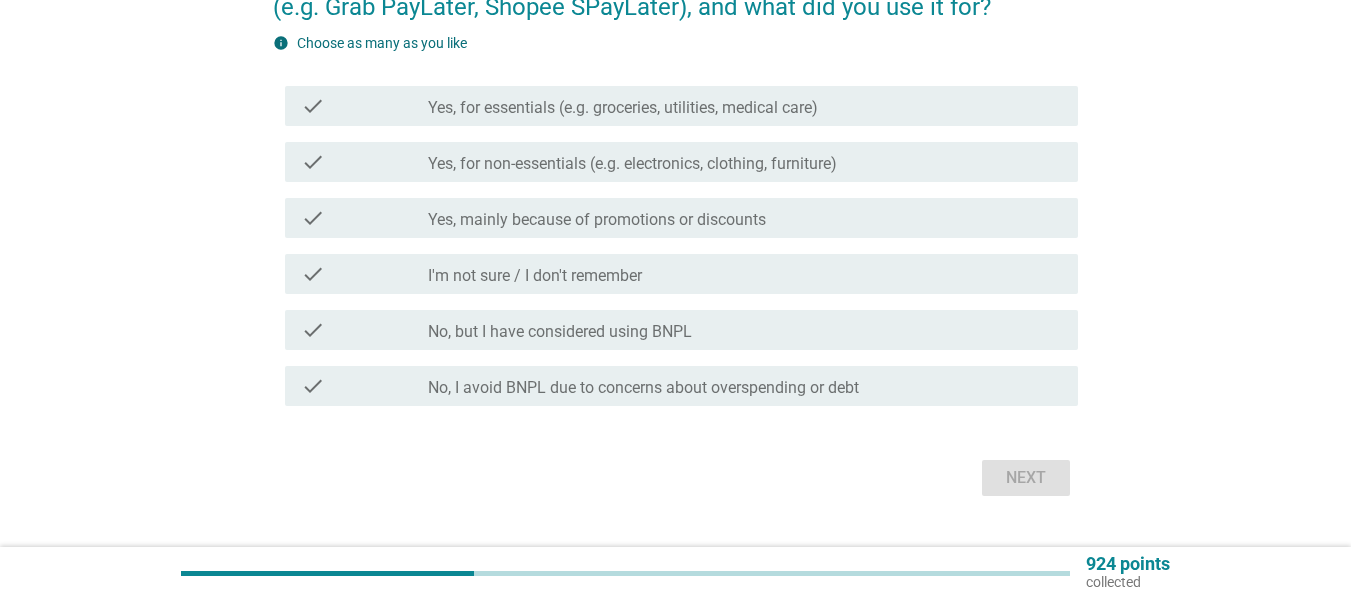 scroll, scrollTop: 0, scrollLeft: 0, axis: both 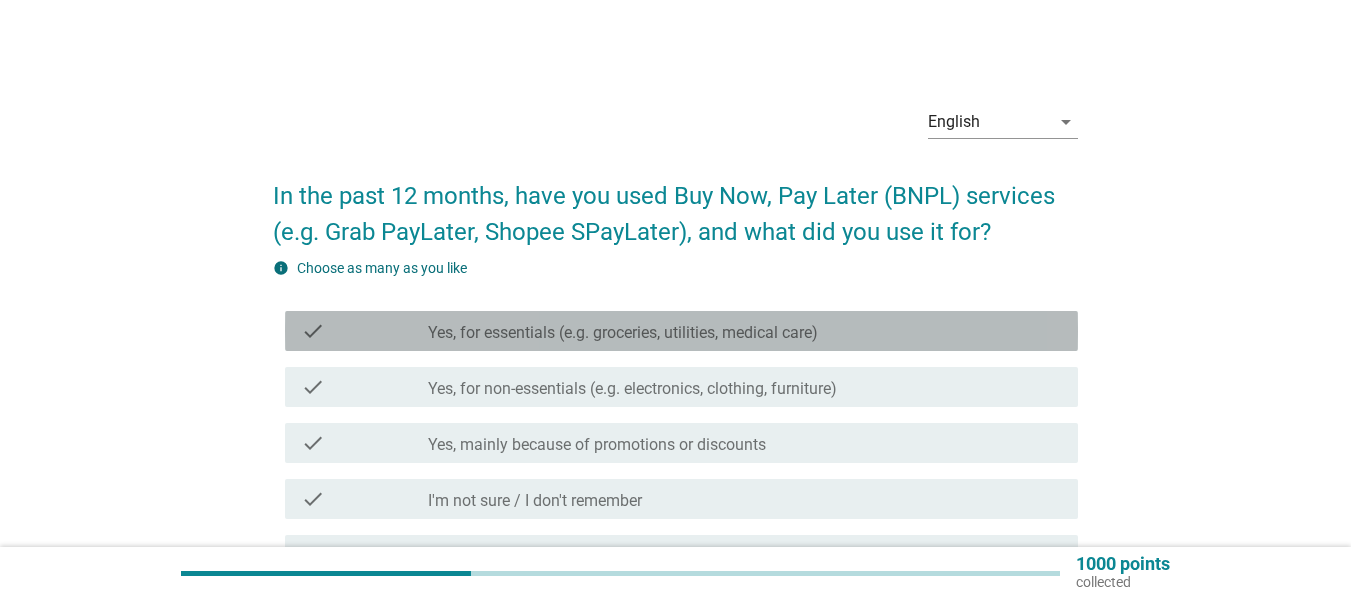 drag, startPoint x: 640, startPoint y: 342, endPoint x: 647, endPoint y: 384, distance: 42.579338 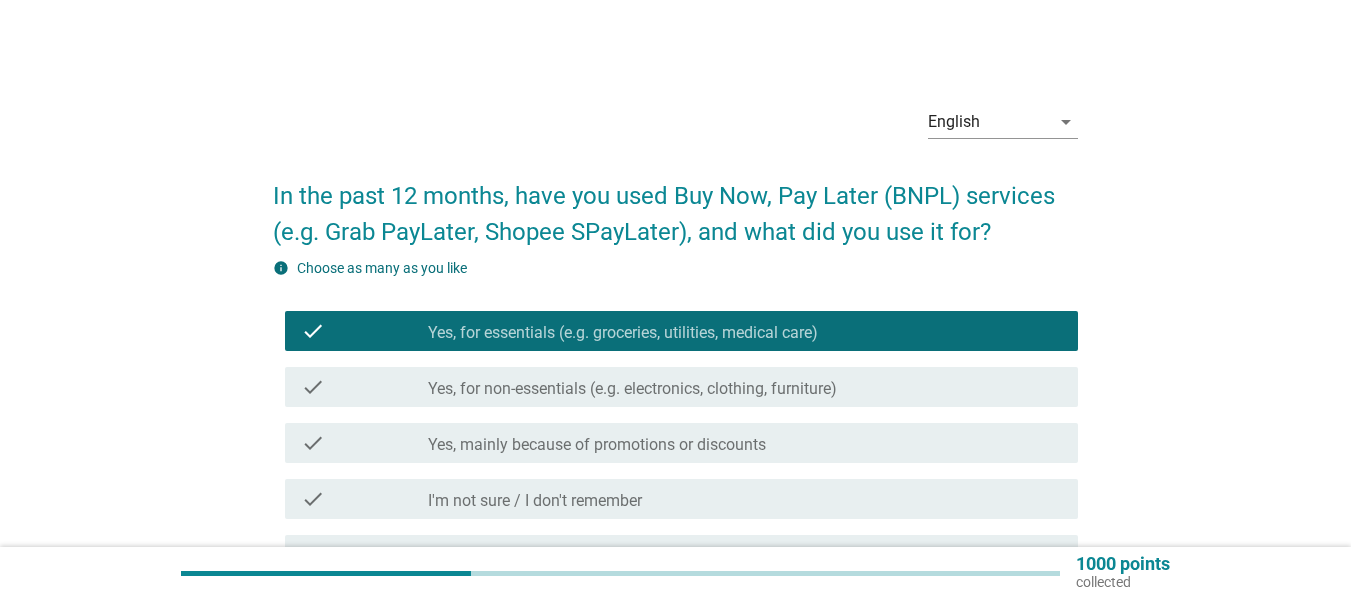 click on "Yes, mainly because of promotions or discounts" at bounding box center [597, 445] 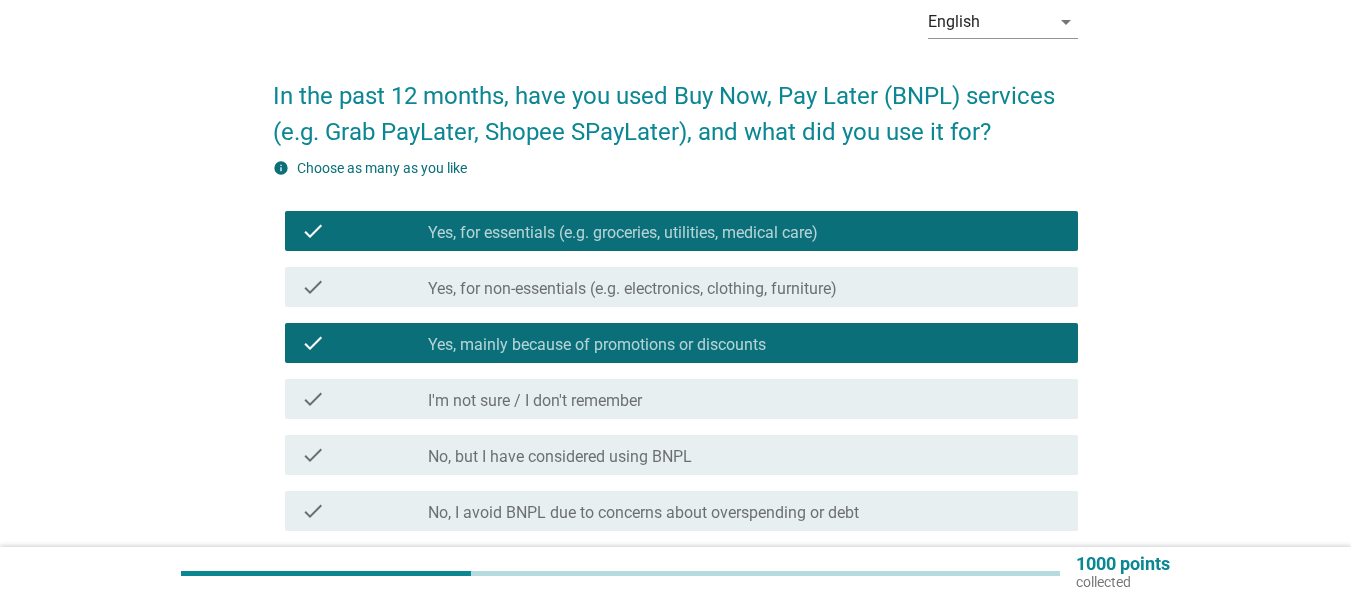 scroll, scrollTop: 200, scrollLeft: 0, axis: vertical 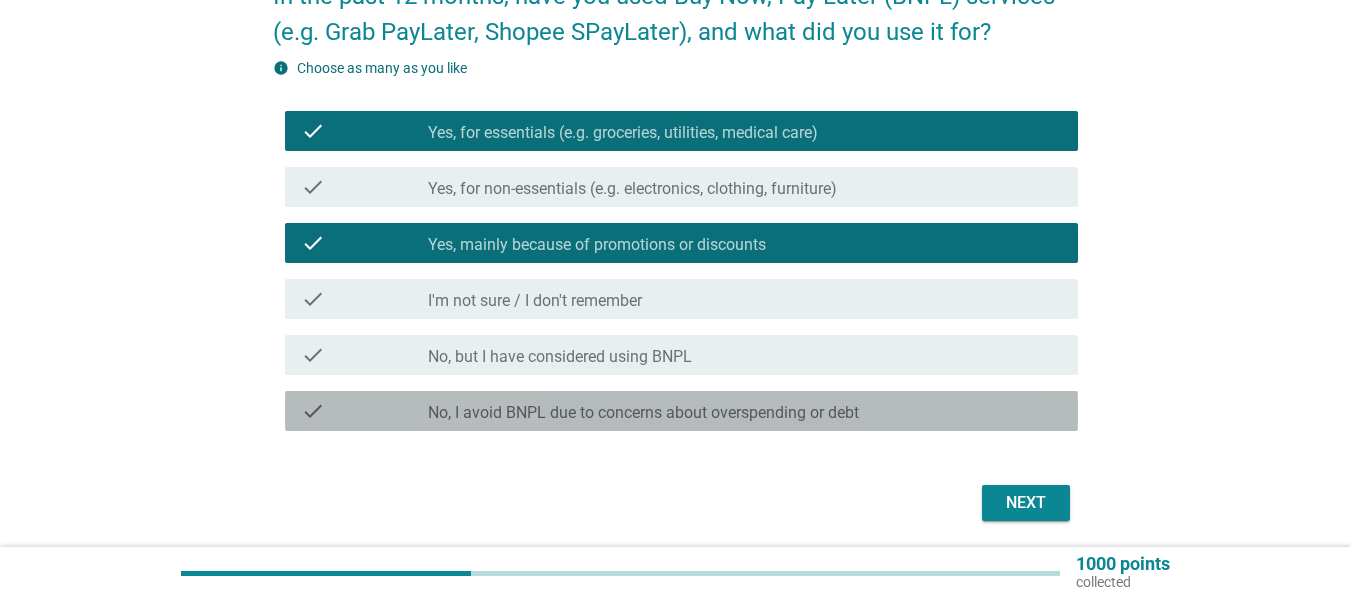 click on "No, I avoid BNPL due to concerns about overspending or debt" at bounding box center [643, 413] 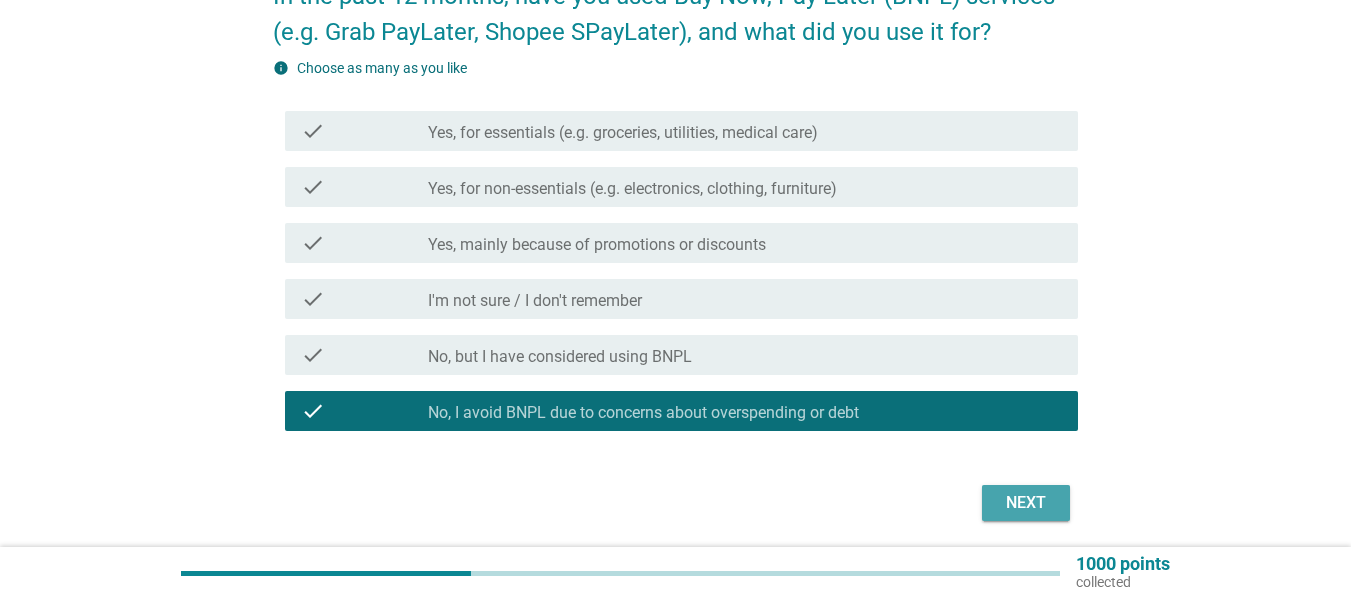click on "Next" at bounding box center [1026, 503] 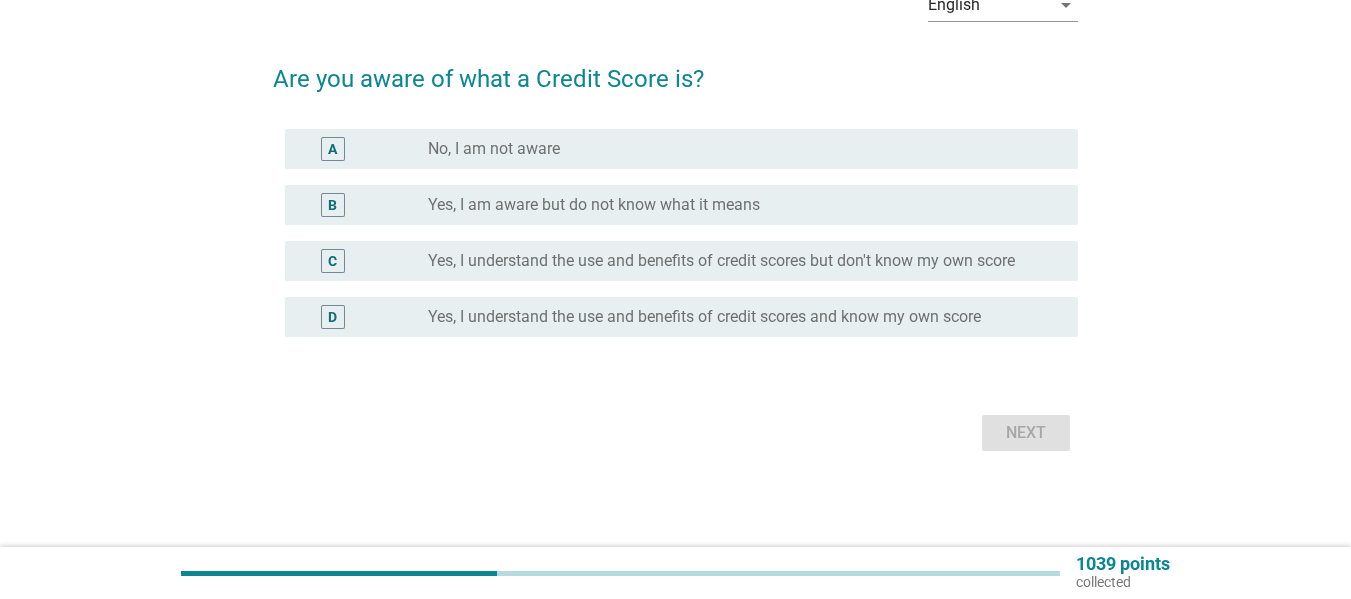 scroll, scrollTop: 0, scrollLeft: 0, axis: both 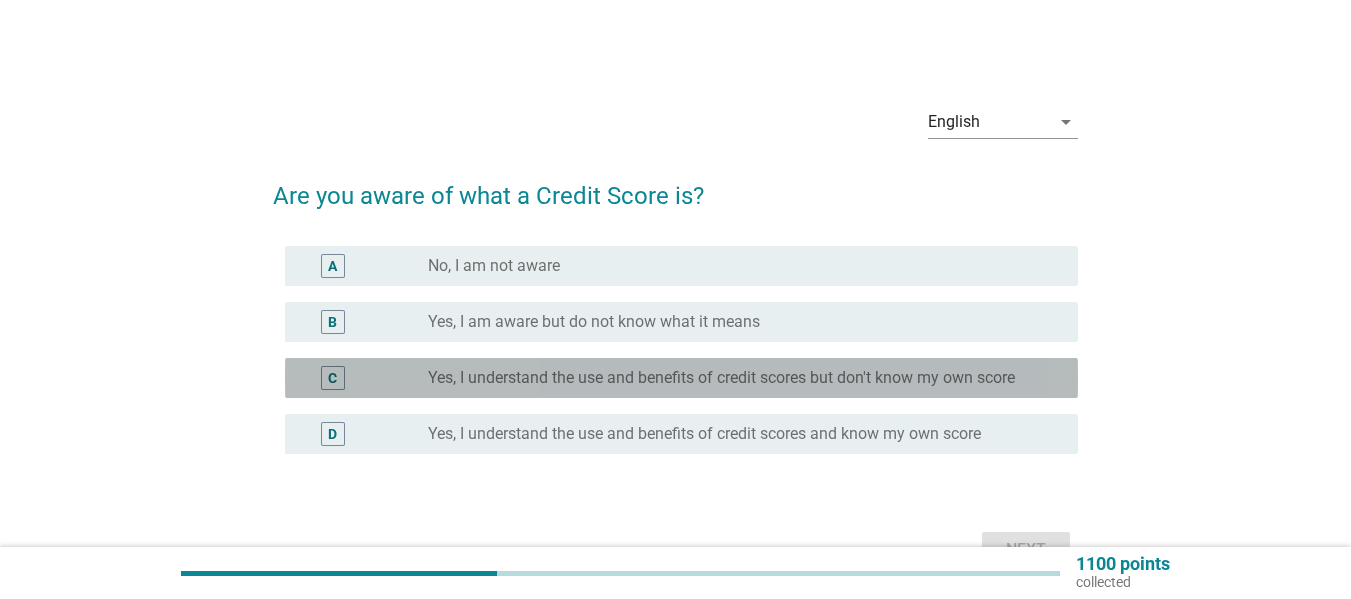 click on "Yes, I understand the use and benefits of credit scores but don't know my own score" at bounding box center [721, 378] 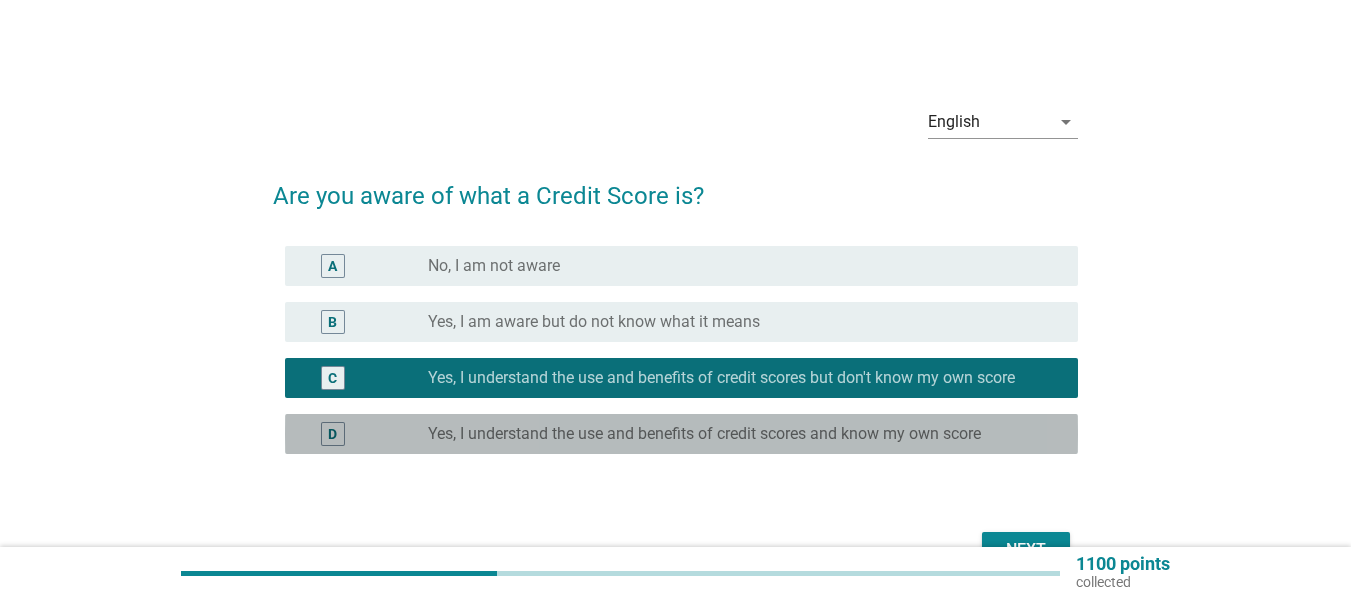 click on "Yes, I understand the use and benefits of credit scores and know my own score" at bounding box center [704, 434] 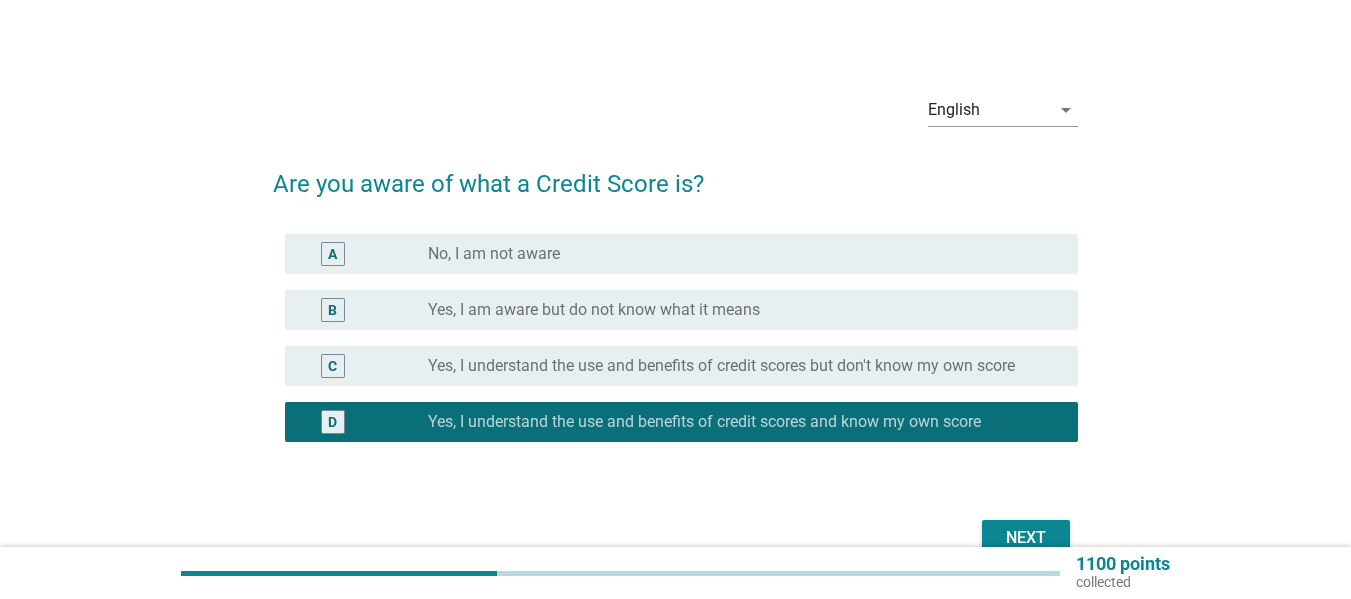 scroll, scrollTop: 117, scrollLeft: 0, axis: vertical 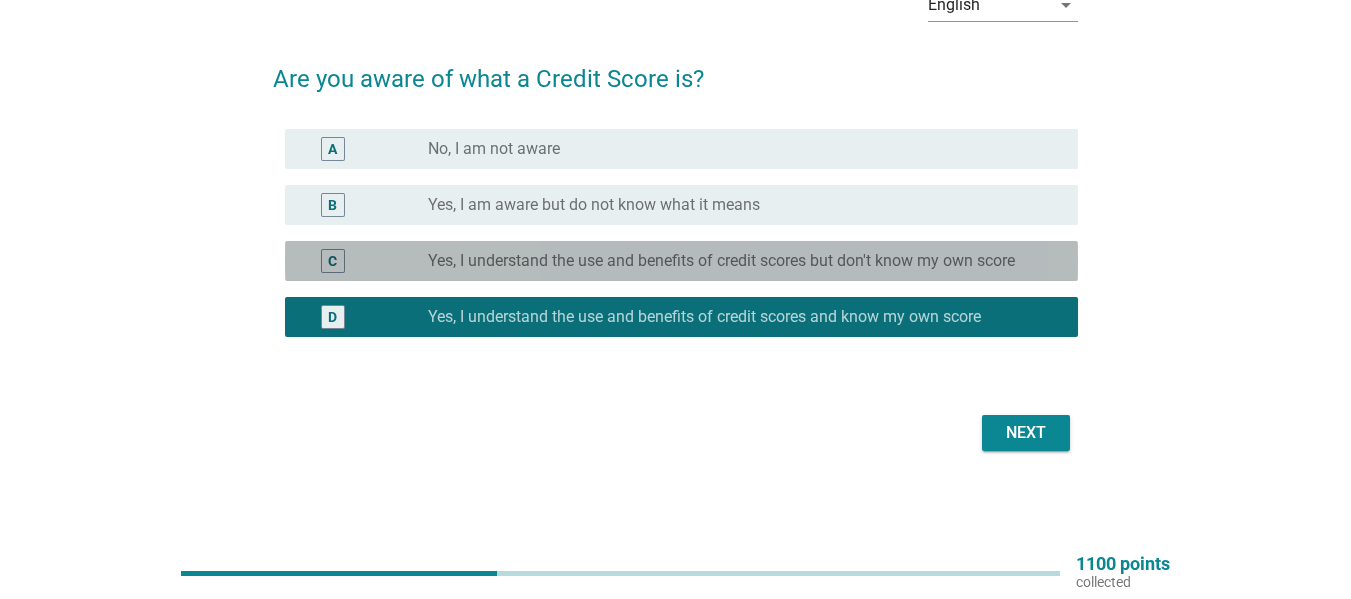click on "C     radio_button_unchecked Yes, I understand the use and benefits of credit scores but don't know my own score" at bounding box center (681, 261) 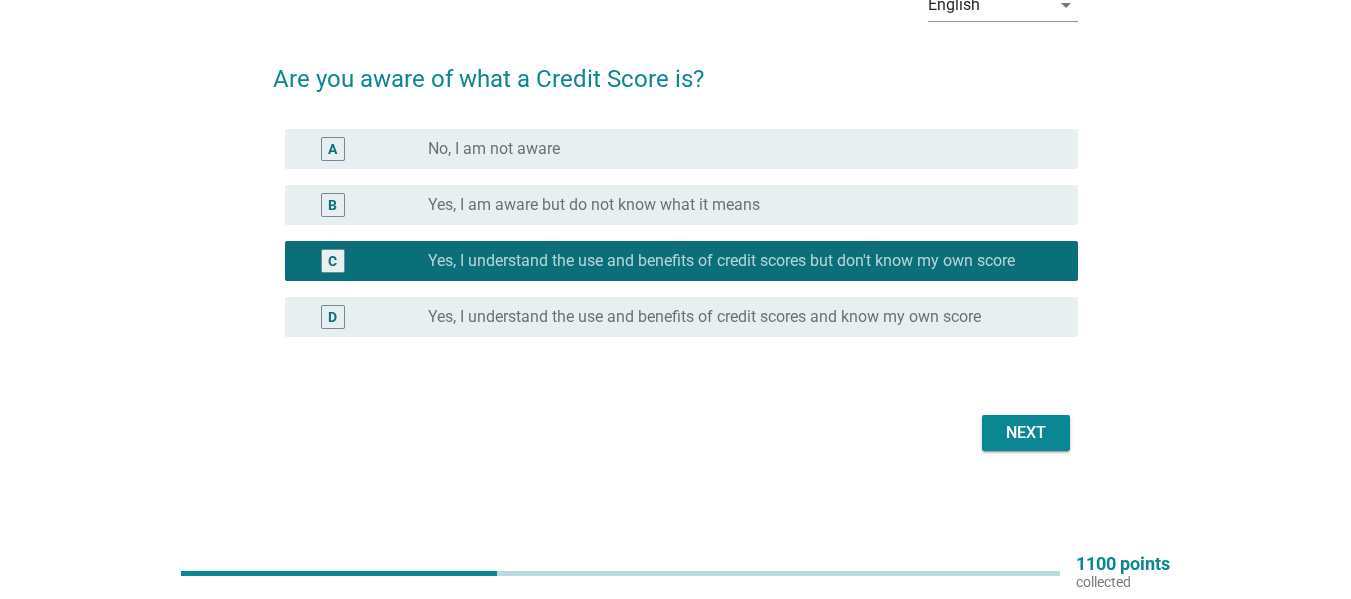 click on "Next" at bounding box center (1026, 433) 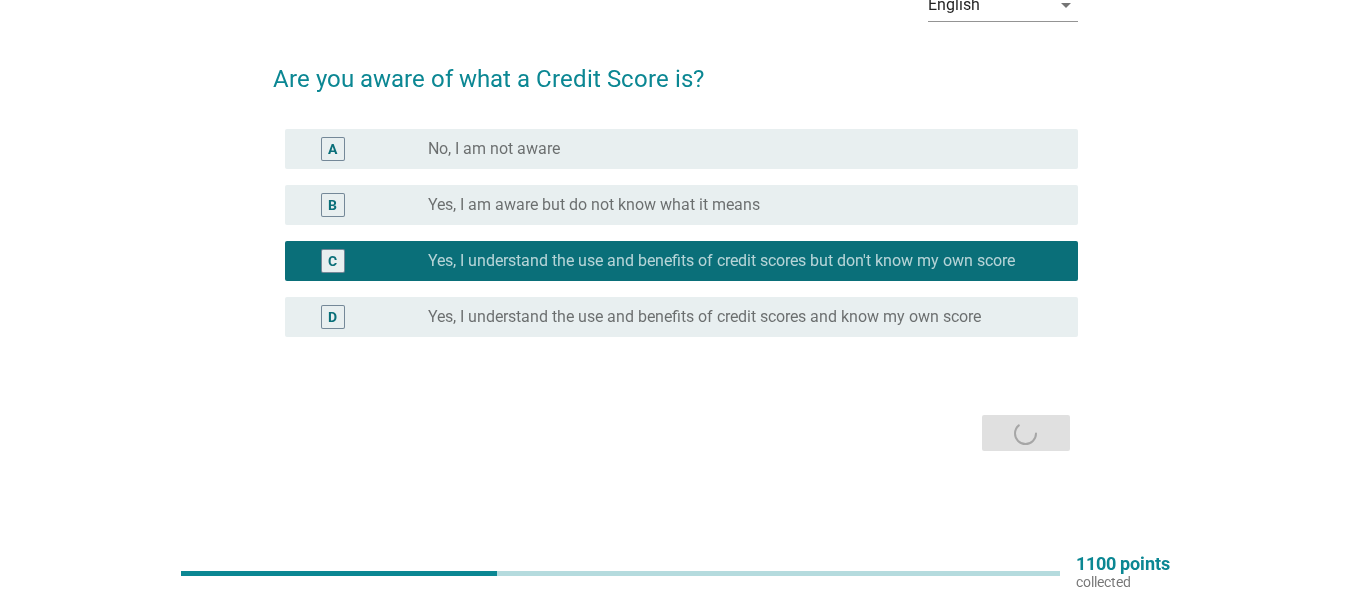 scroll, scrollTop: 0, scrollLeft: 0, axis: both 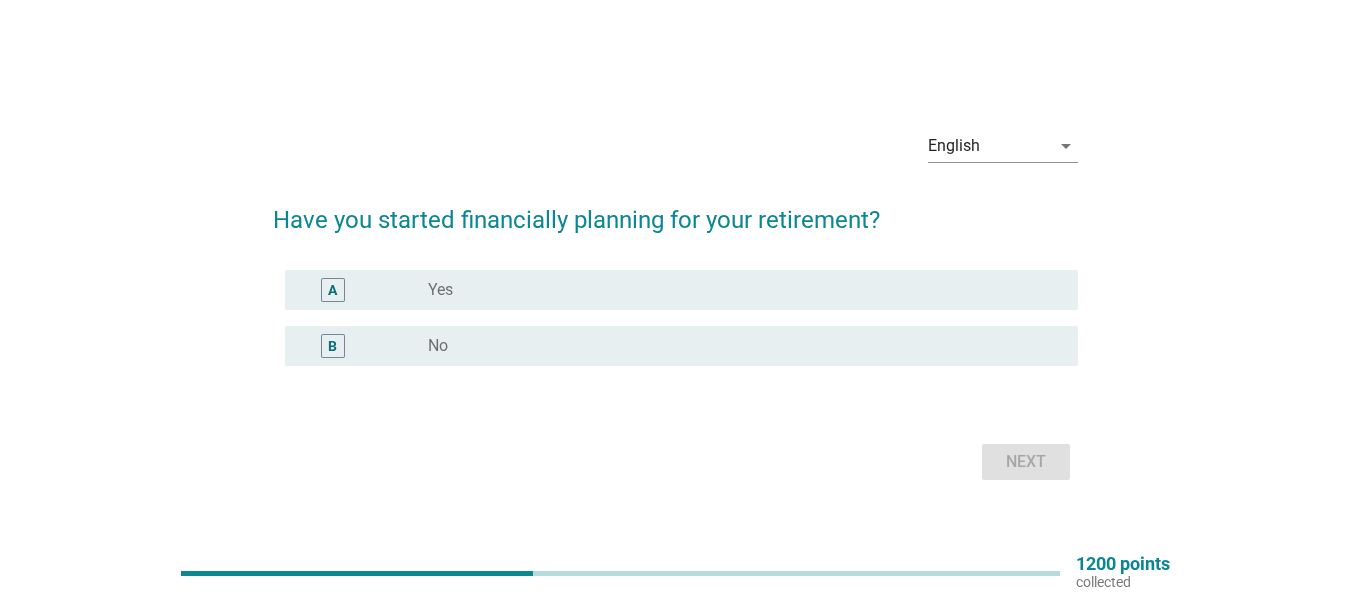 click on "radio_button_unchecked Yes" at bounding box center [737, 290] 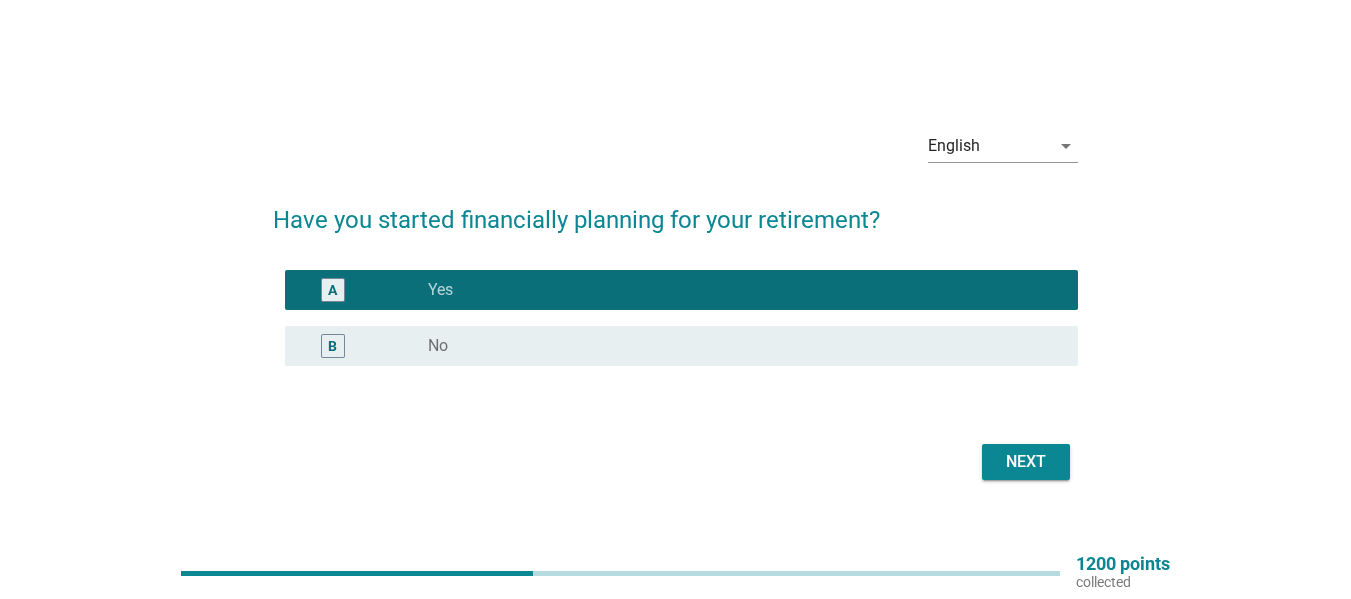 click on "Next" at bounding box center (1026, 462) 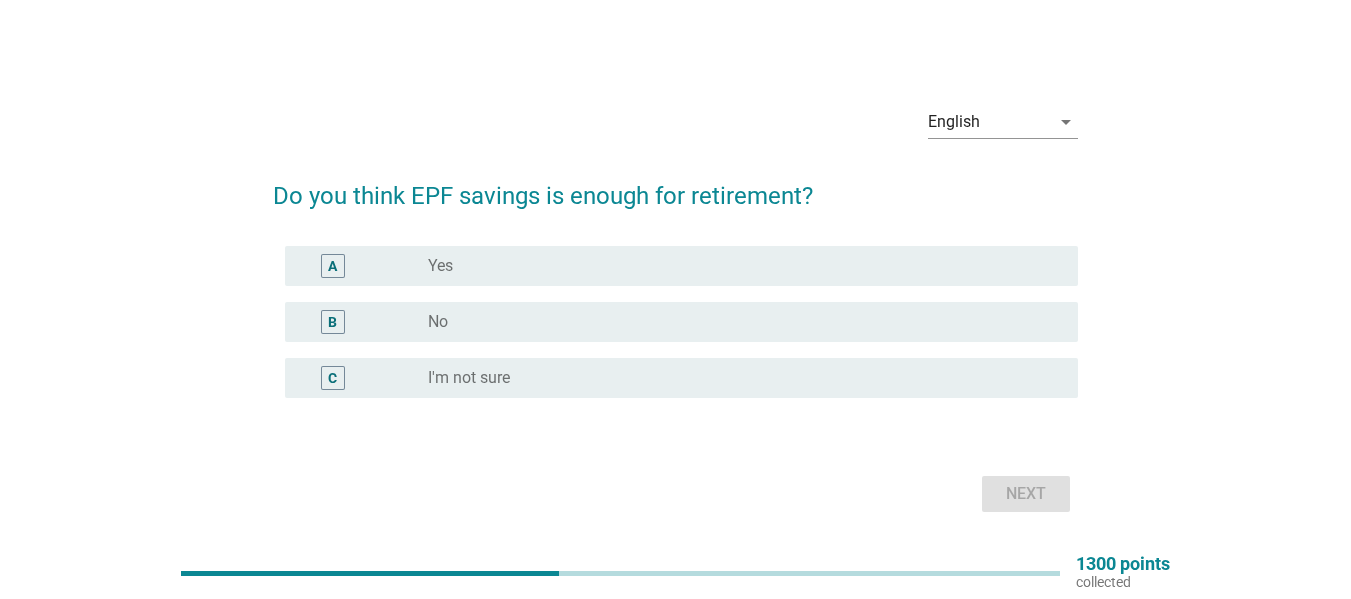 click on "No" at bounding box center (438, 322) 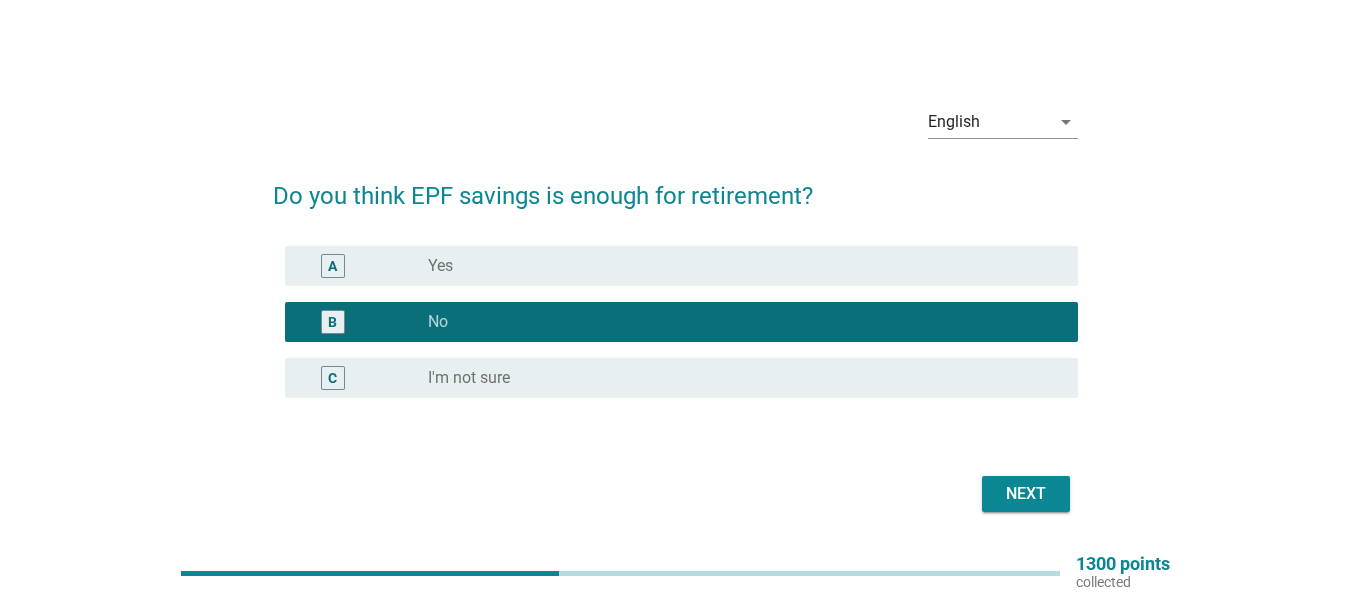 click on "Next" at bounding box center (1026, 494) 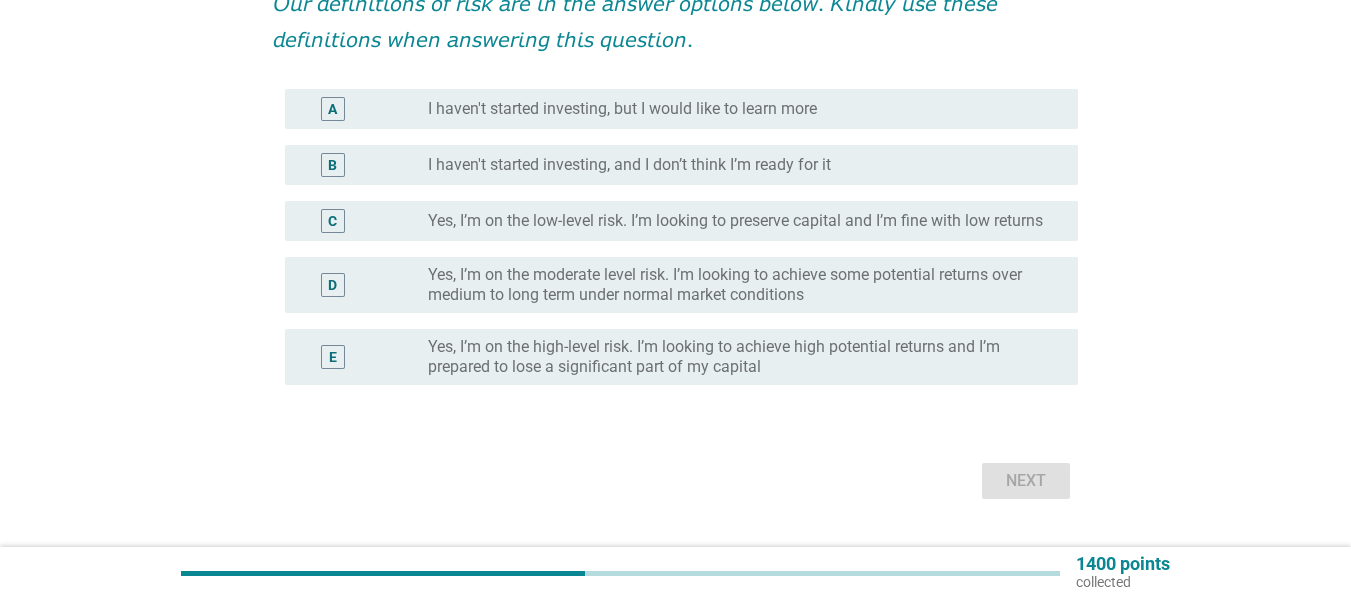 scroll, scrollTop: 300, scrollLeft: 0, axis: vertical 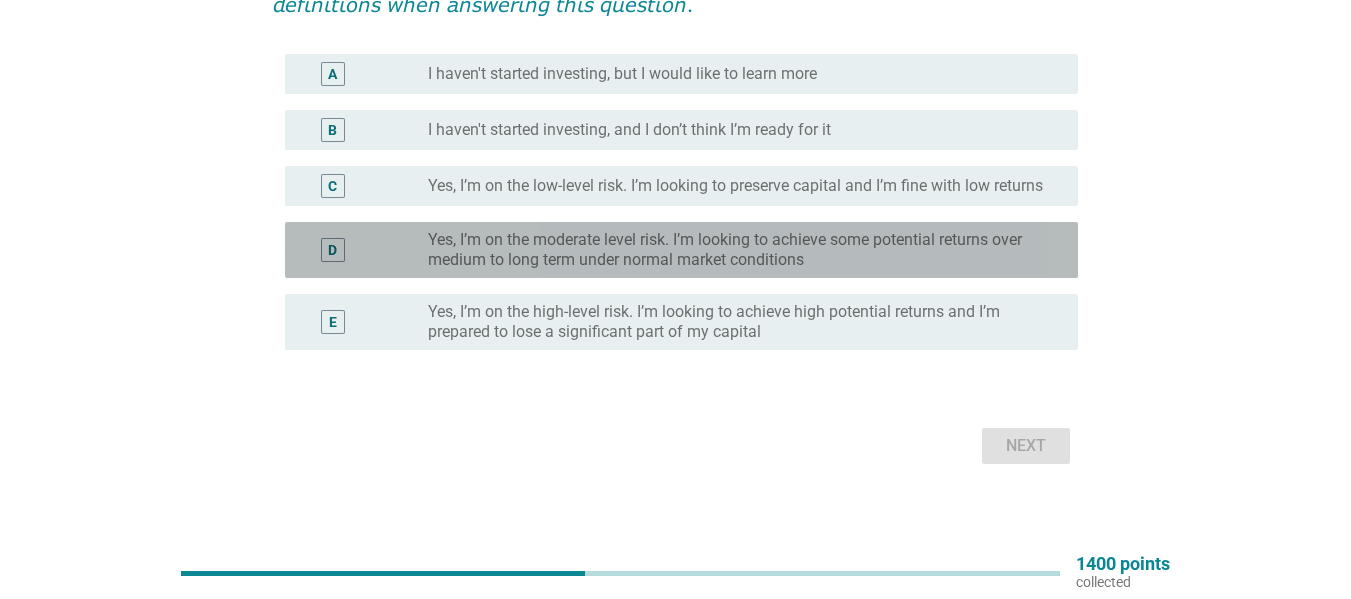 click on "Yes, I’m on the moderate level risk. I’m looking to achieve some potential returns over medium to long term under normal market conditions" at bounding box center (737, 250) 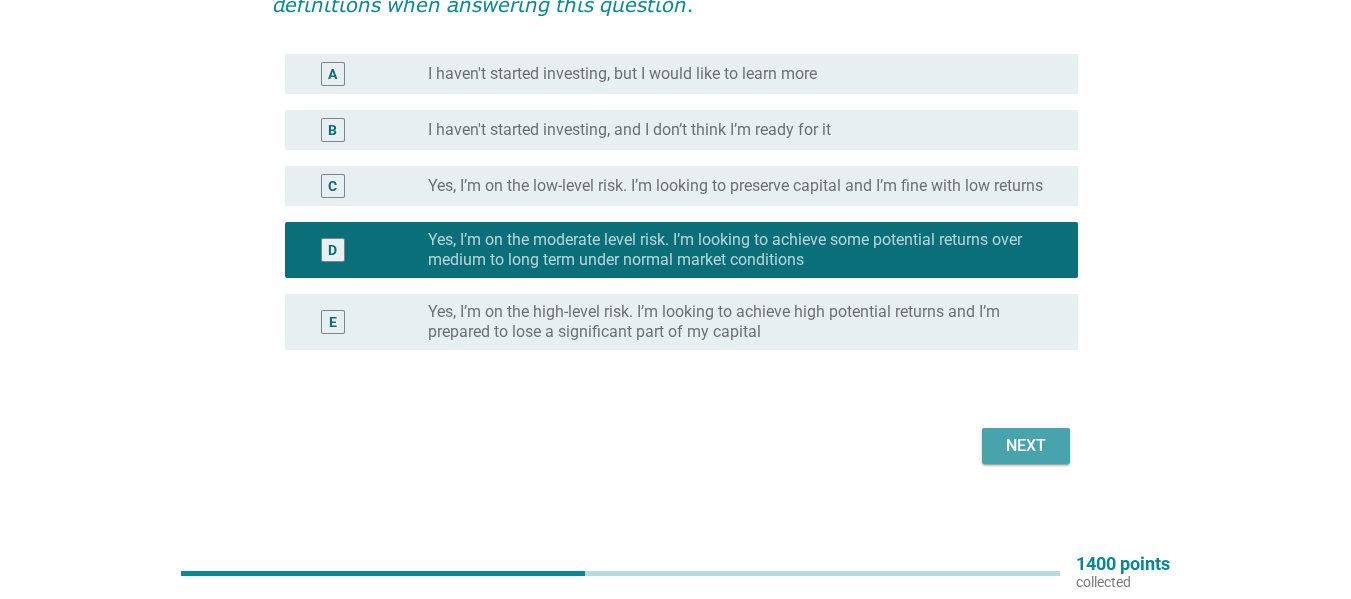 click on "Next" at bounding box center (1026, 446) 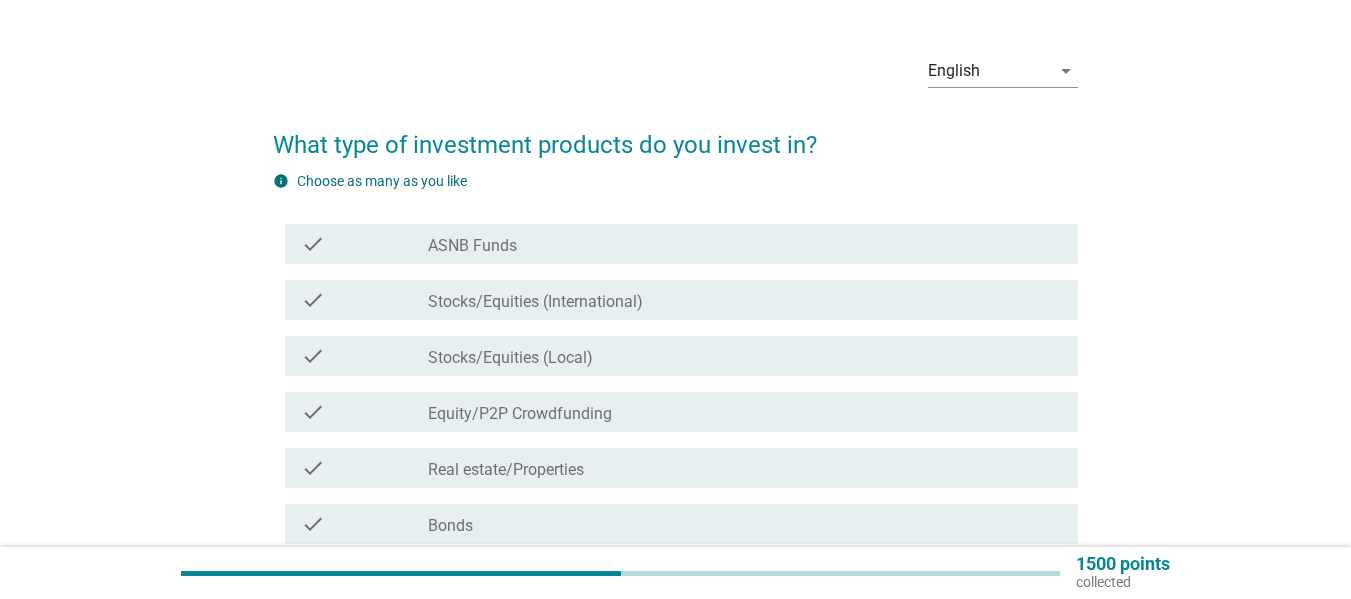 scroll, scrollTop: 100, scrollLeft: 0, axis: vertical 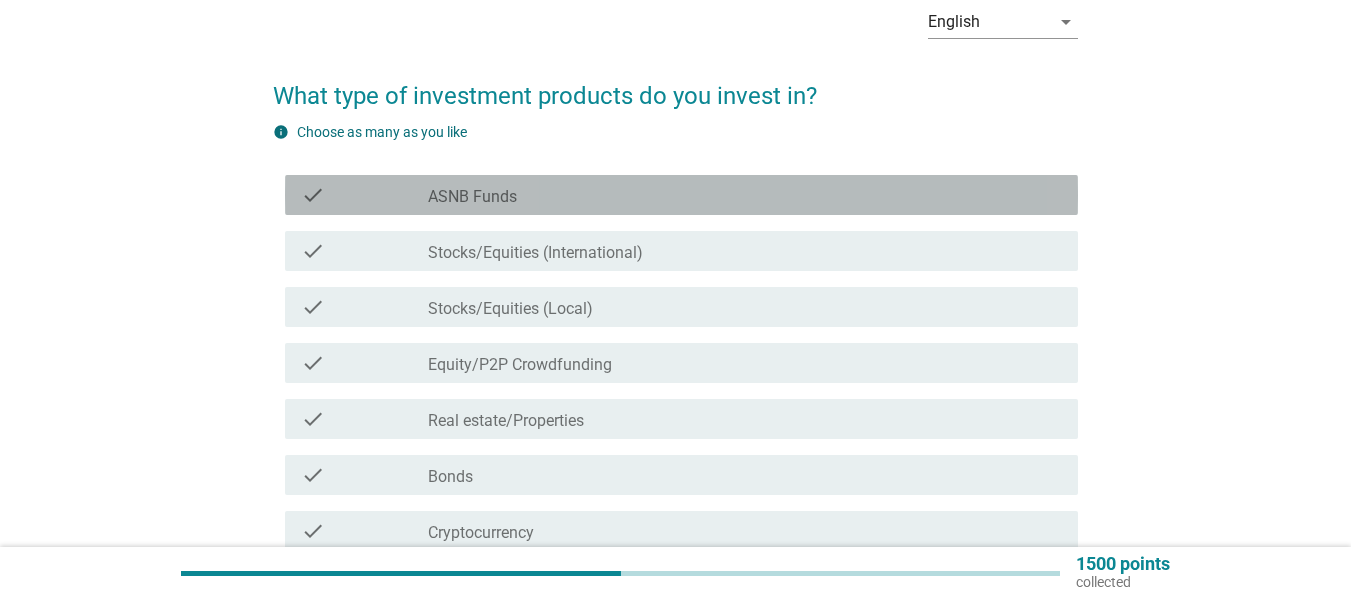 click on "check_box_outline_blank ASNB Funds" at bounding box center (745, 195) 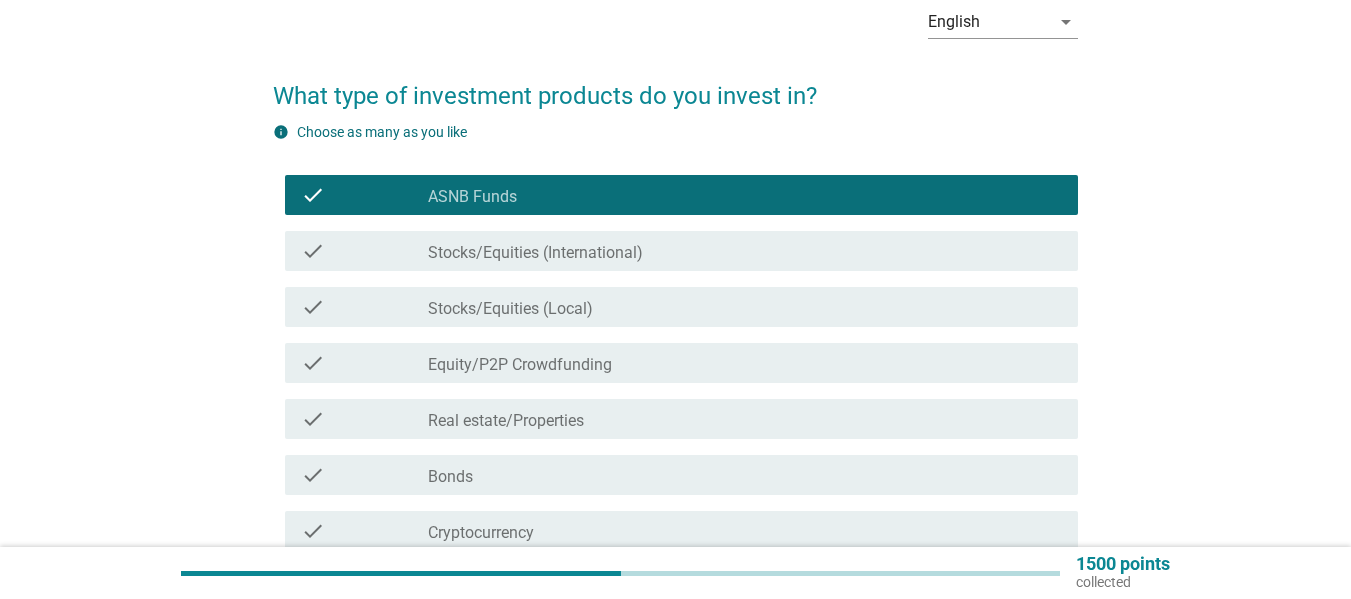click on "check_box_outline_blank Stocks/Equities (International)" at bounding box center (745, 251) 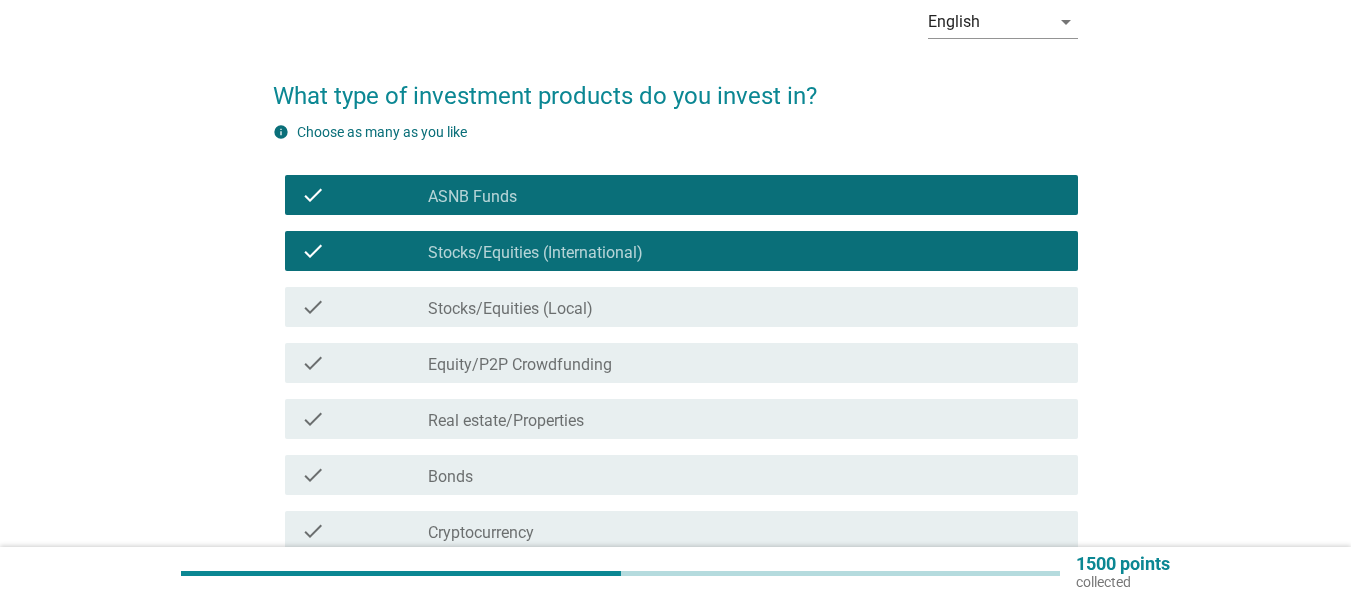 click on "Stocks/Equities (Local)" at bounding box center [510, 309] 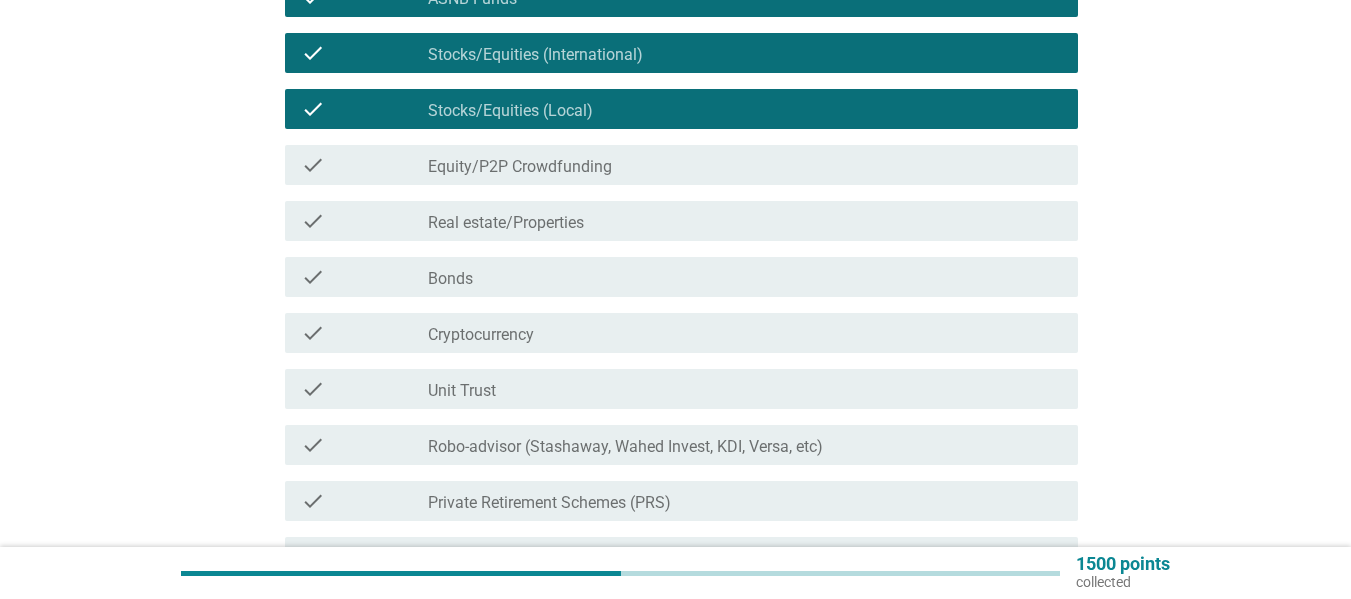 scroll, scrollTop: 300, scrollLeft: 0, axis: vertical 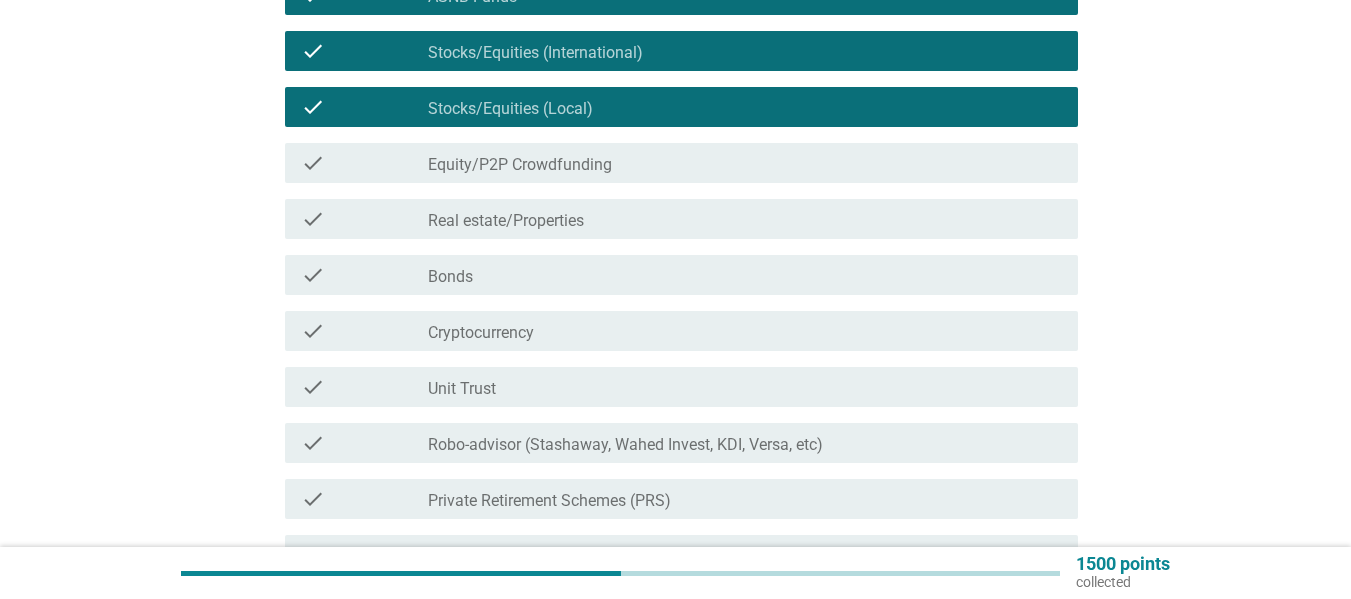 click on "check     check_box_outline_blank Real estate/Properties" at bounding box center [681, 219] 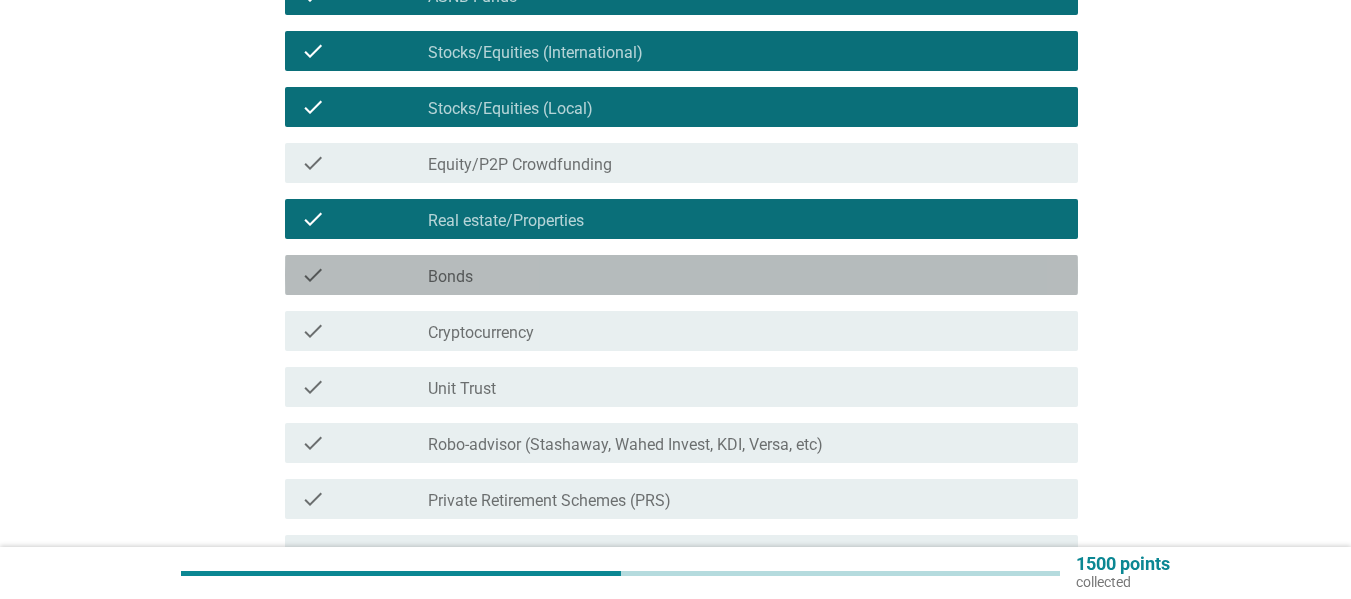 drag, startPoint x: 482, startPoint y: 269, endPoint x: 499, endPoint y: 328, distance: 61.400326 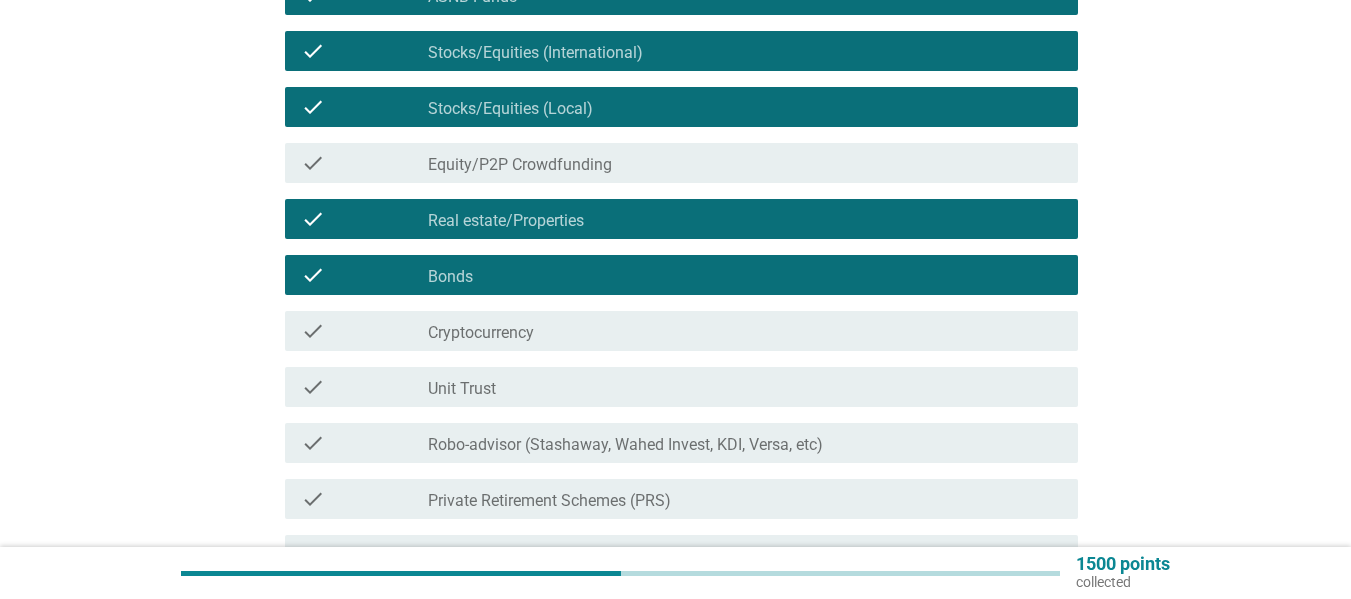 click on "Cryptocurrency" at bounding box center (481, 333) 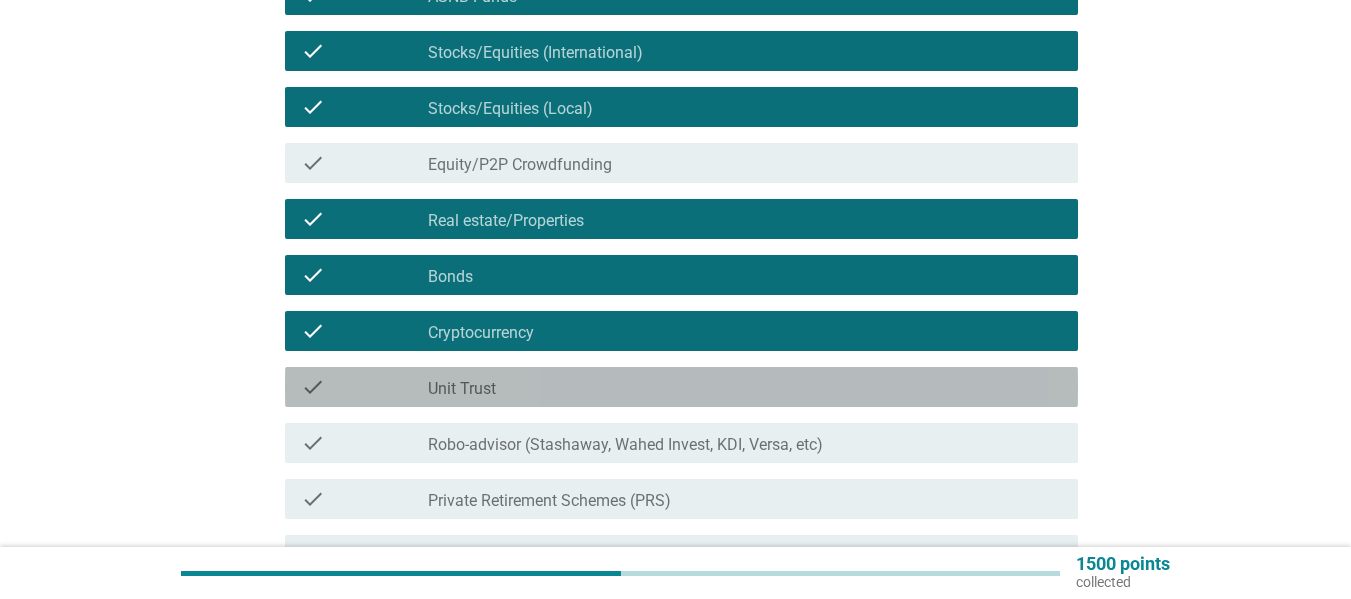 click on "check_box_outline_blank Unit Trust" at bounding box center [745, 387] 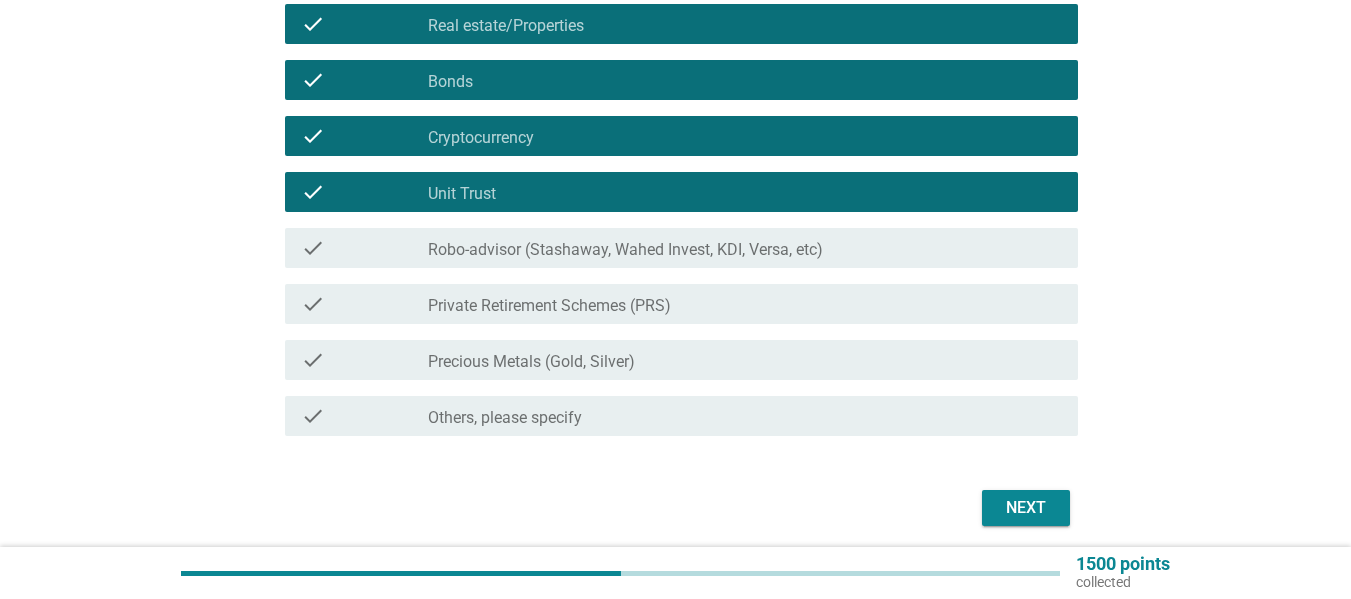 scroll, scrollTop: 500, scrollLeft: 0, axis: vertical 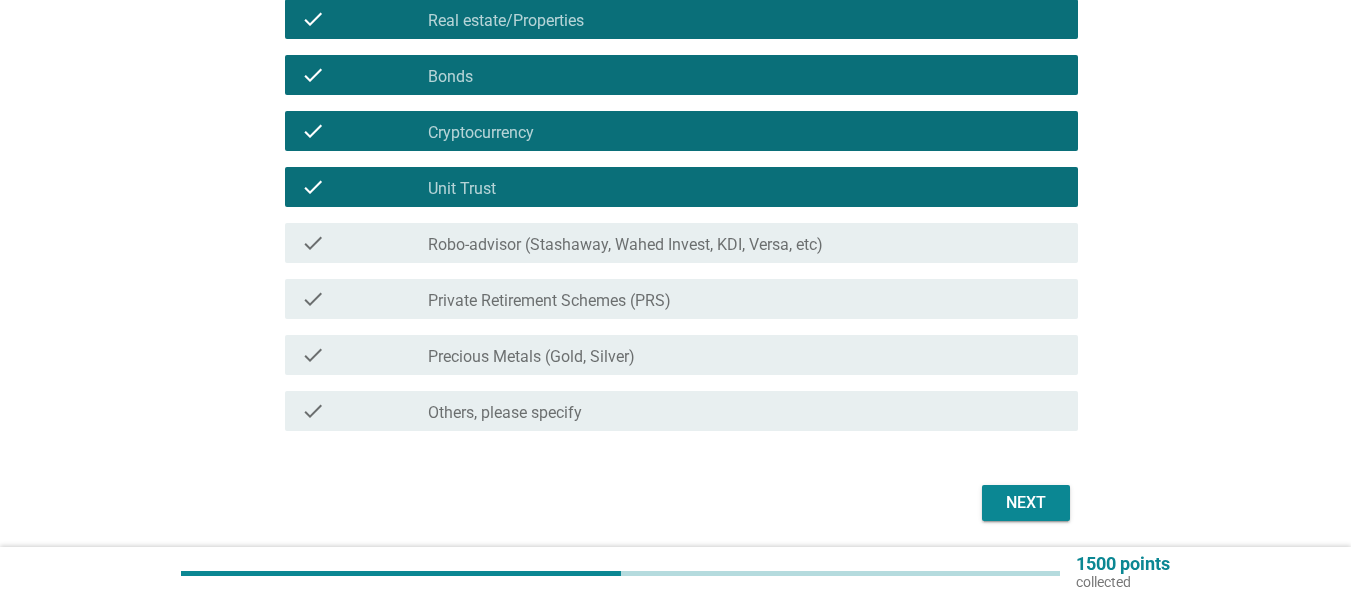 click on "check     check_box_outline_blank Robo-advisor (Stashaway, Wahed Invest, KDI, Versa, etc)" at bounding box center [681, 243] 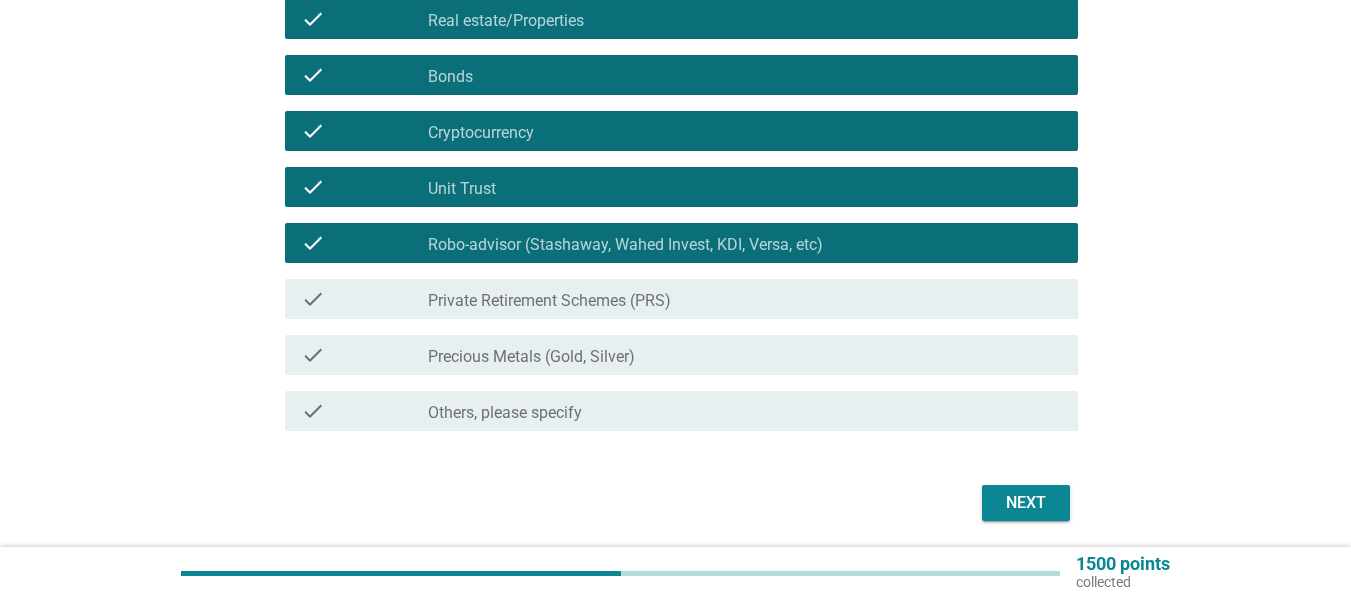click on "Private Retirement Schemes (PRS)" at bounding box center (549, 301) 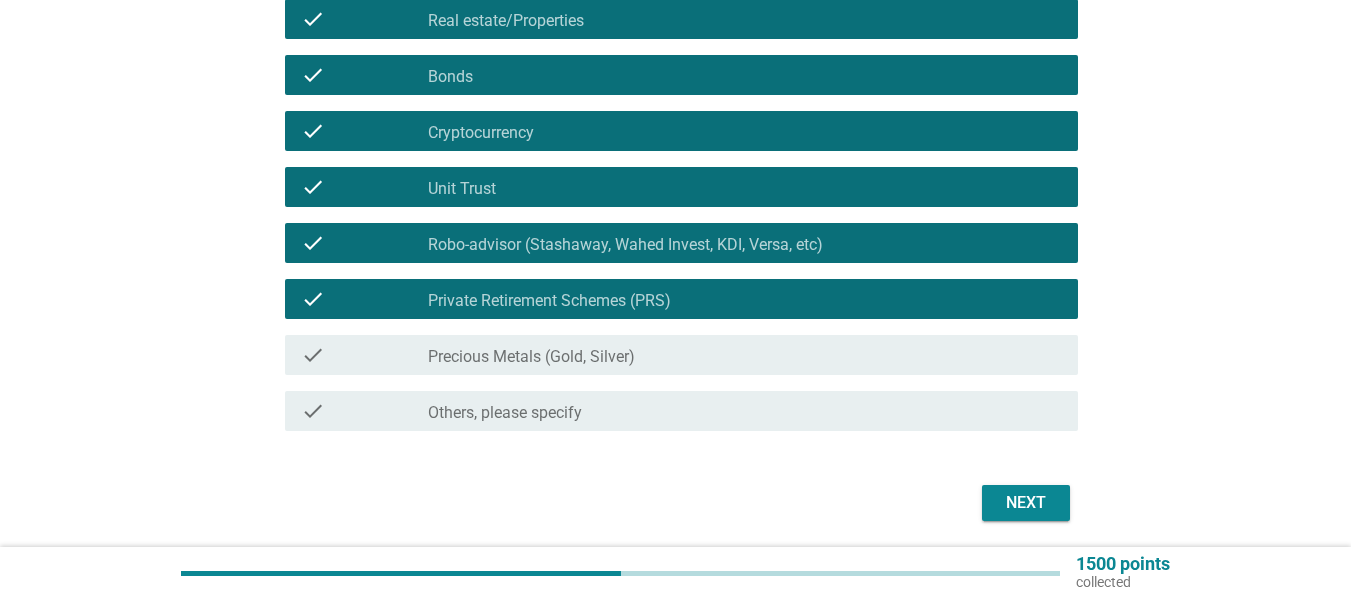 click on "Precious Metals (Gold, Silver)" at bounding box center [531, 357] 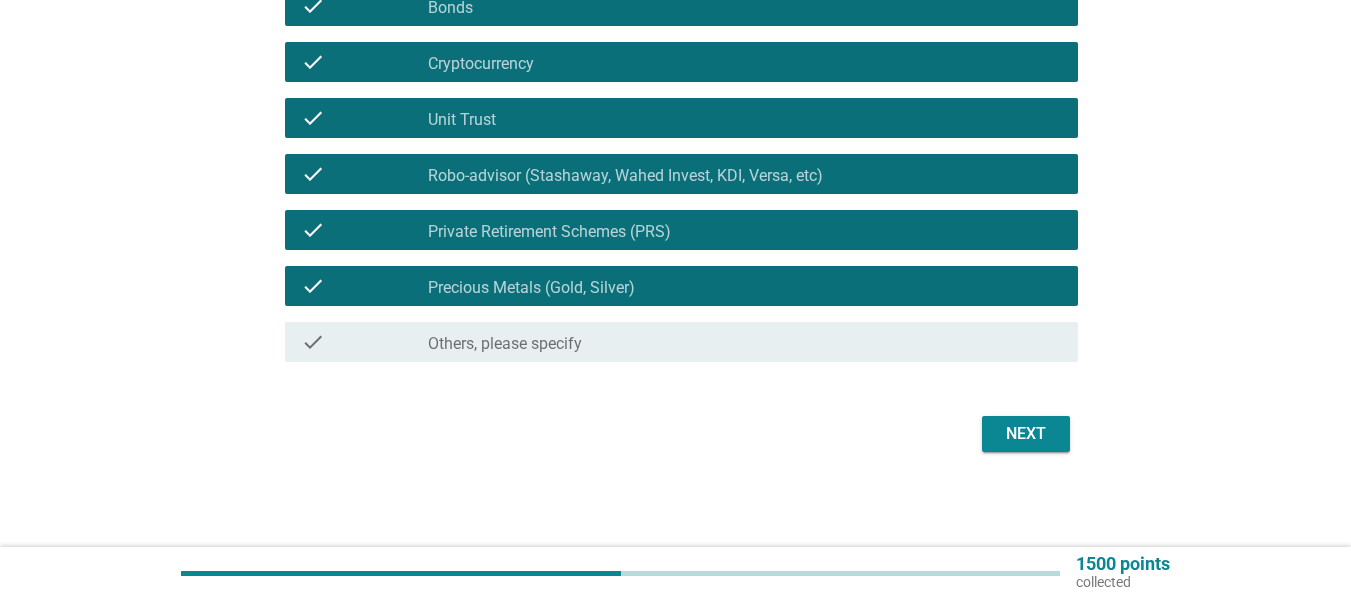 scroll, scrollTop: 570, scrollLeft: 0, axis: vertical 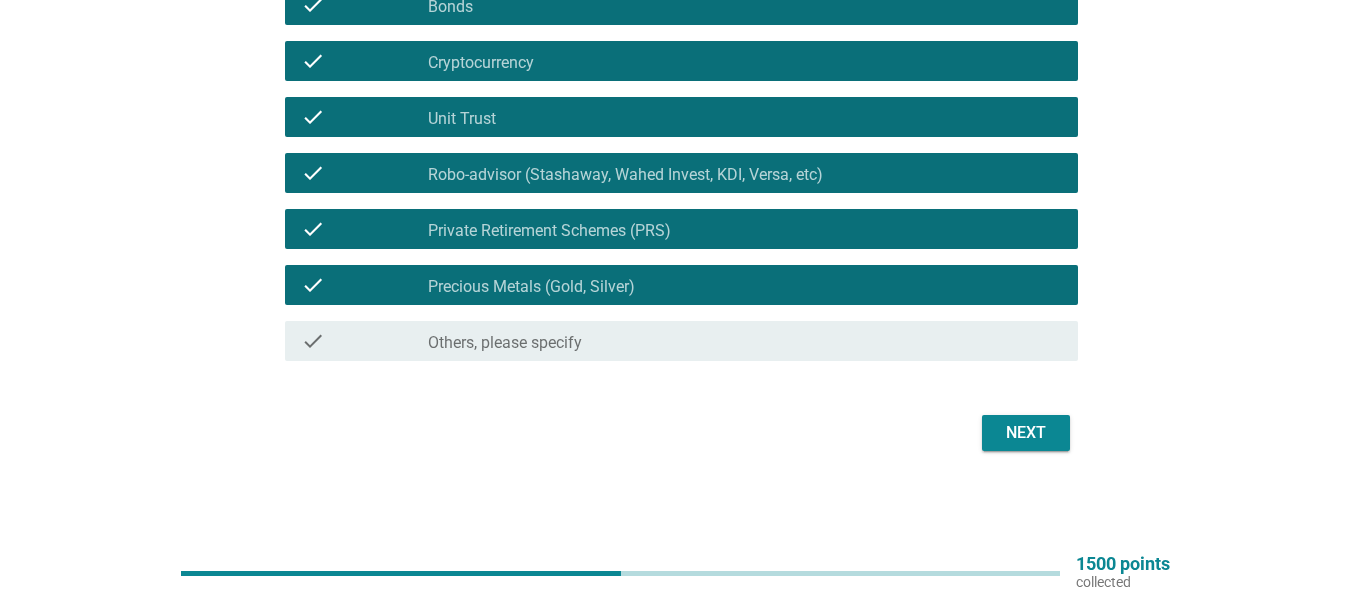click on "Next" at bounding box center [1026, 433] 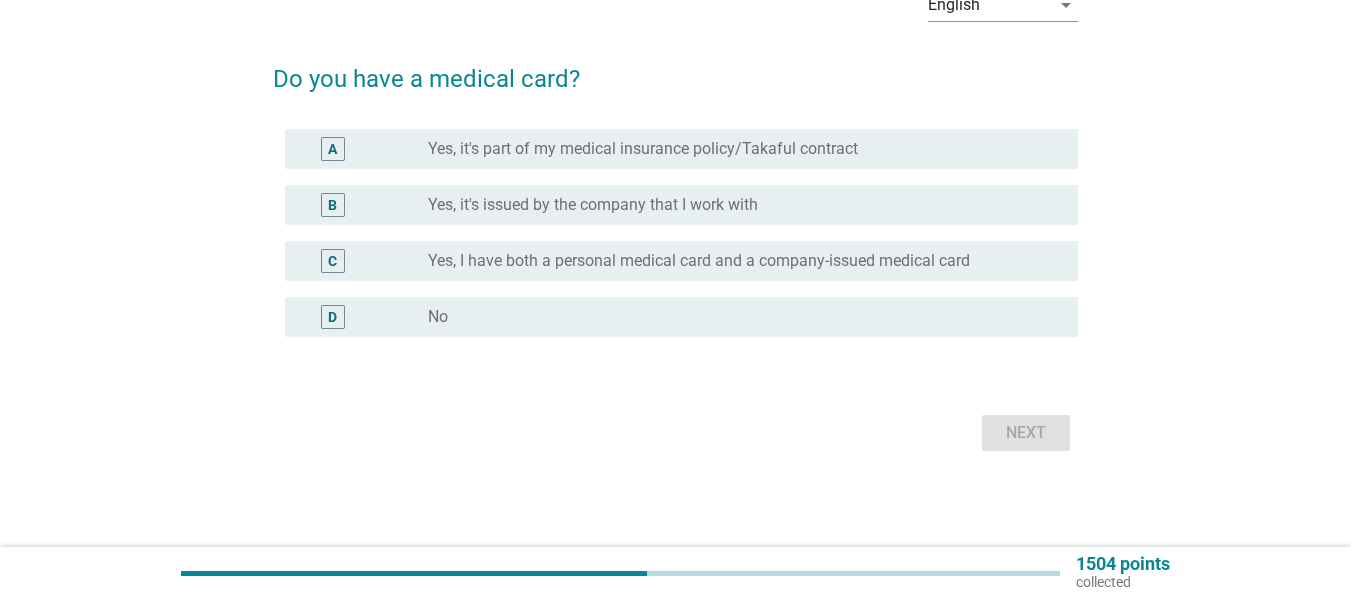 scroll, scrollTop: 0, scrollLeft: 0, axis: both 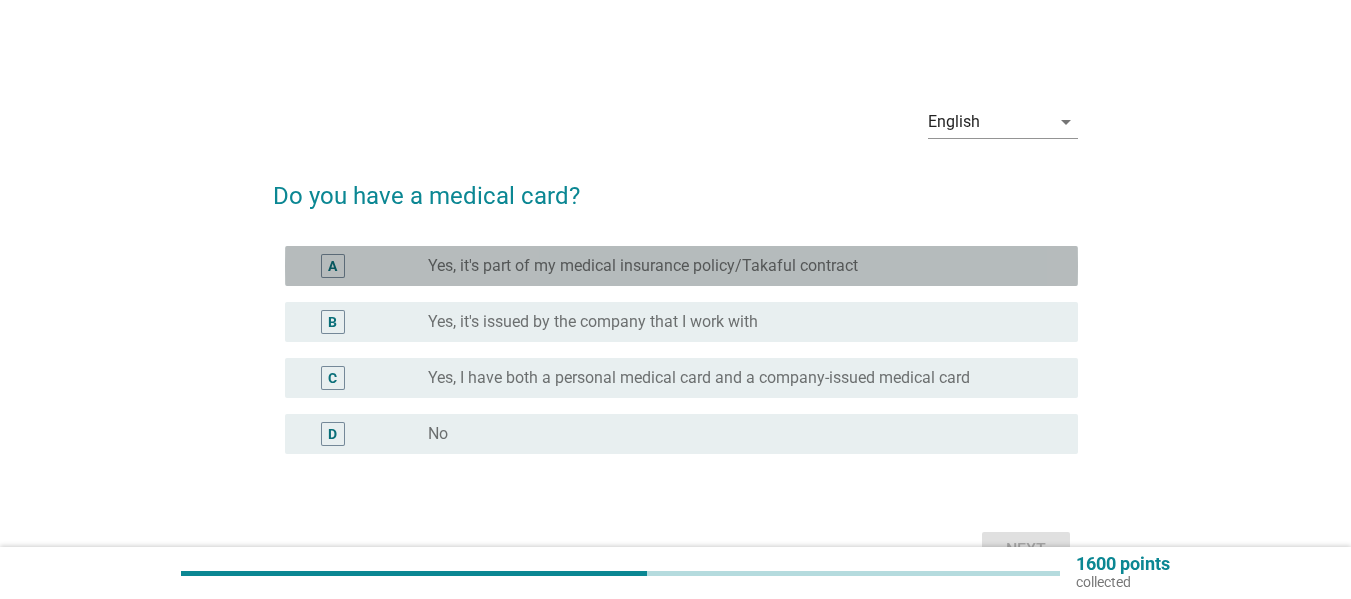 click on "Yes, it's part of my medical insurance policy/Takaful contract" at bounding box center [643, 266] 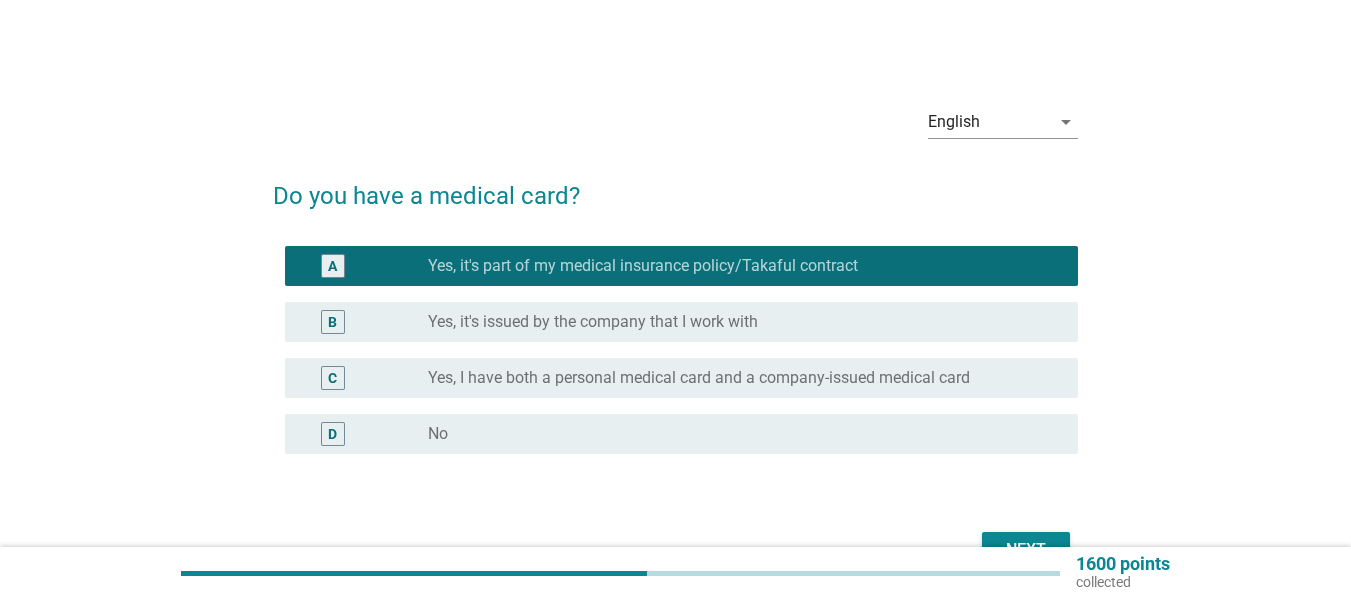 click on "B     radio_button_unchecked Yes, it's issued by the company that I work with" at bounding box center [675, 322] 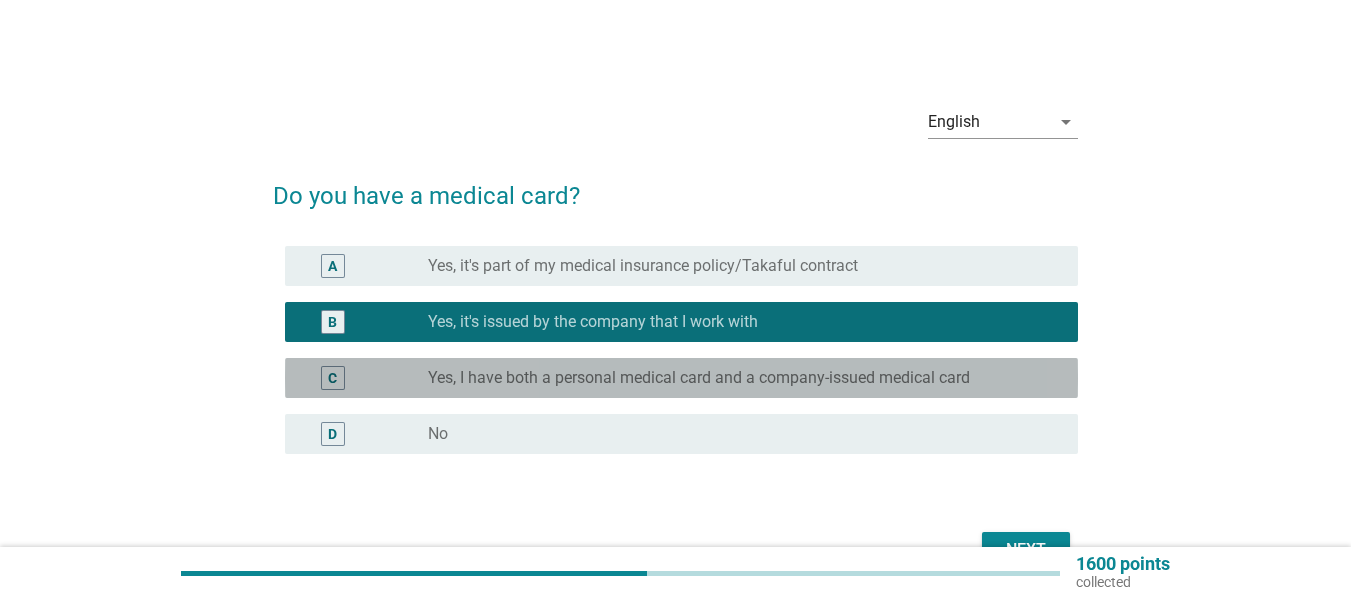 click on "Yes, I have both a personal medical card and a company-issued medical card" at bounding box center (699, 378) 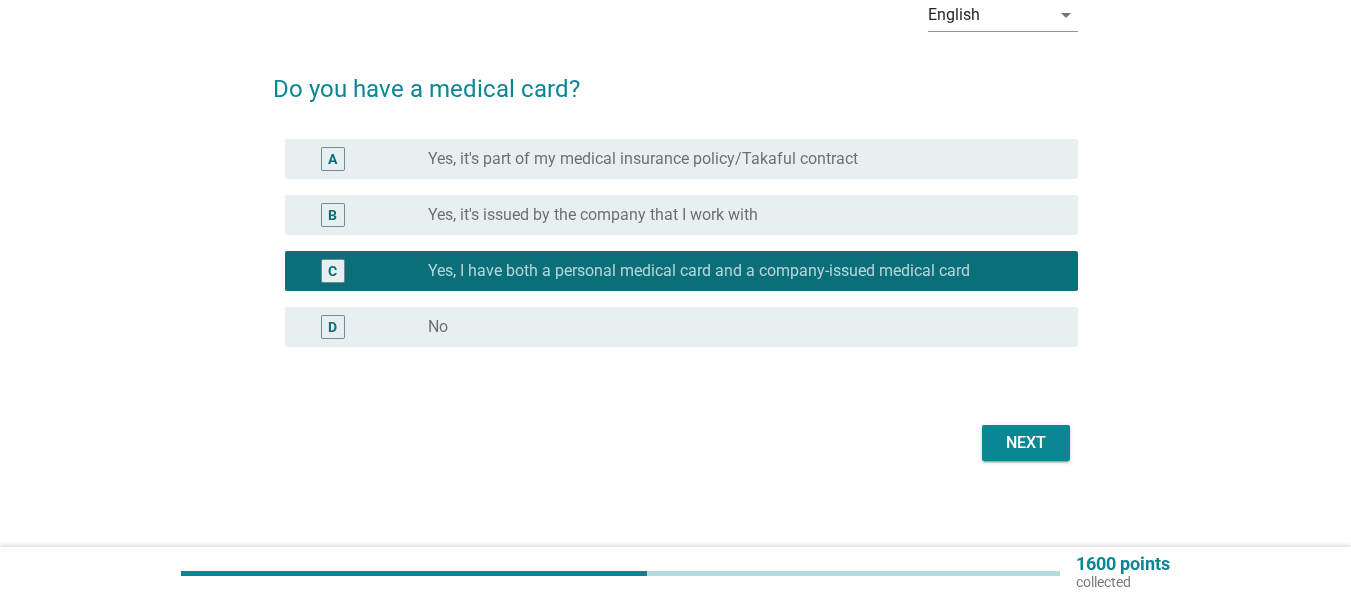scroll, scrollTop: 117, scrollLeft: 0, axis: vertical 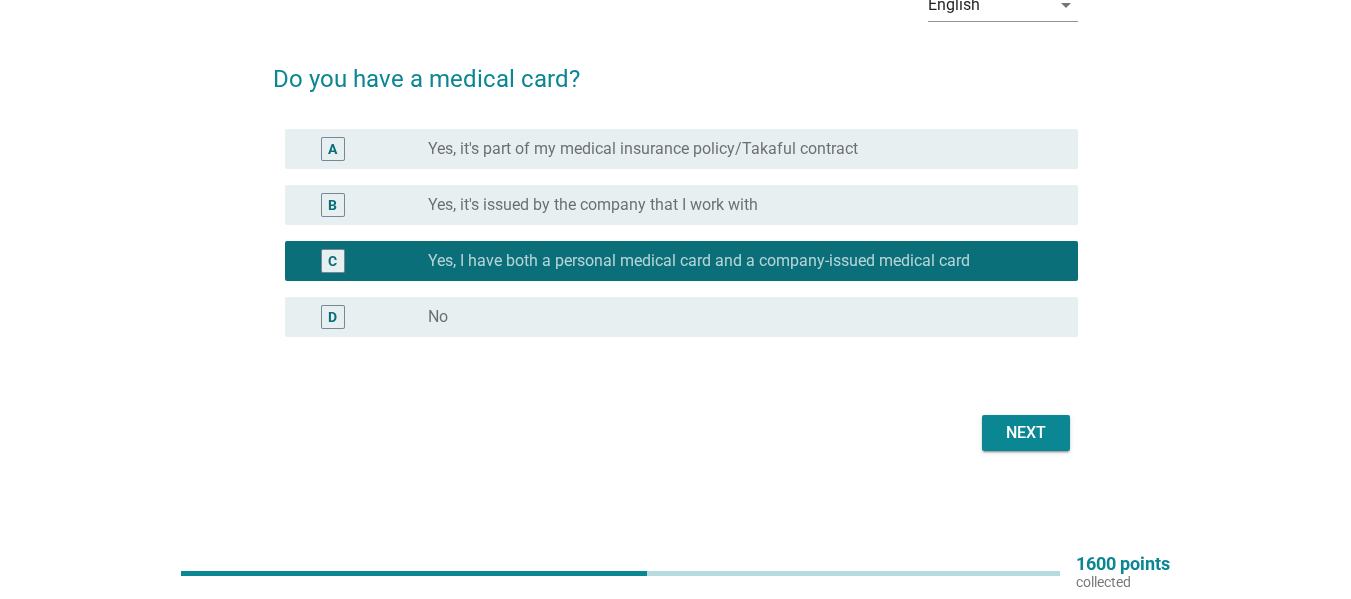 click on "Next" at bounding box center (675, 433) 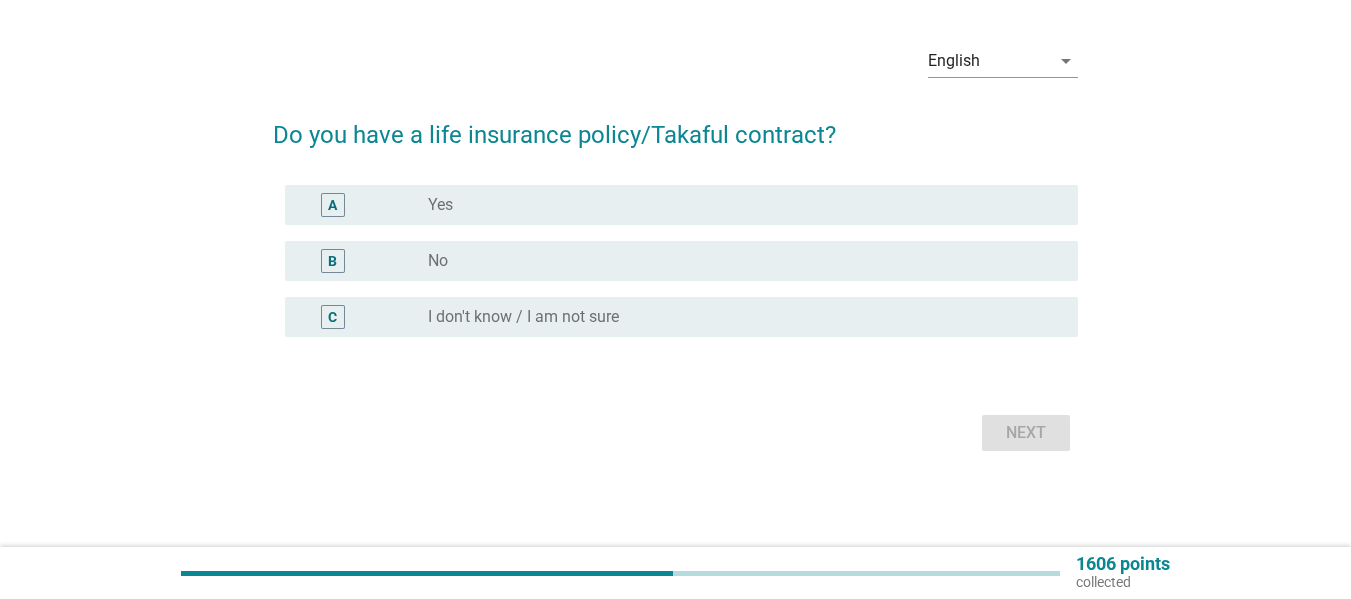 scroll, scrollTop: 0, scrollLeft: 0, axis: both 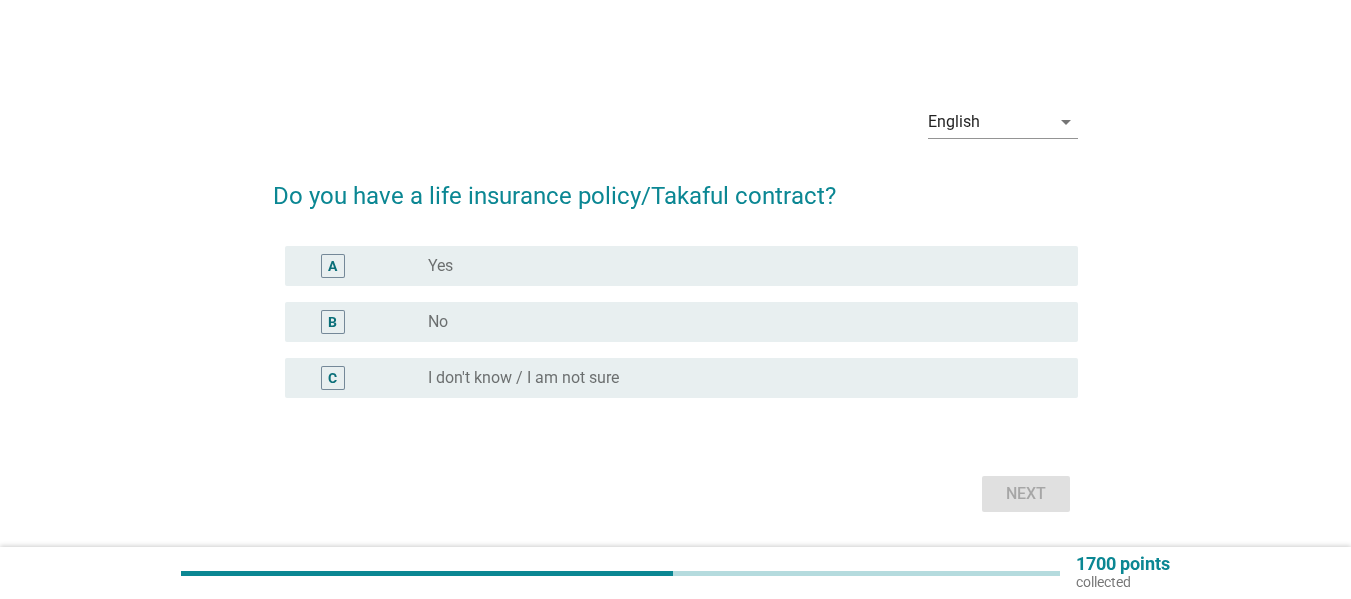 click on "A" at bounding box center [364, 266] 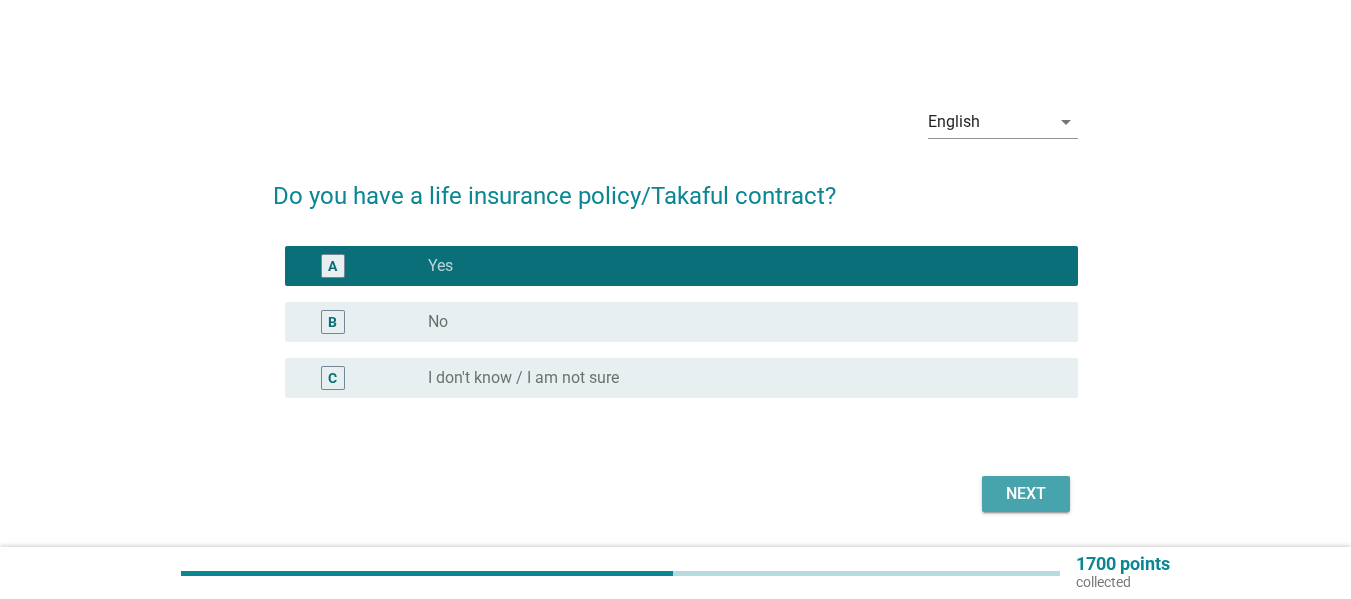 click on "Next" at bounding box center [1026, 494] 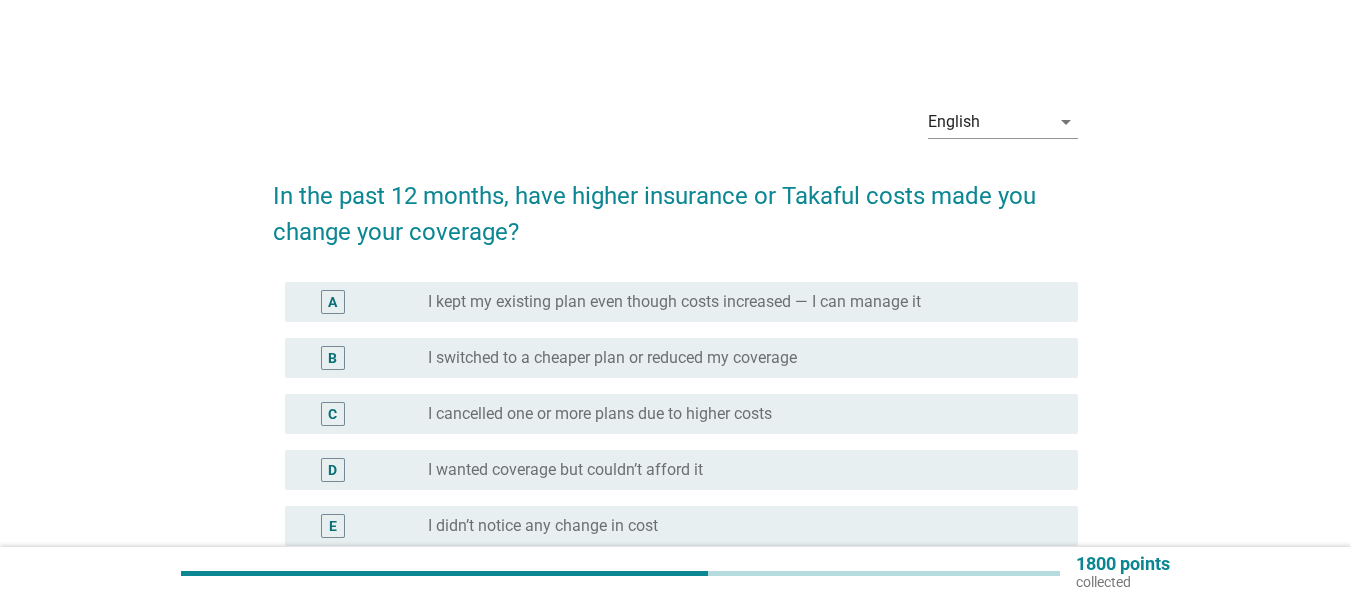 click on "I cancelled one or more plans due to higher costs" at bounding box center (600, 414) 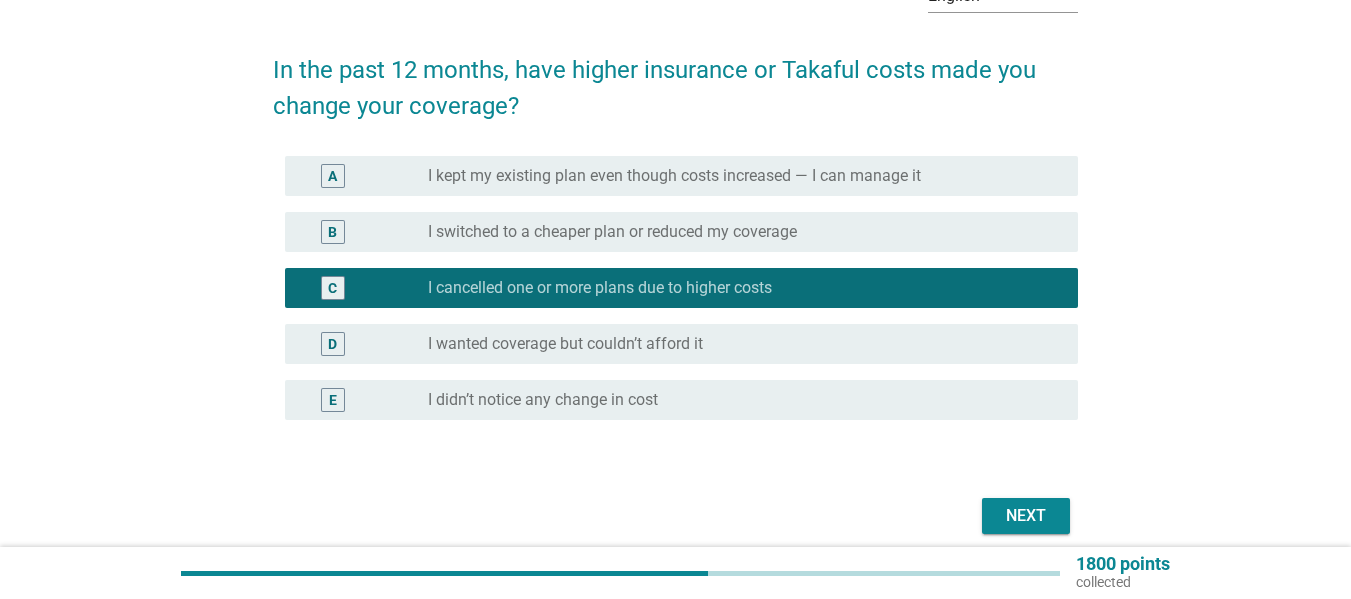 scroll, scrollTop: 200, scrollLeft: 0, axis: vertical 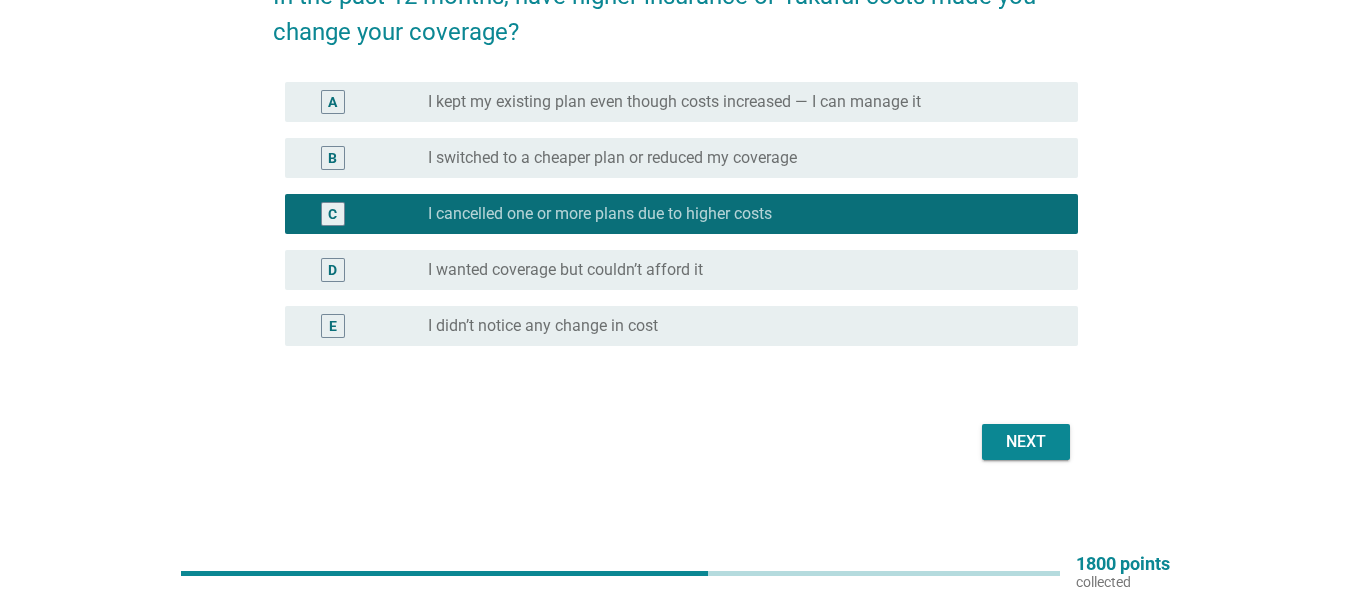 click on "Next" at bounding box center (1026, 442) 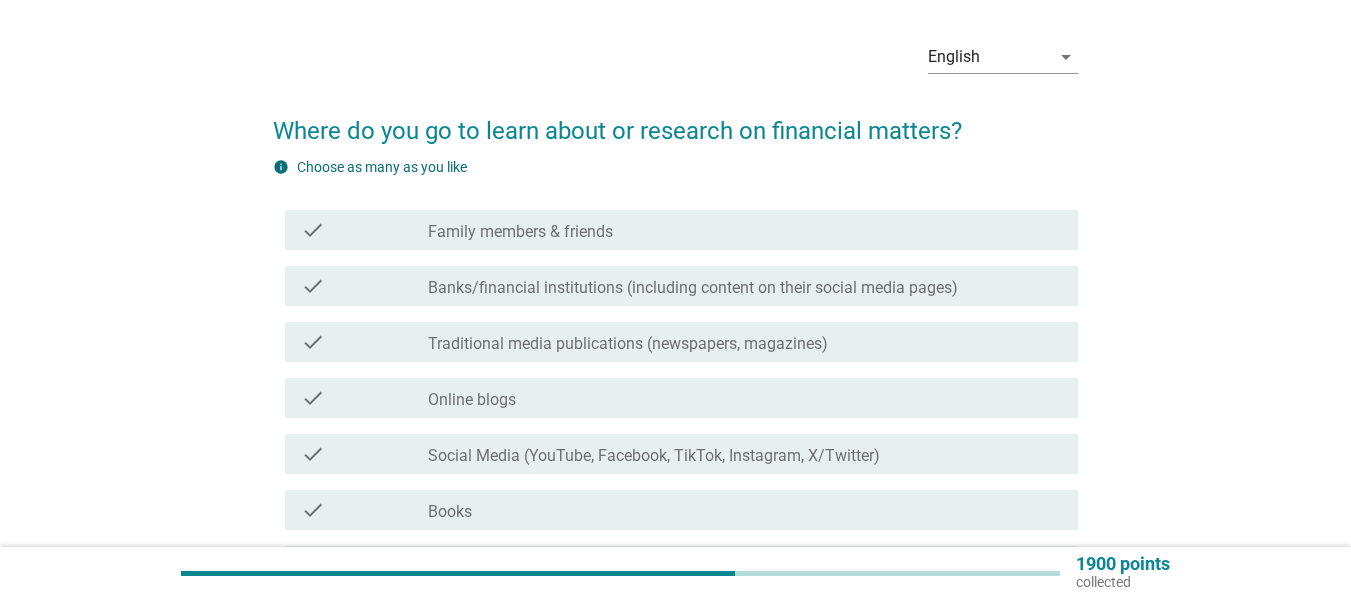 scroll, scrollTop: 100, scrollLeft: 0, axis: vertical 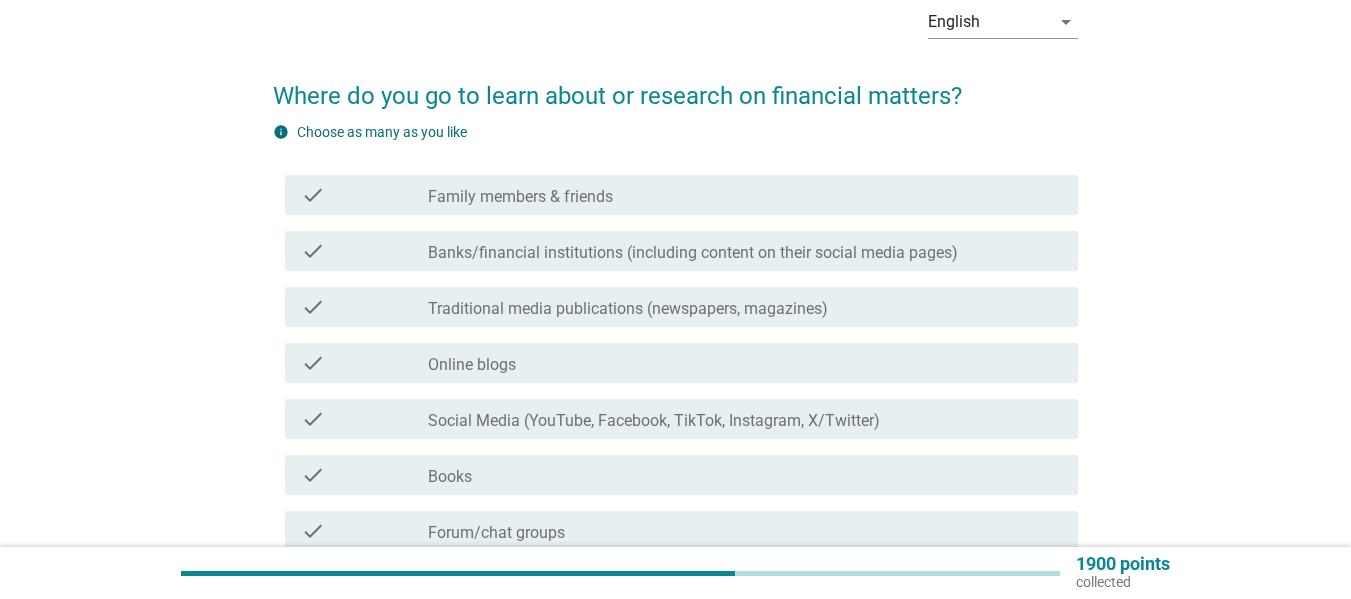 click on "Banks/financial institutions (including content on their social media pages)" at bounding box center (693, 253) 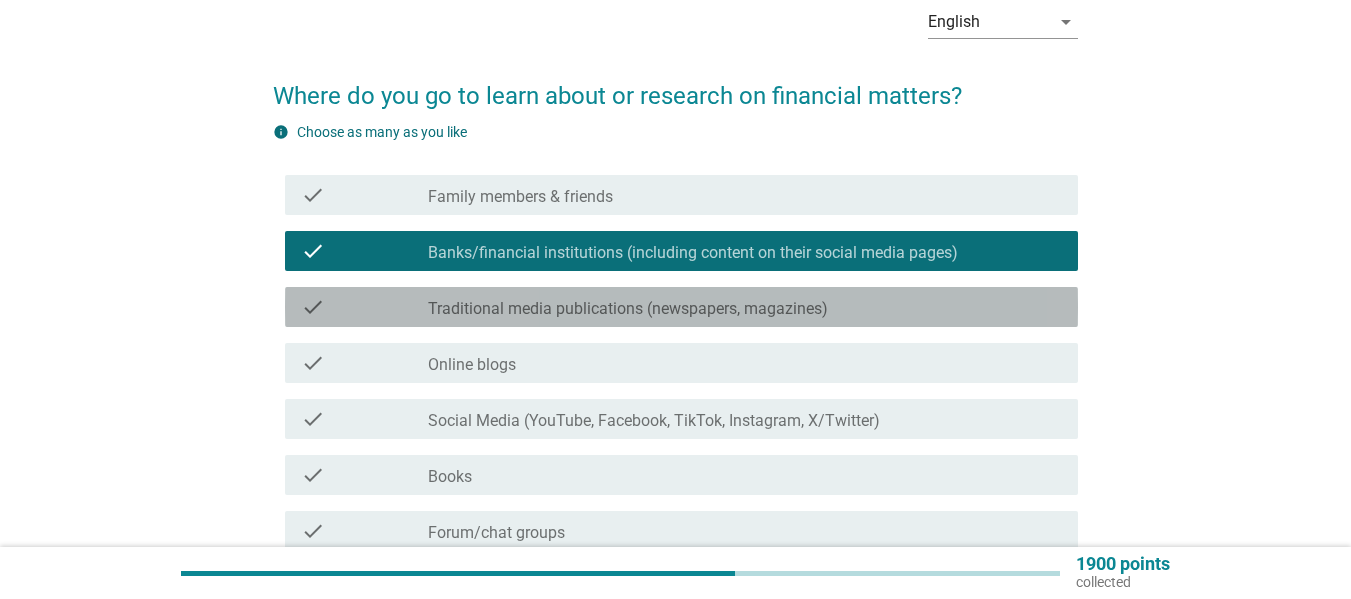 click on "Traditional media publications (newspapers, magazines)" at bounding box center [628, 309] 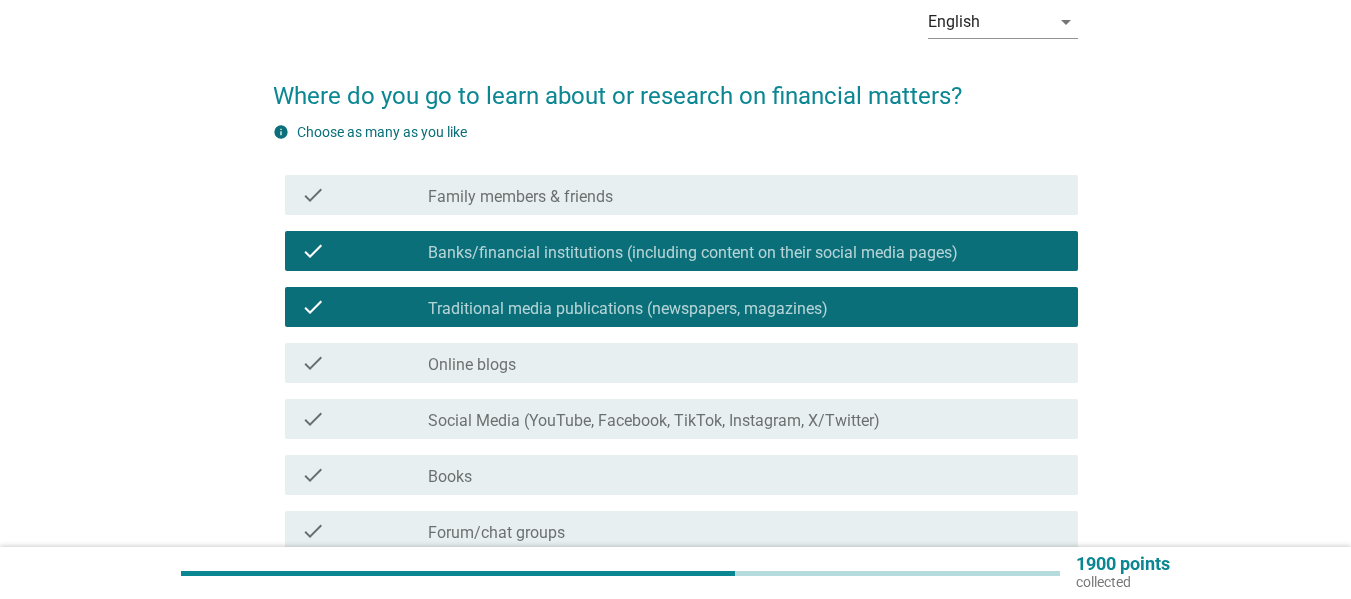 click on "Online blogs" at bounding box center (472, 365) 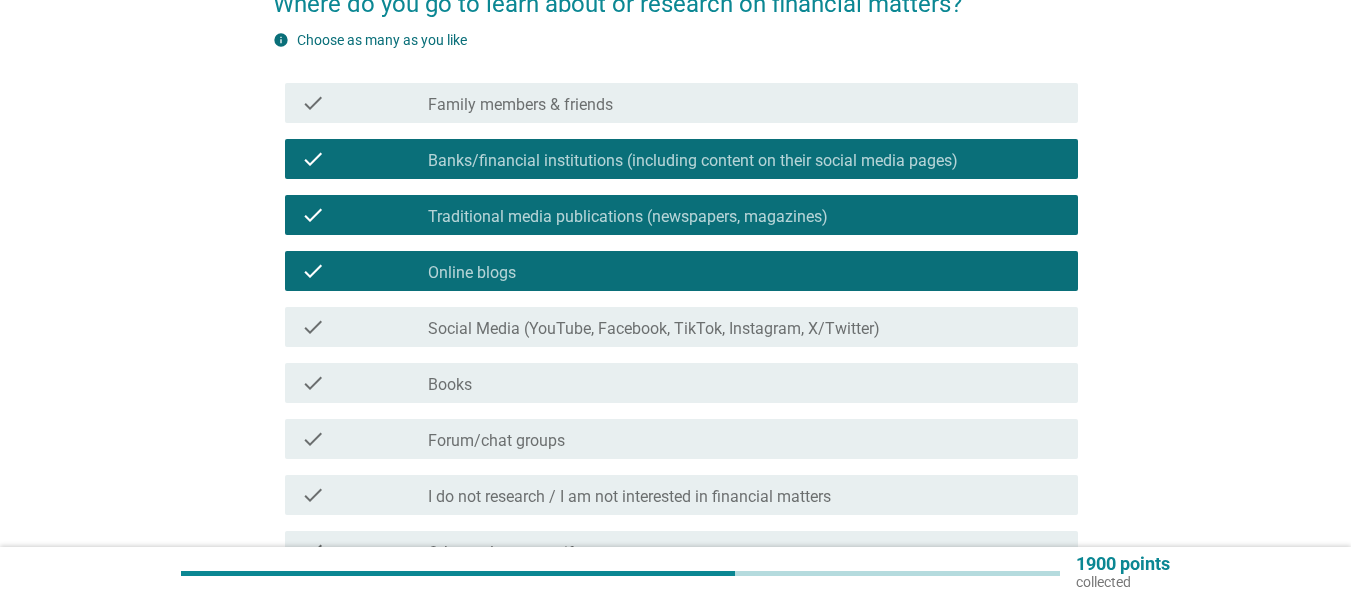scroll, scrollTop: 300, scrollLeft: 0, axis: vertical 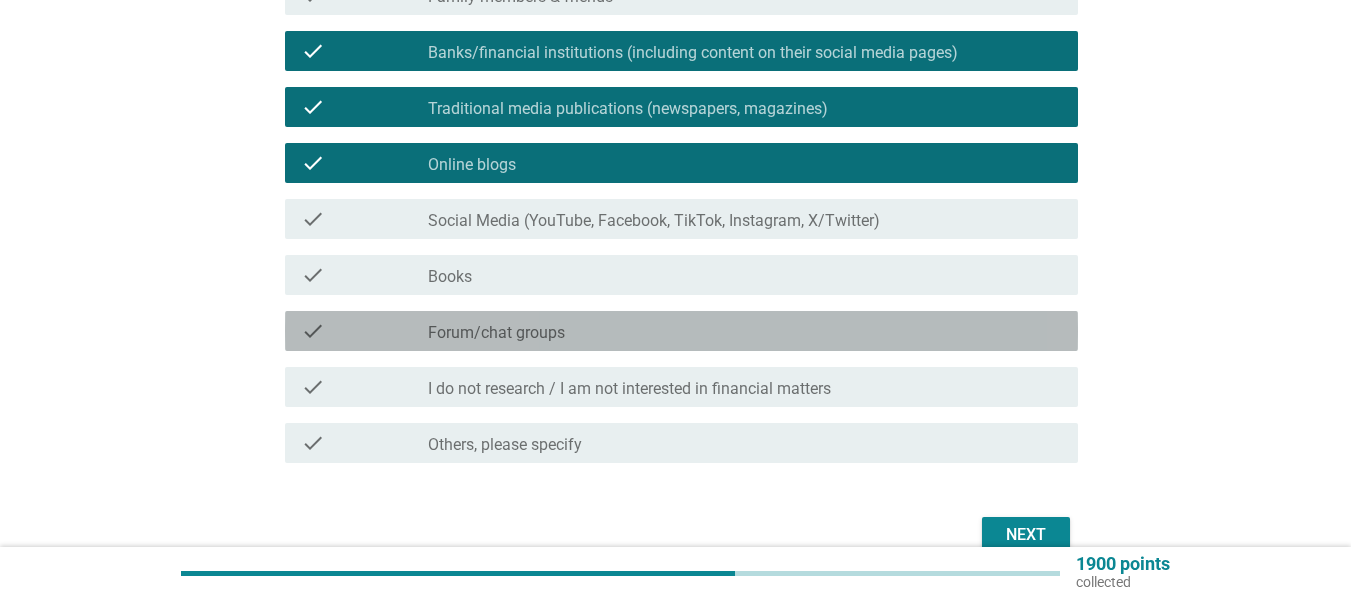 drag, startPoint x: 483, startPoint y: 336, endPoint x: 664, endPoint y: 349, distance: 181.46625 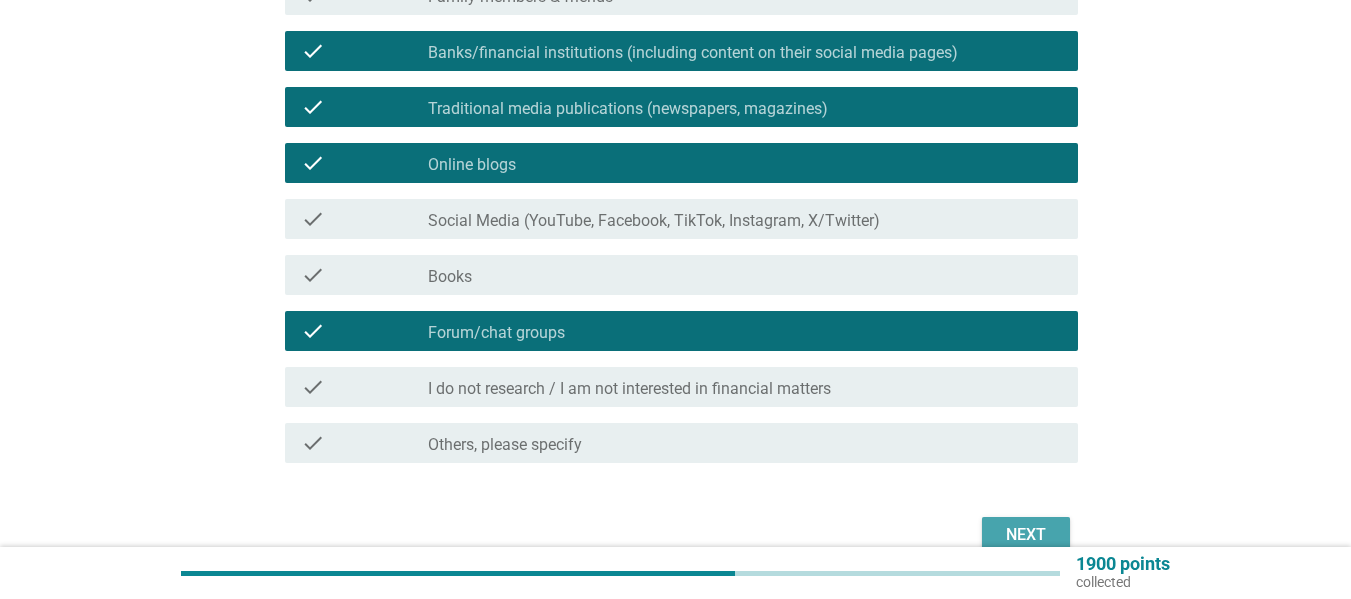 click on "Next" at bounding box center [1026, 535] 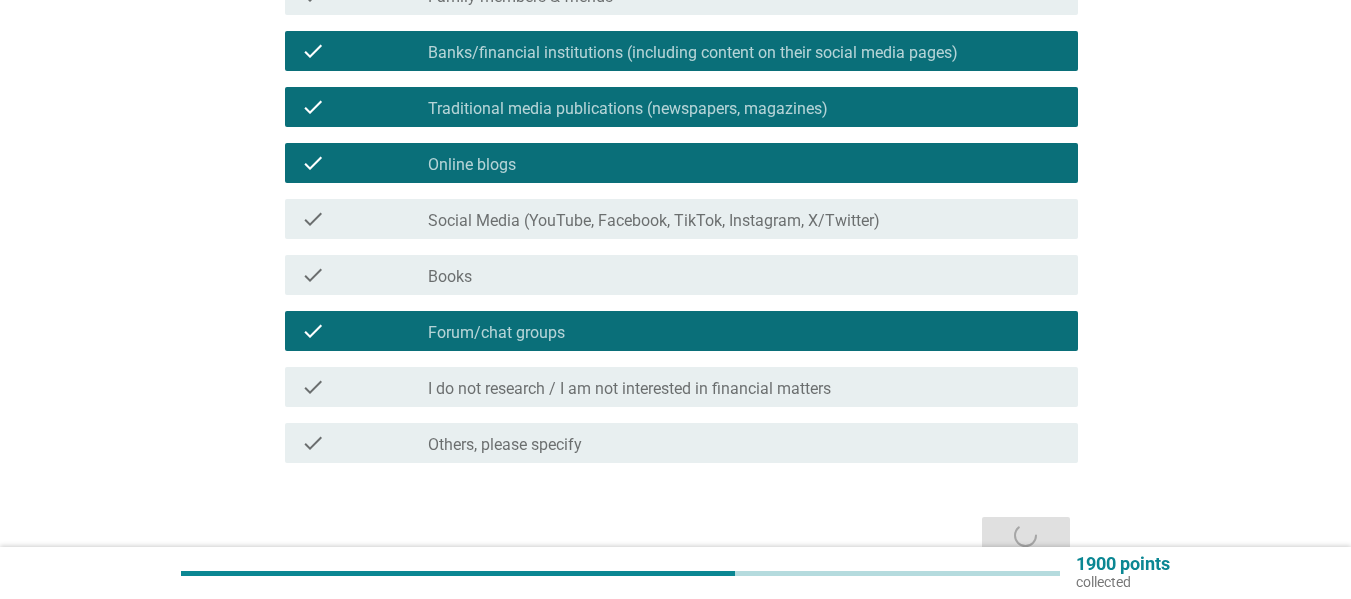 scroll, scrollTop: 0, scrollLeft: 0, axis: both 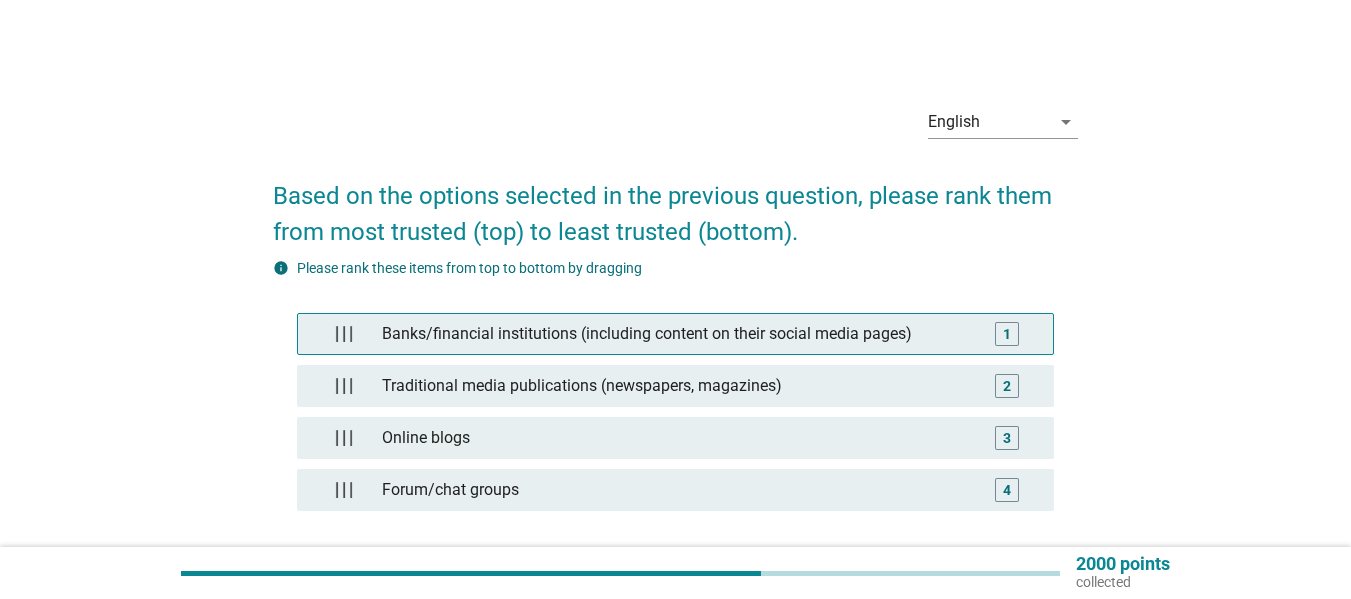 type 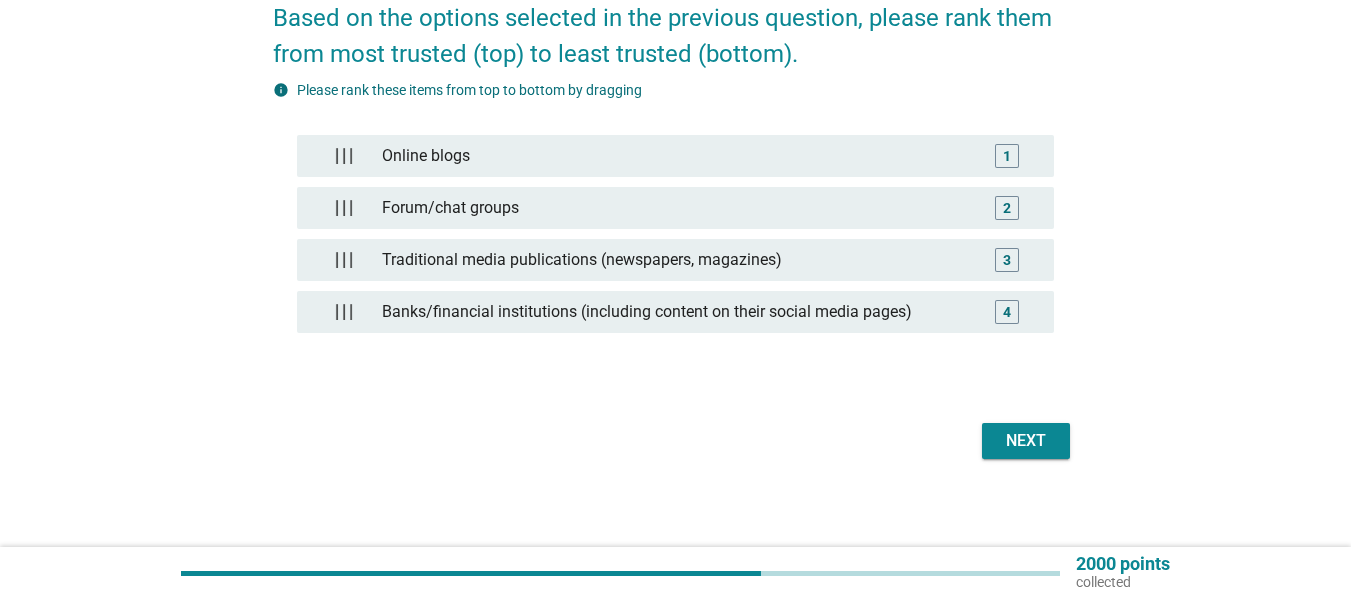 scroll, scrollTop: 186, scrollLeft: 0, axis: vertical 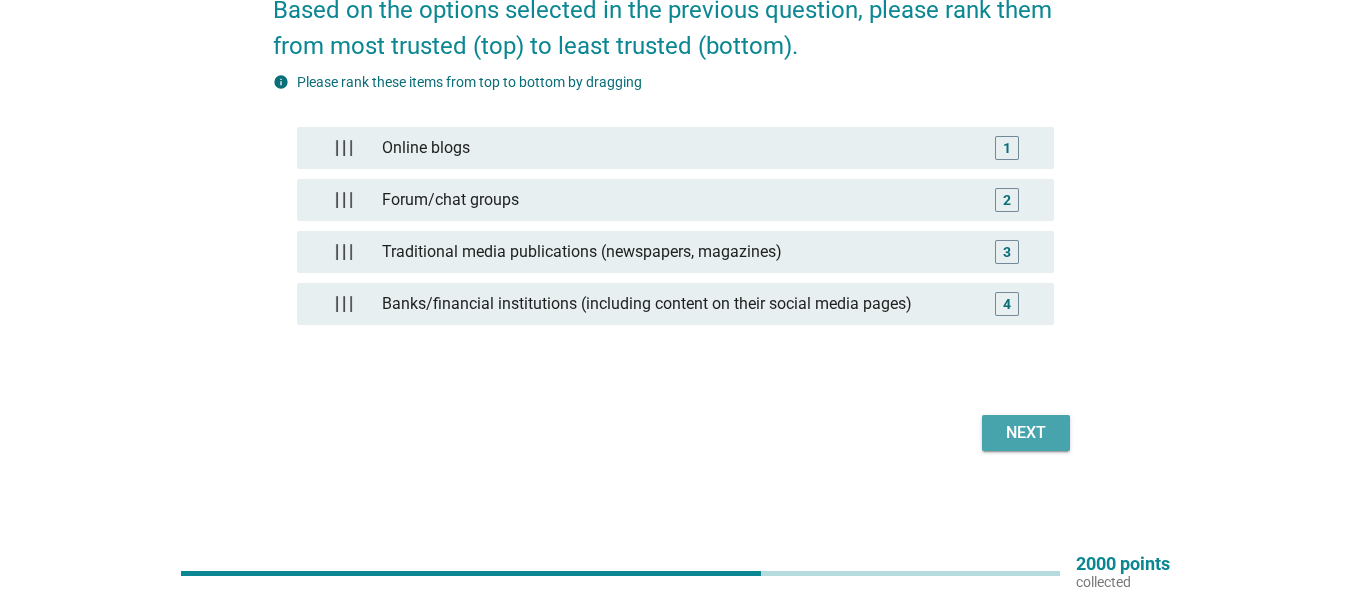 click on "Next" at bounding box center [1026, 433] 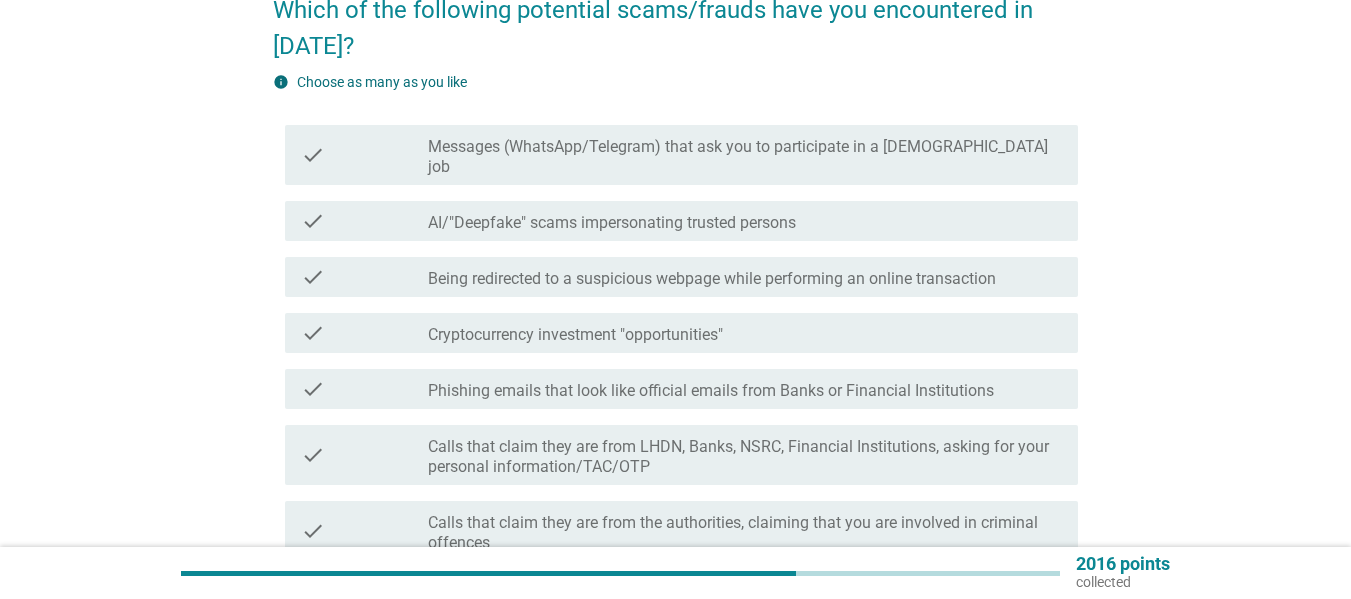 scroll, scrollTop: 0, scrollLeft: 0, axis: both 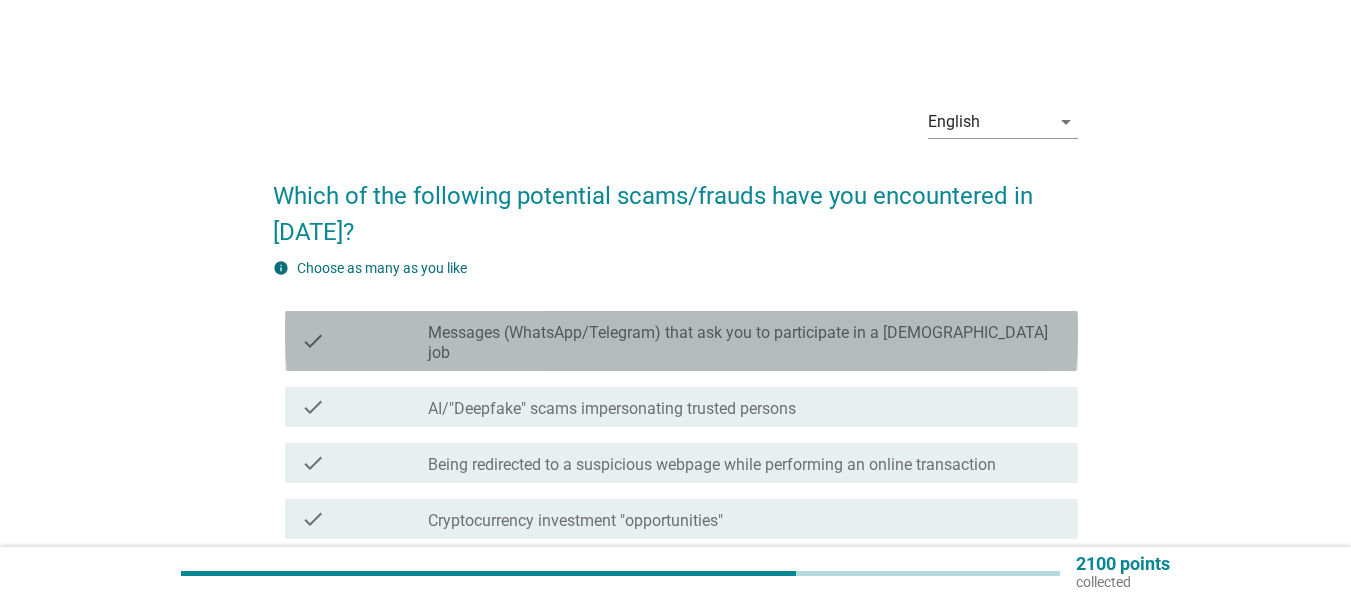 click on "Messages (WhatsApp/Telegram) that ask you to participate in a [DEMOGRAPHIC_DATA] job" at bounding box center (745, 343) 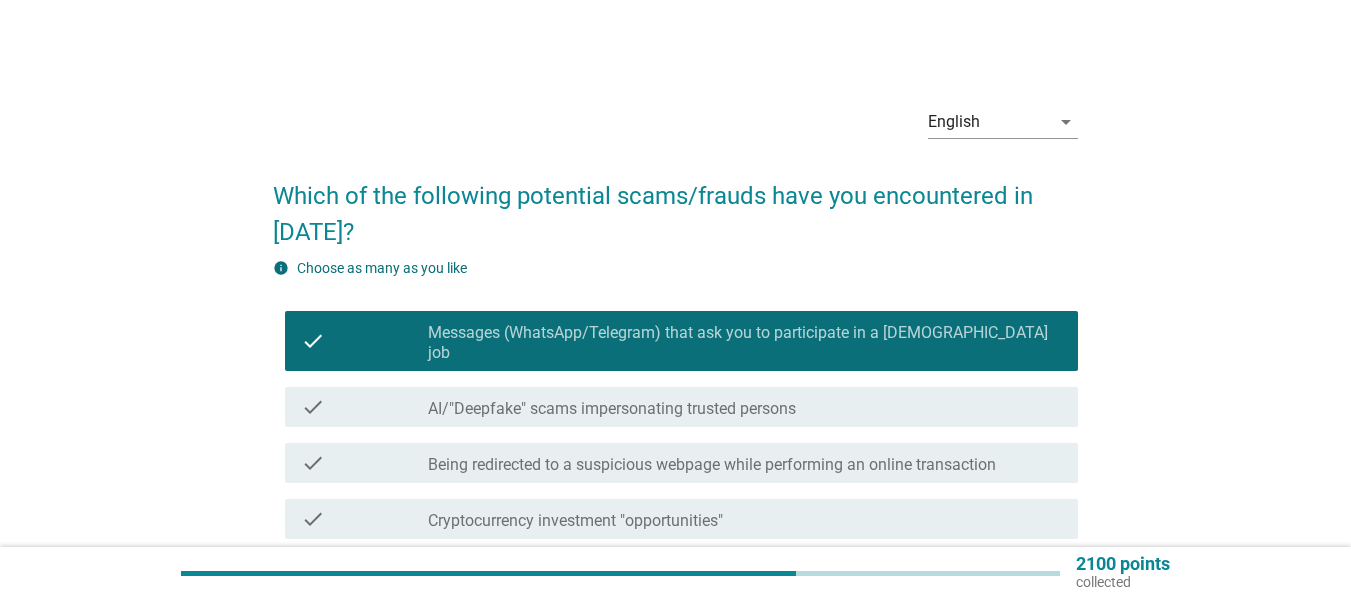 click on "AI/"Deepfake" scams impersonating trusted persons" at bounding box center [612, 409] 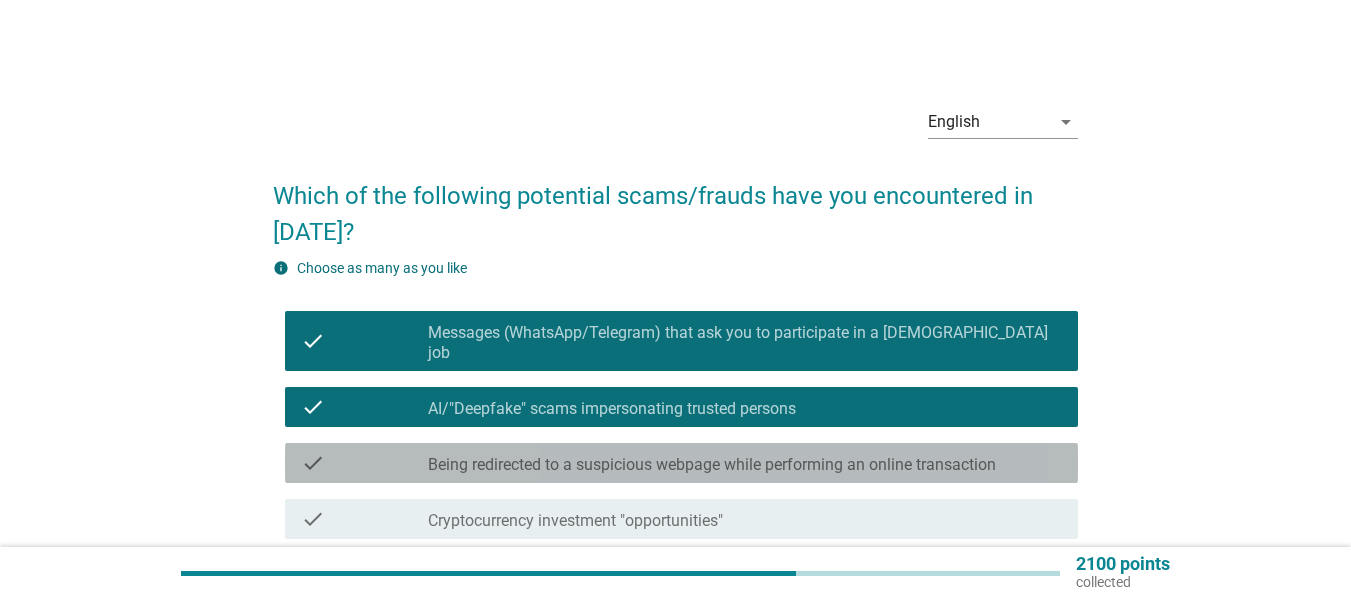 click on "Being redirected to a suspicious webpage while performing an online transaction" at bounding box center (712, 465) 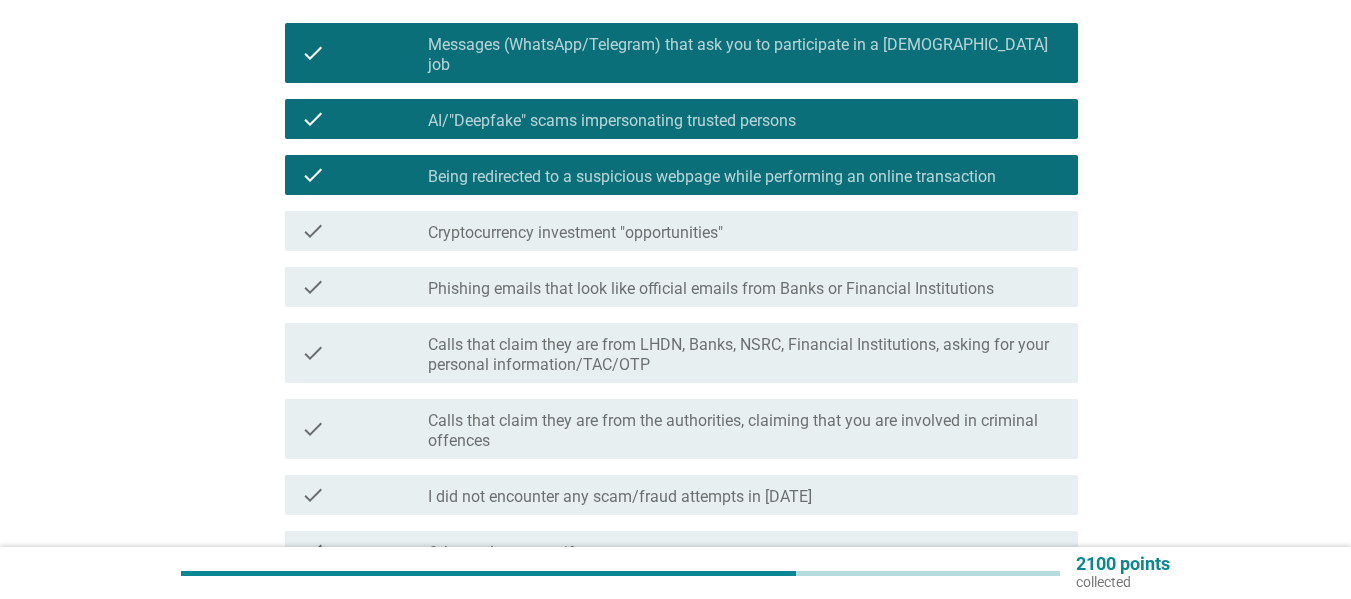 scroll, scrollTop: 300, scrollLeft: 0, axis: vertical 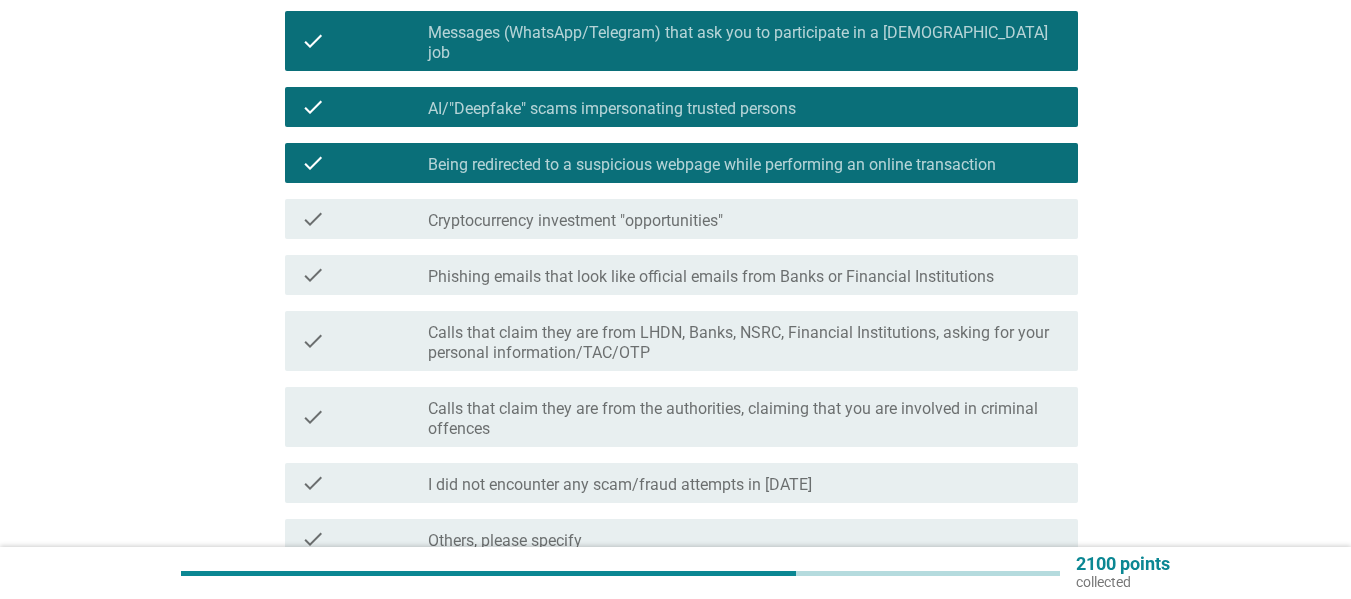 click on "Cryptocurrency investment "opportunities"" at bounding box center (575, 221) 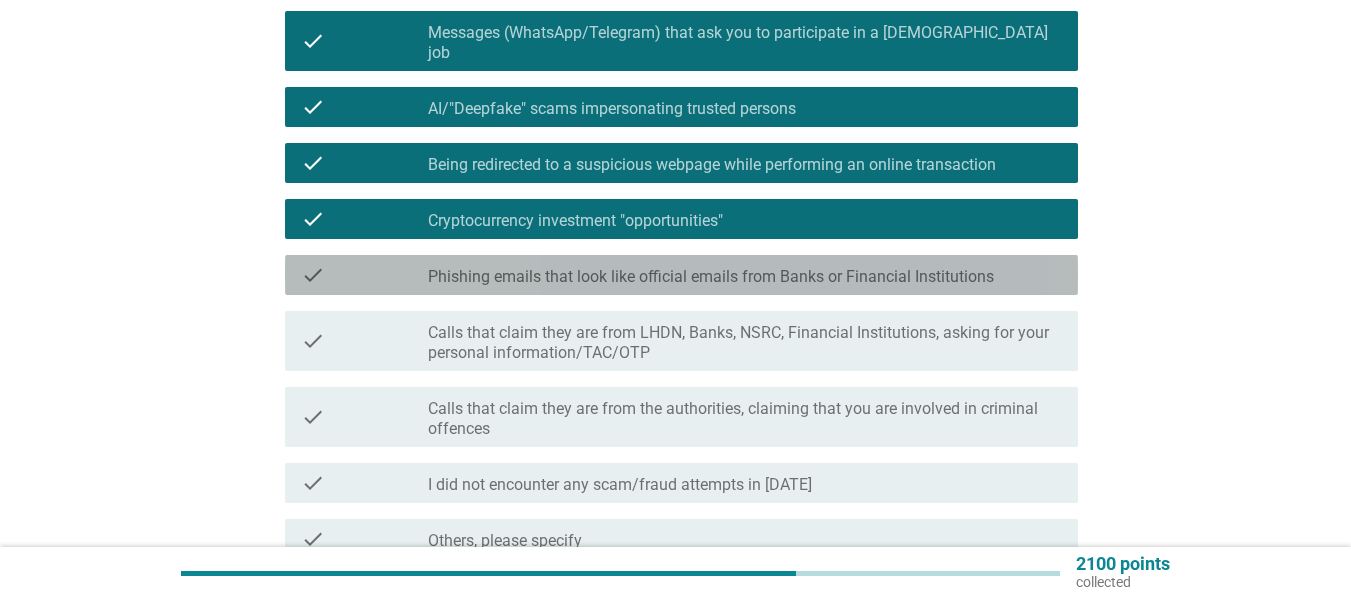 click on "Phishing emails that look like official emails from Banks or Financial Institutions" at bounding box center (711, 277) 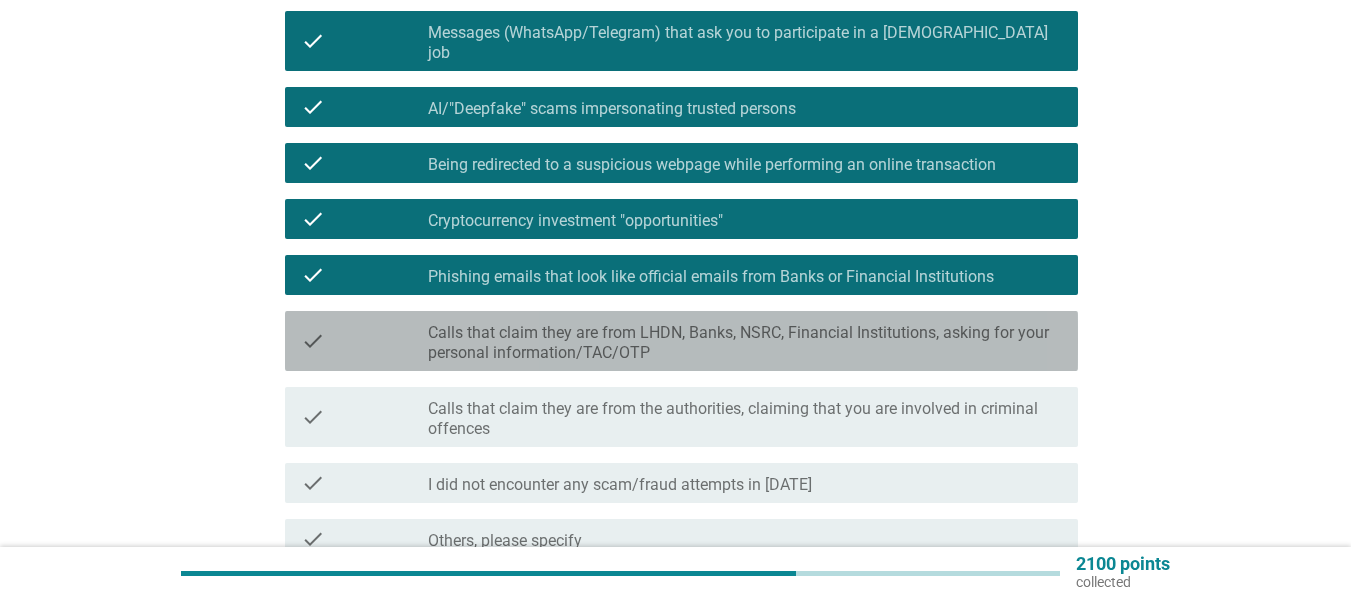click on "Calls that claim they are from LHDN, Banks, NSRC, Financial Institutions, asking for your personal information/TAC/OTP" at bounding box center (745, 343) 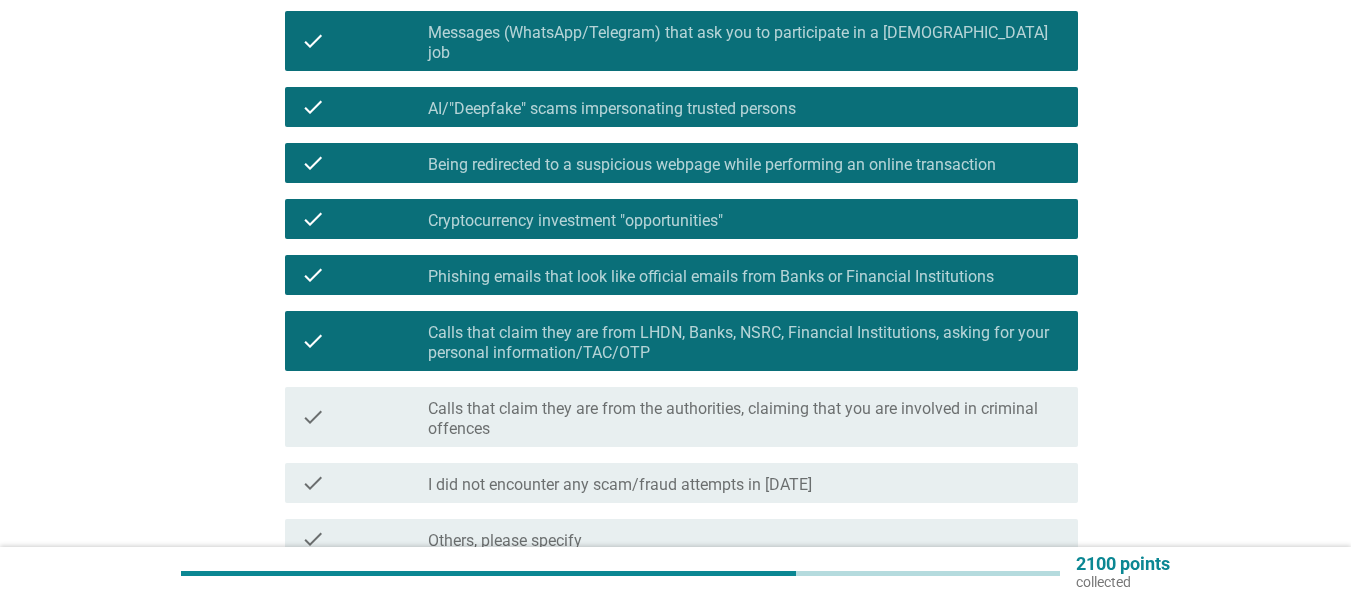 click on "Calls that claim they are from the authorities, claiming that you are involved in criminal offences" at bounding box center [745, 419] 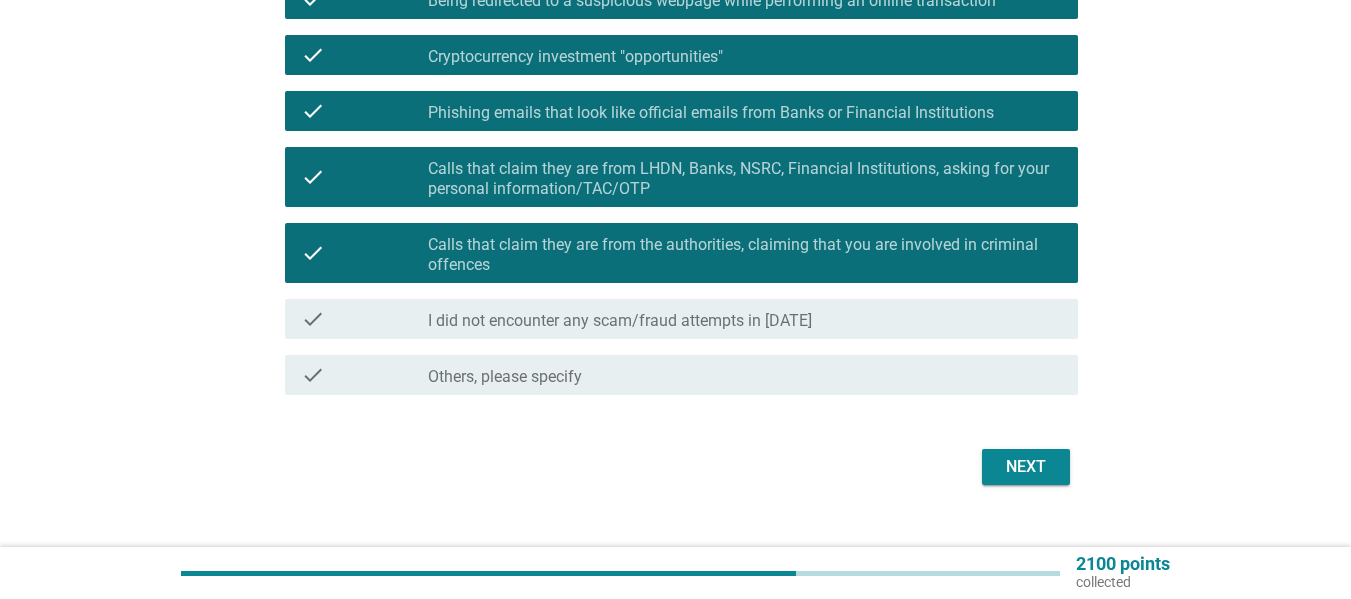 scroll, scrollTop: 478, scrollLeft: 0, axis: vertical 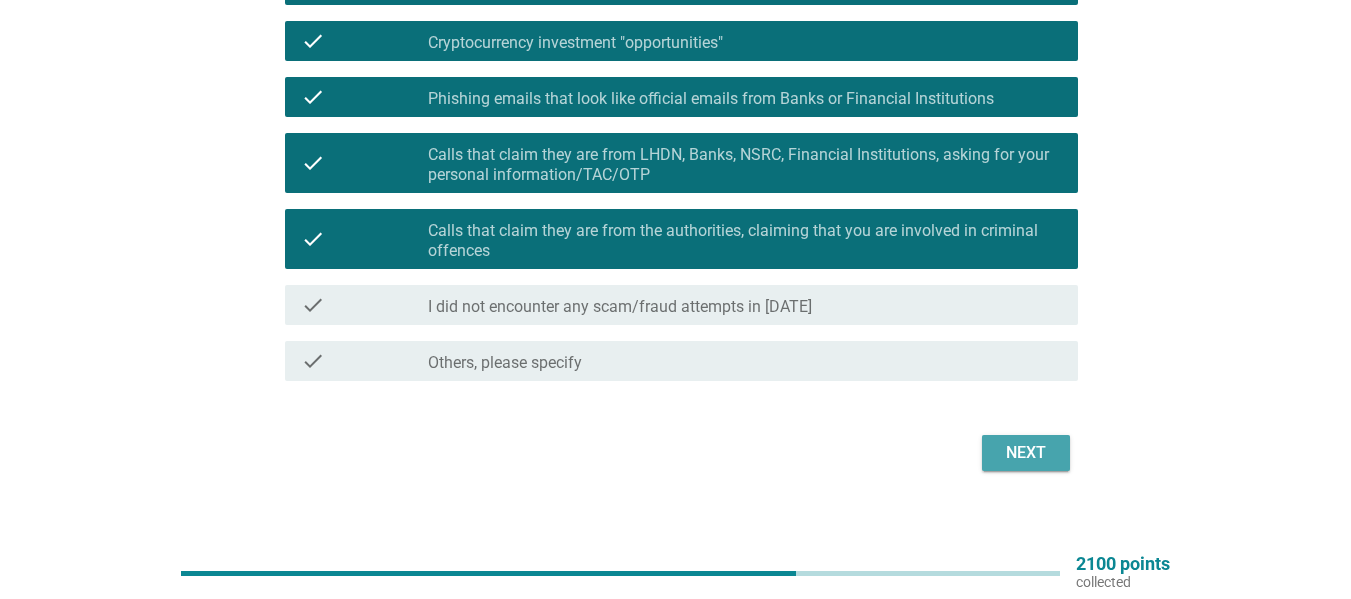 click on "Next" at bounding box center (1026, 453) 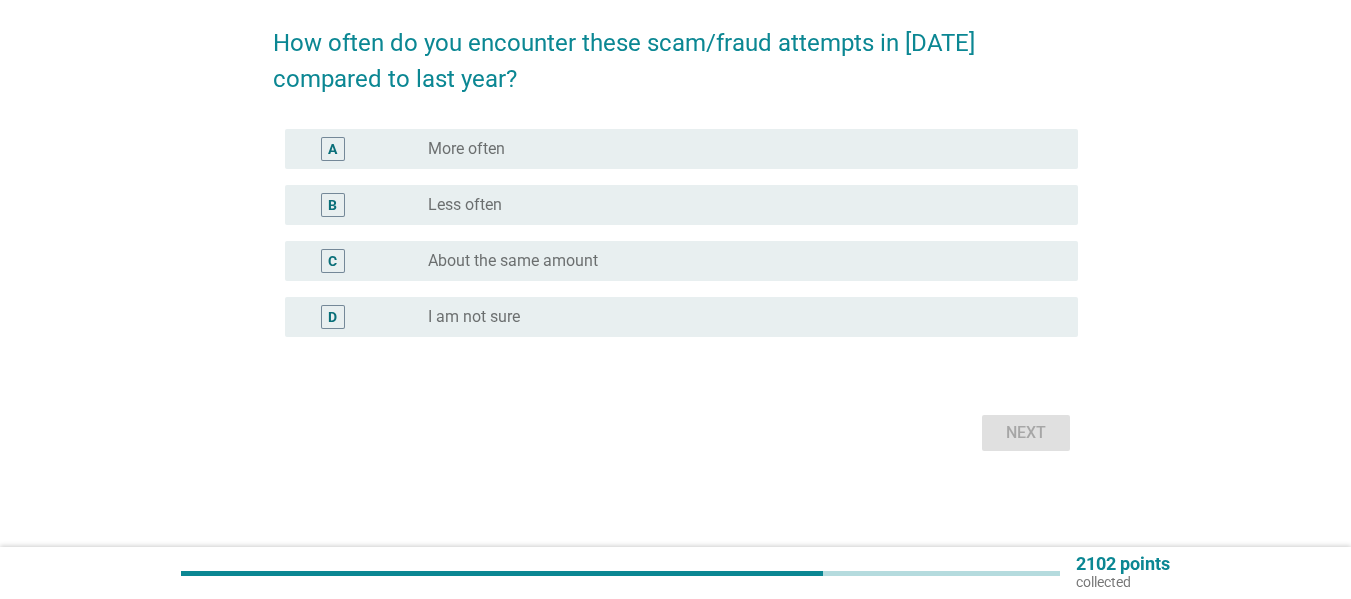 scroll, scrollTop: 0, scrollLeft: 0, axis: both 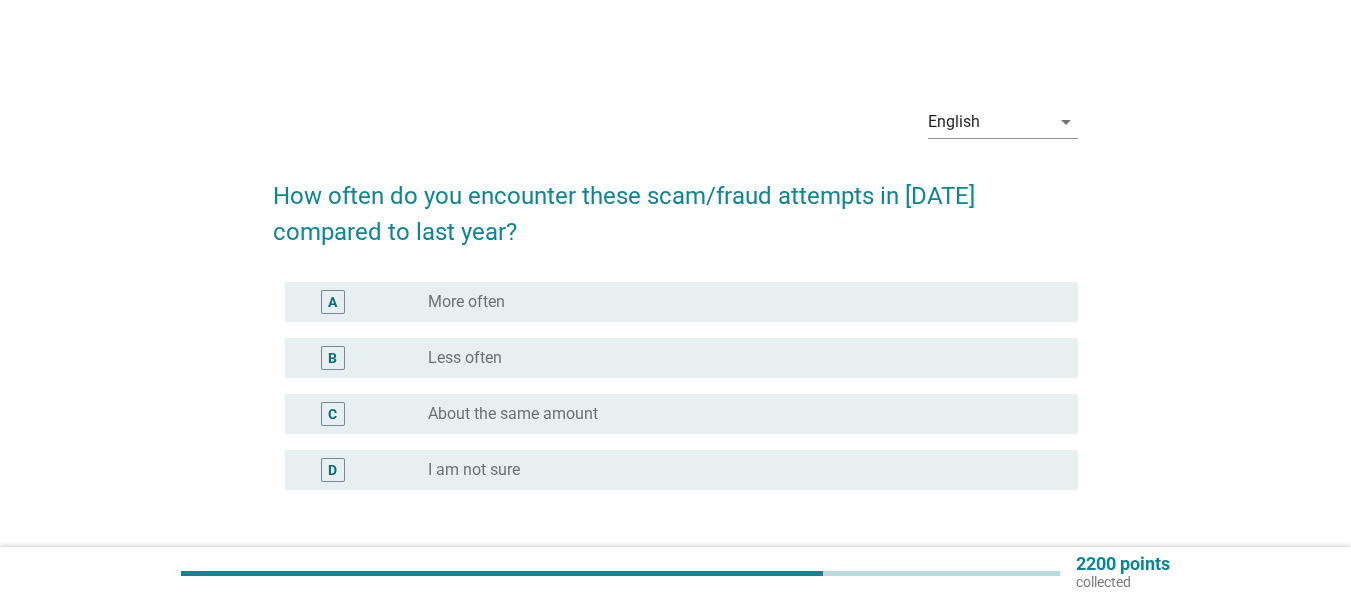 click on "Less often" at bounding box center (465, 358) 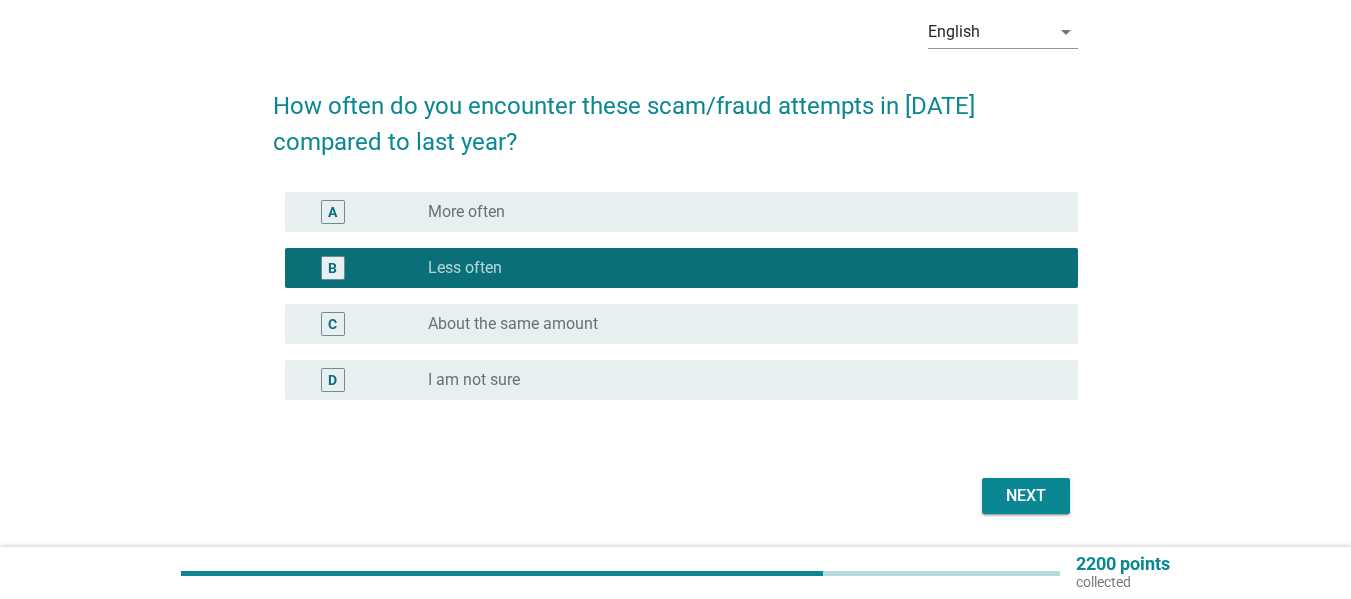 scroll, scrollTop: 153, scrollLeft: 0, axis: vertical 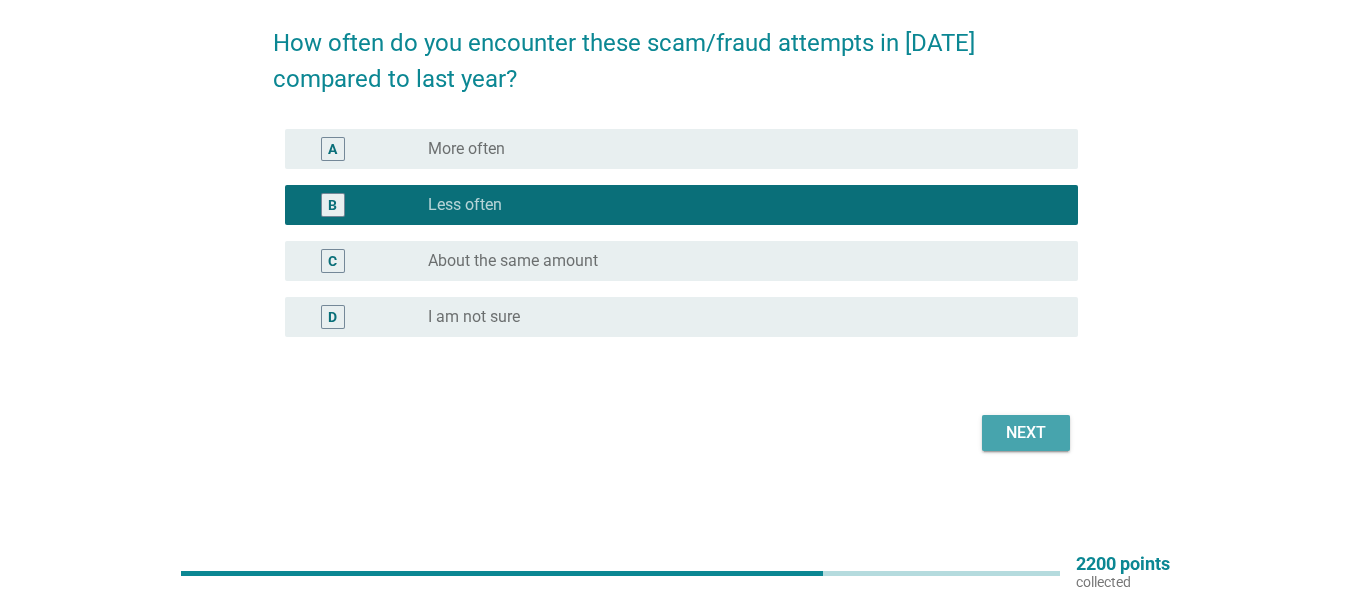 click on "Next" at bounding box center (1026, 433) 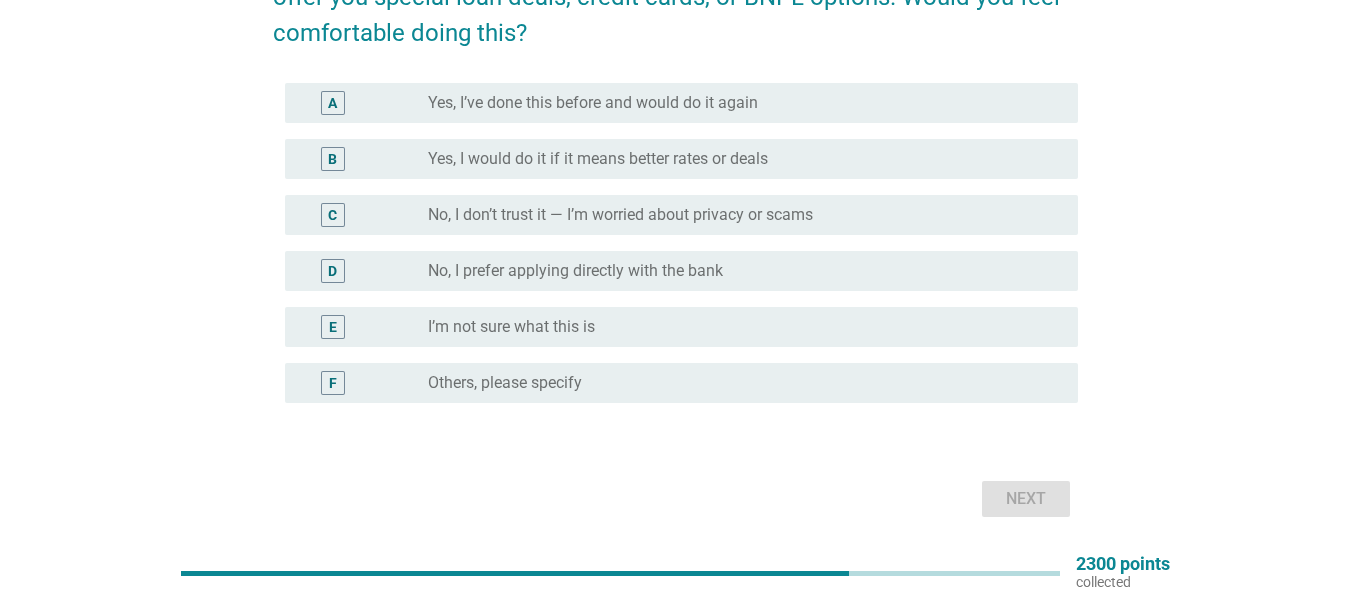 scroll, scrollTop: 200, scrollLeft: 0, axis: vertical 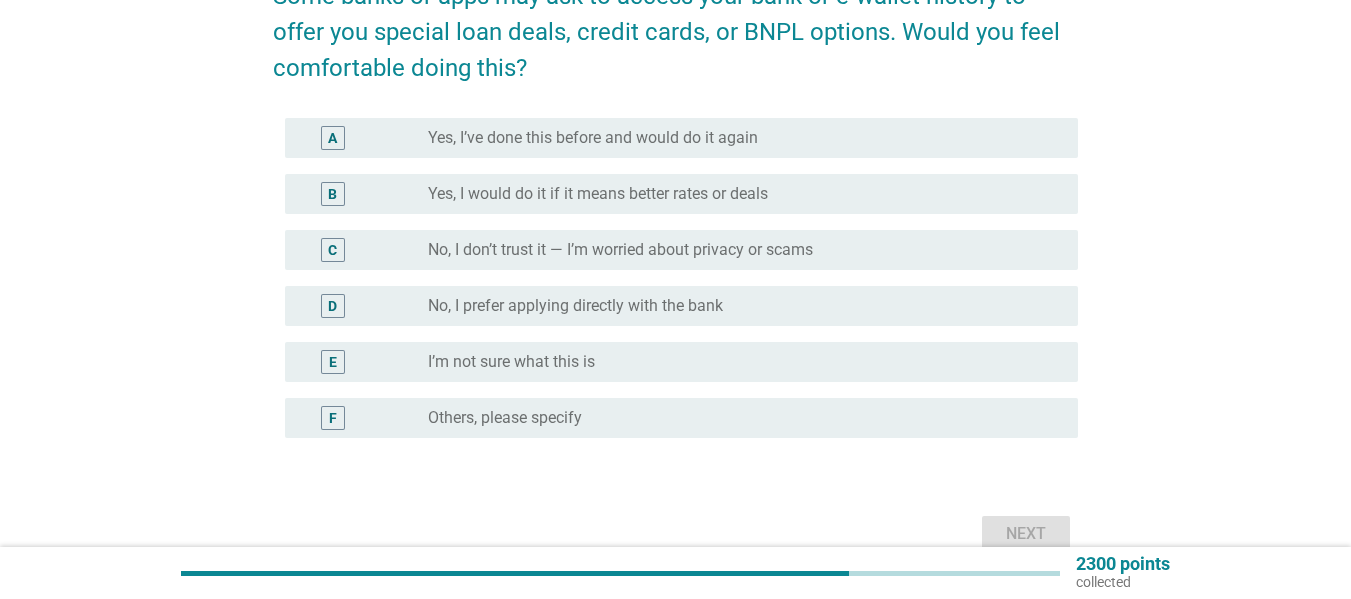click on "radio_button_unchecked No, I prefer applying directly with the bank" at bounding box center (745, 306) 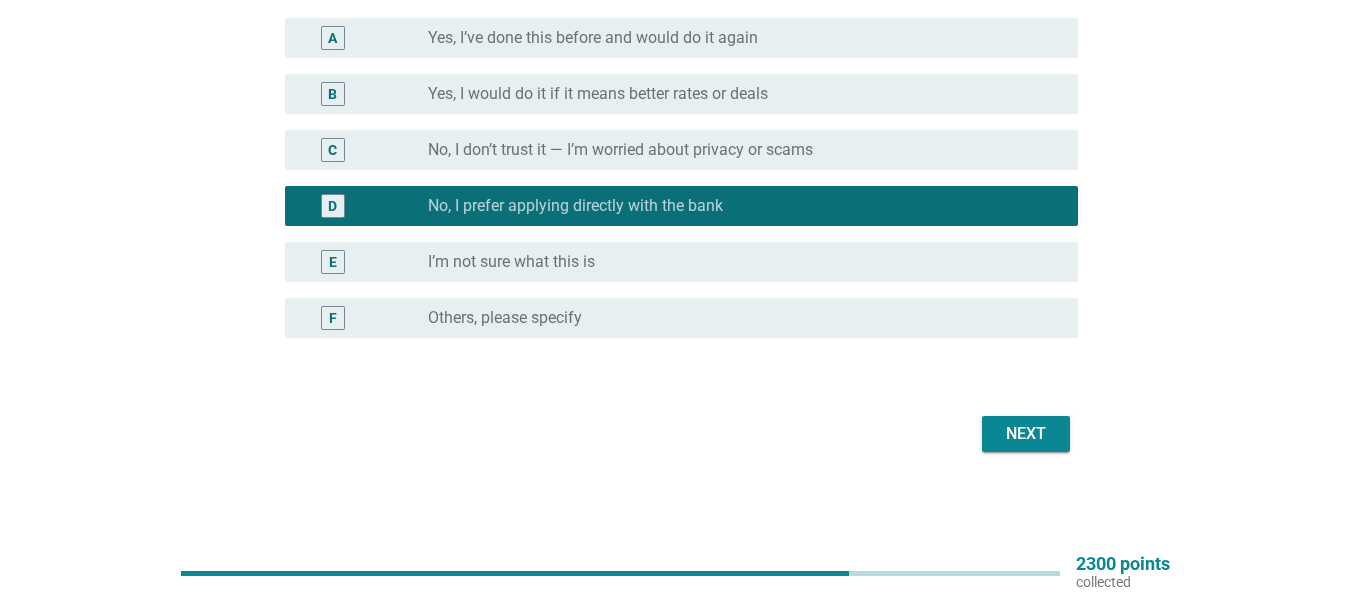 scroll, scrollTop: 200, scrollLeft: 0, axis: vertical 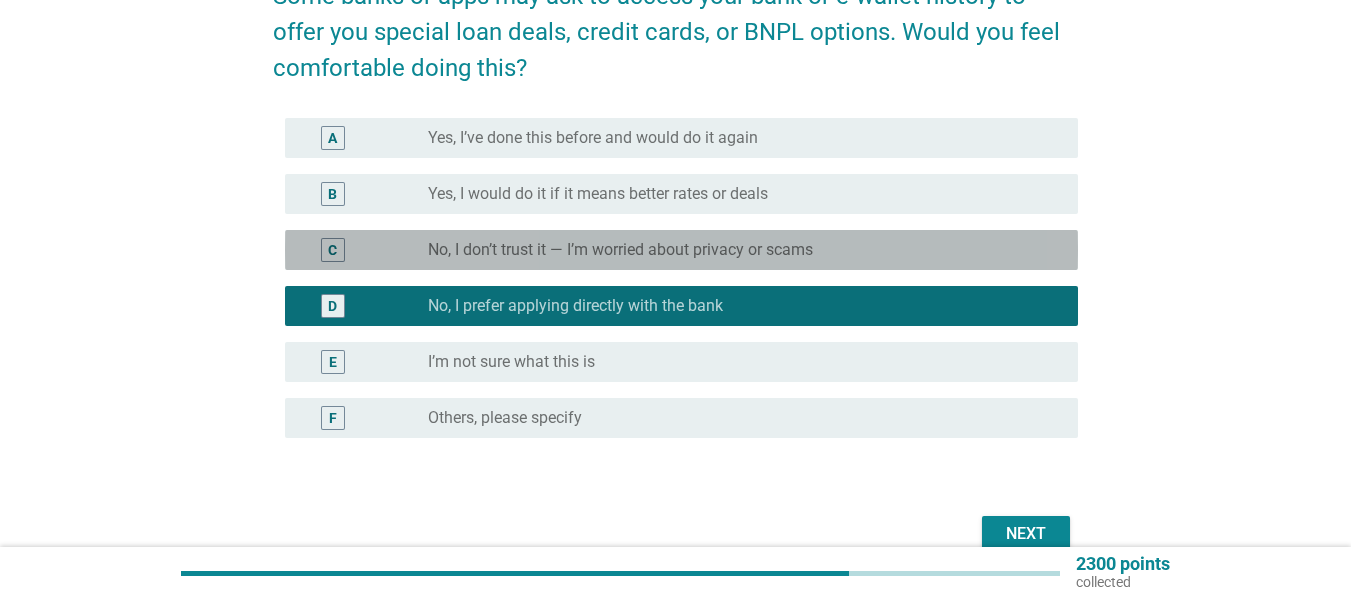 click on "No, I don’t trust it — I’m worried about privacy or scams" at bounding box center [620, 250] 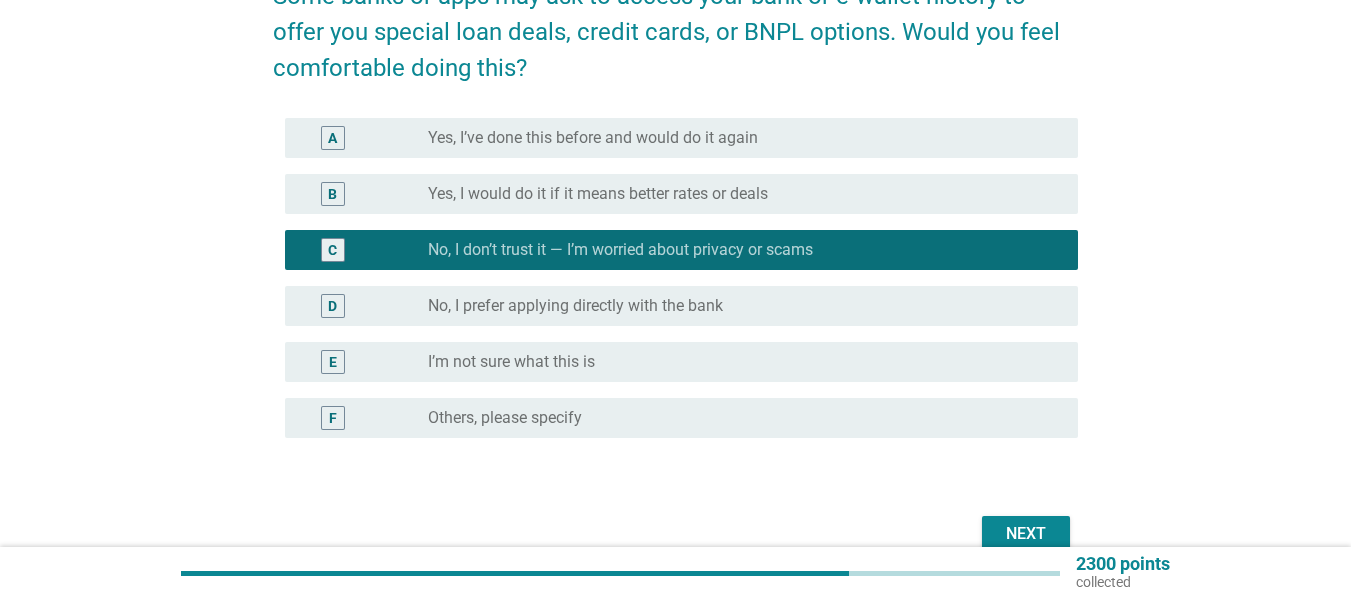click on "Next" at bounding box center (1026, 534) 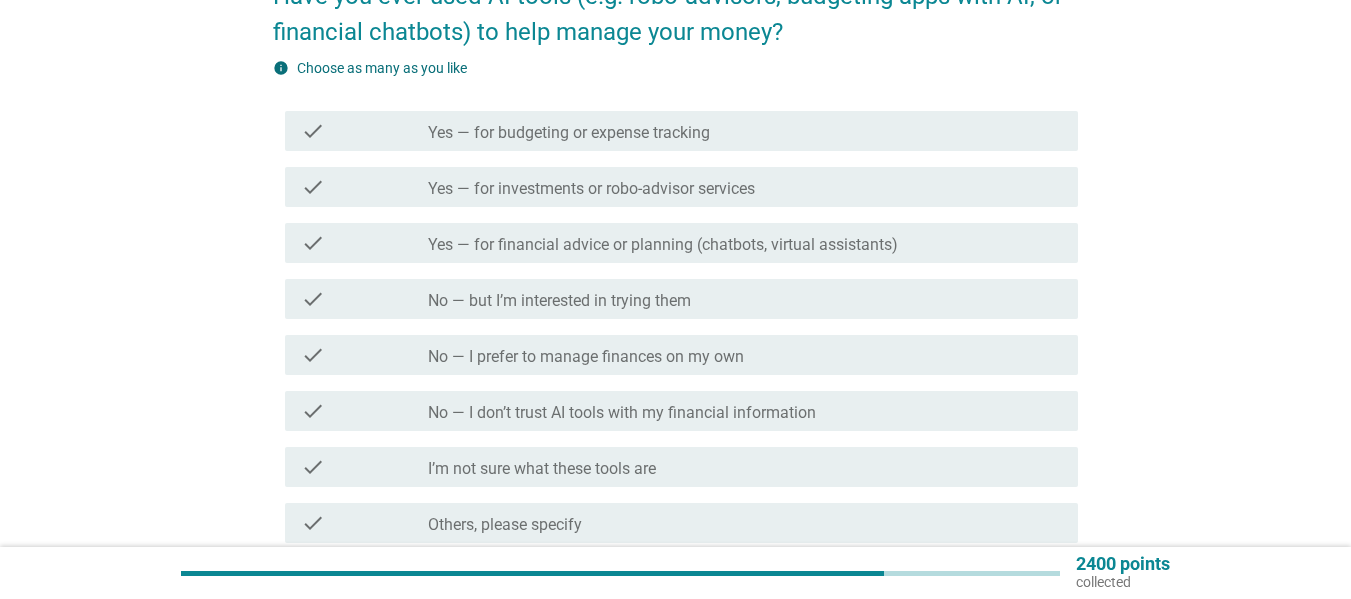 scroll, scrollTop: 100, scrollLeft: 0, axis: vertical 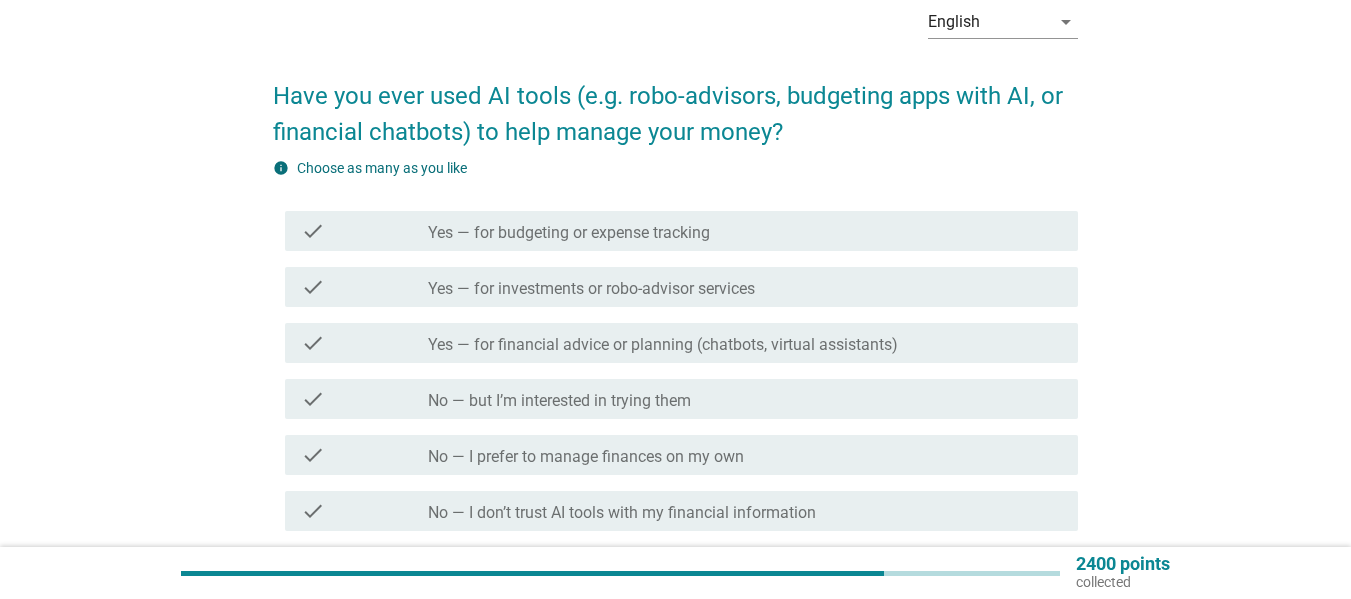click on "Have you ever used AI tools (e.g. robo-advisors, budgeting apps with AI, or financial chatbots) to help manage your money?" at bounding box center [675, 104] 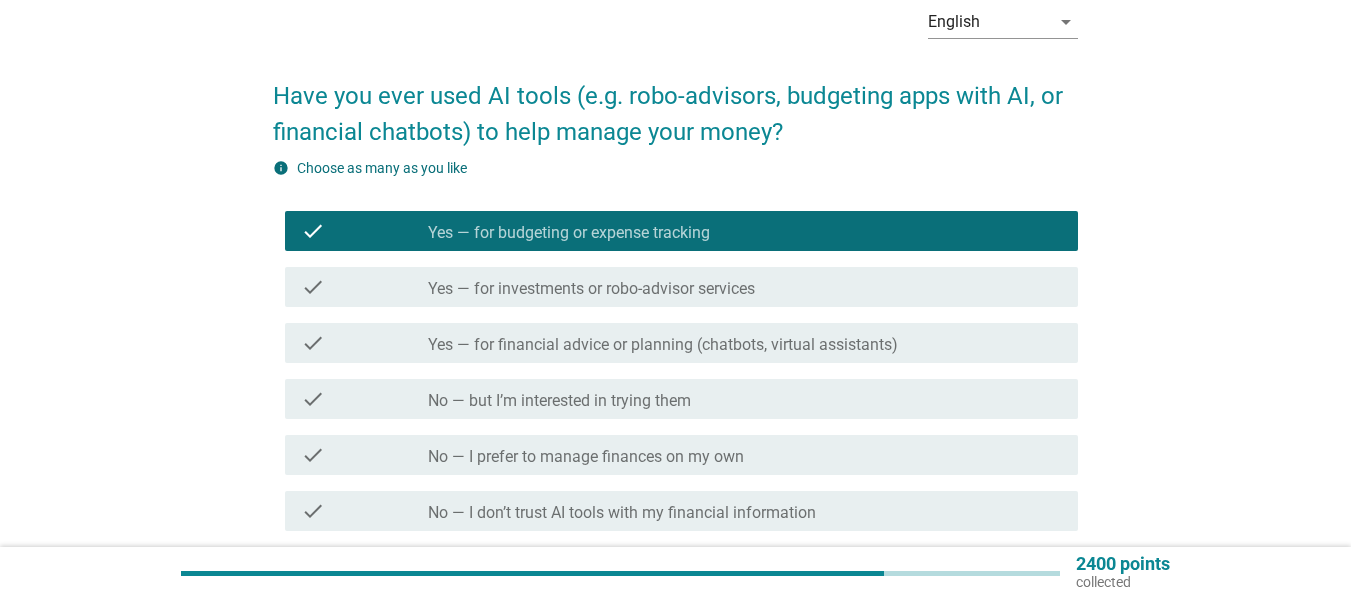 click on "check     check_box_outline_blank Yes — for investments or robo-advisor services" at bounding box center [681, 287] 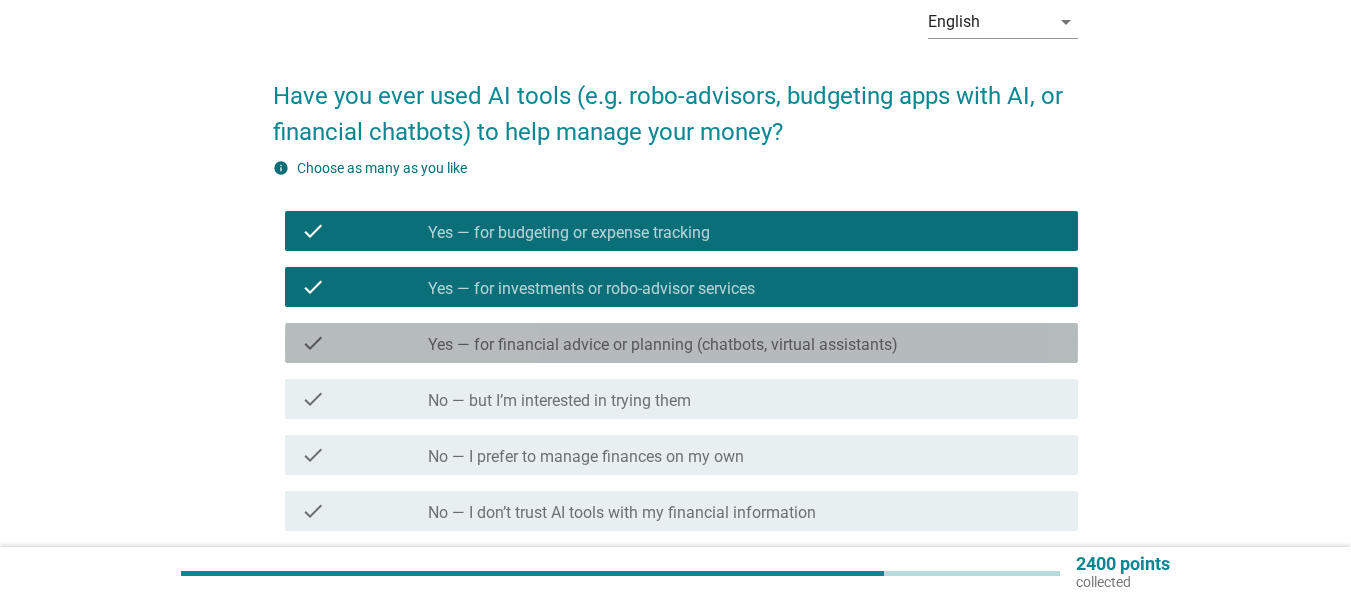 click on "check     check_box_outline_blank Yes — for financial advice or planning (chatbots, virtual assistants)" at bounding box center (681, 343) 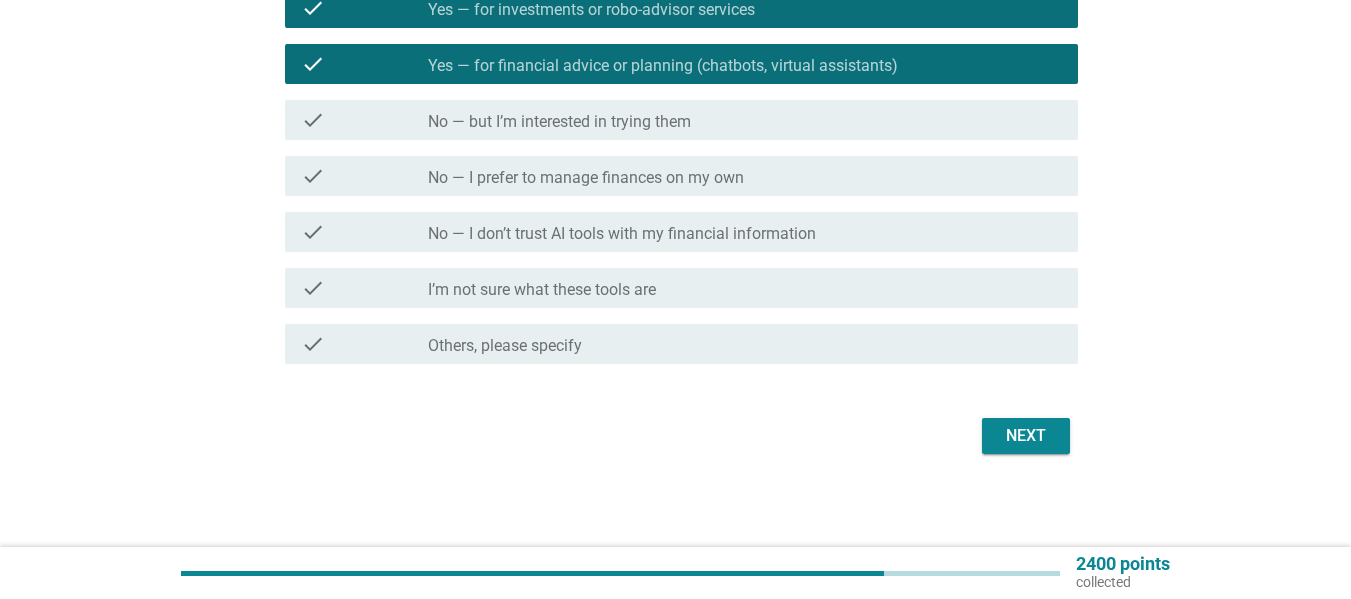 scroll, scrollTop: 382, scrollLeft: 0, axis: vertical 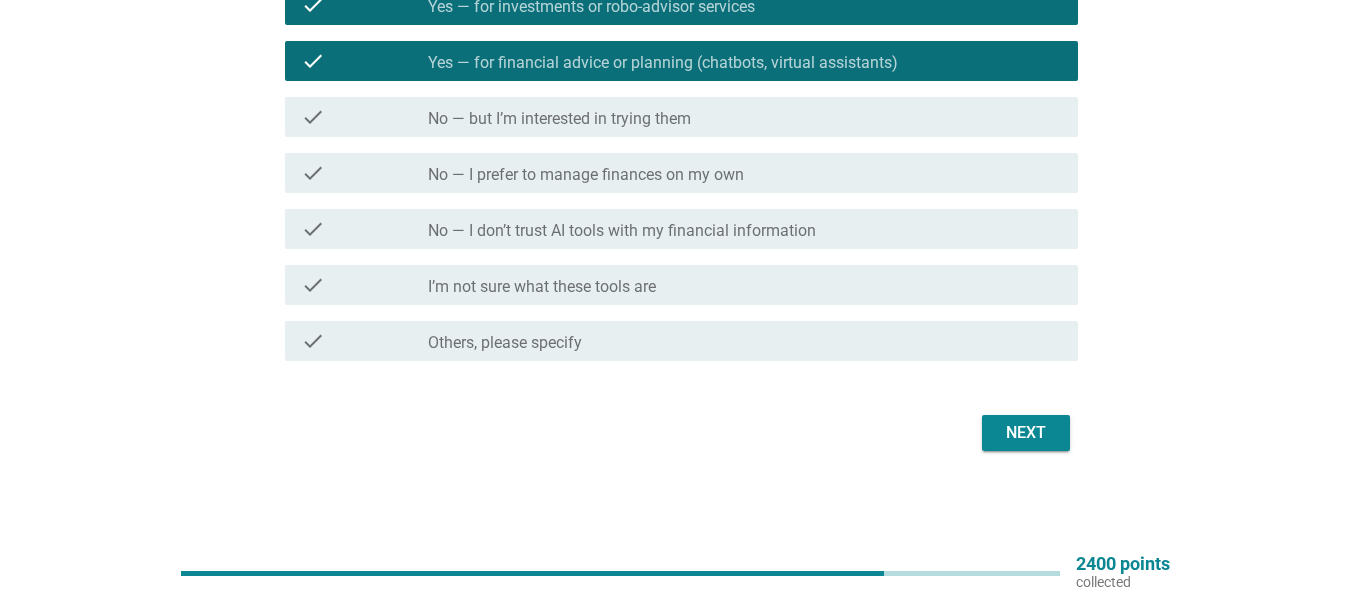 click on "Next" at bounding box center [675, 433] 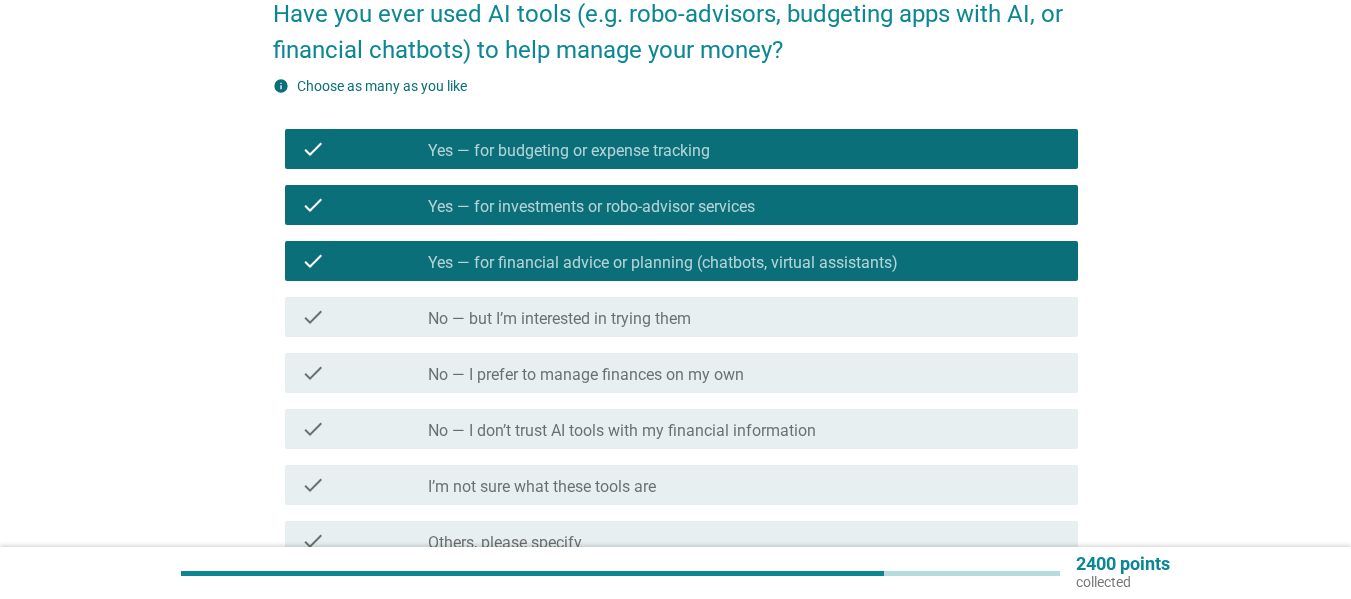scroll, scrollTop: 282, scrollLeft: 0, axis: vertical 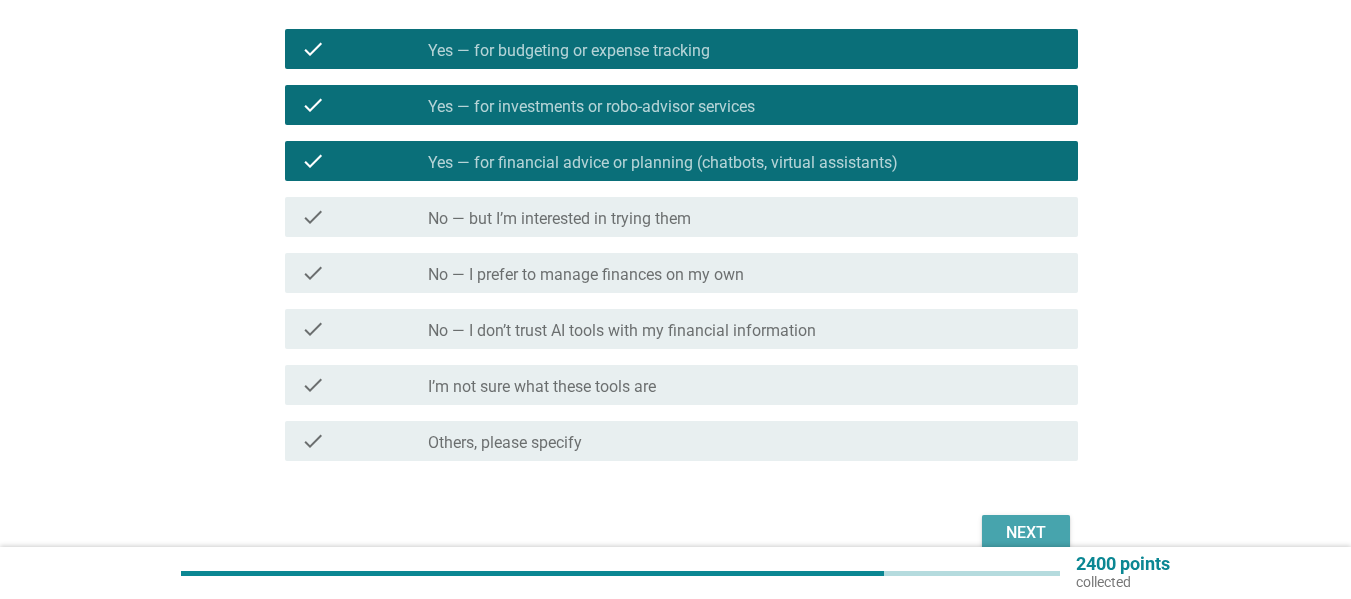 click on "Next" at bounding box center (1026, 533) 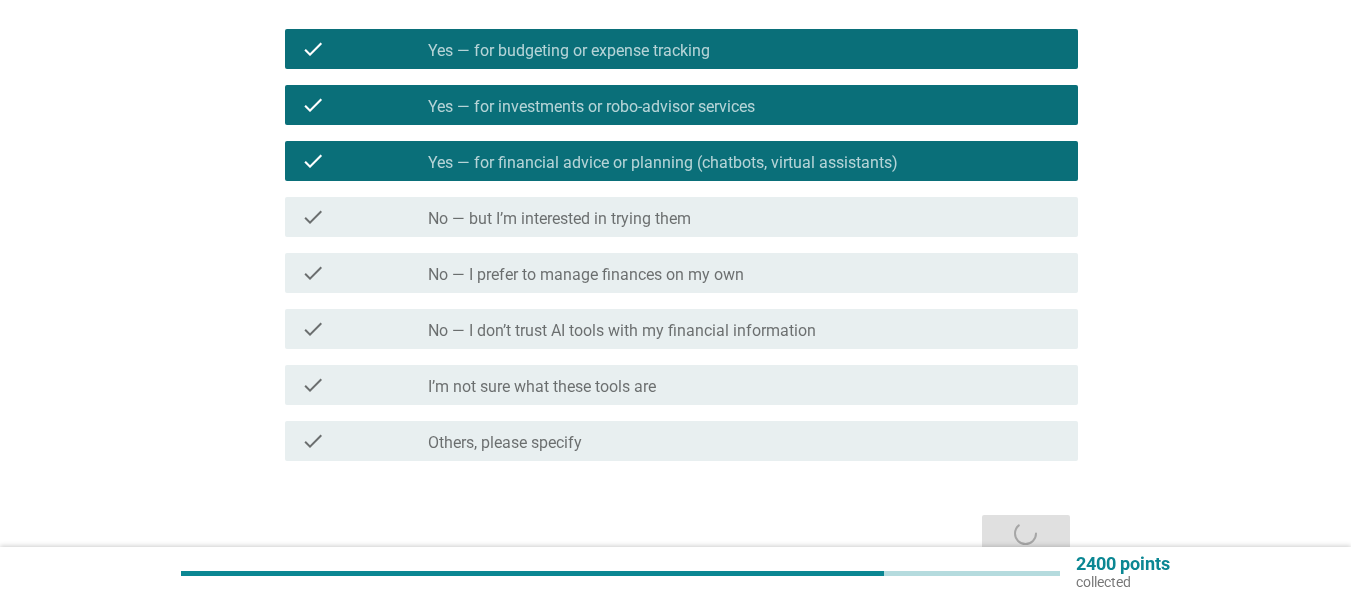scroll, scrollTop: 0, scrollLeft: 0, axis: both 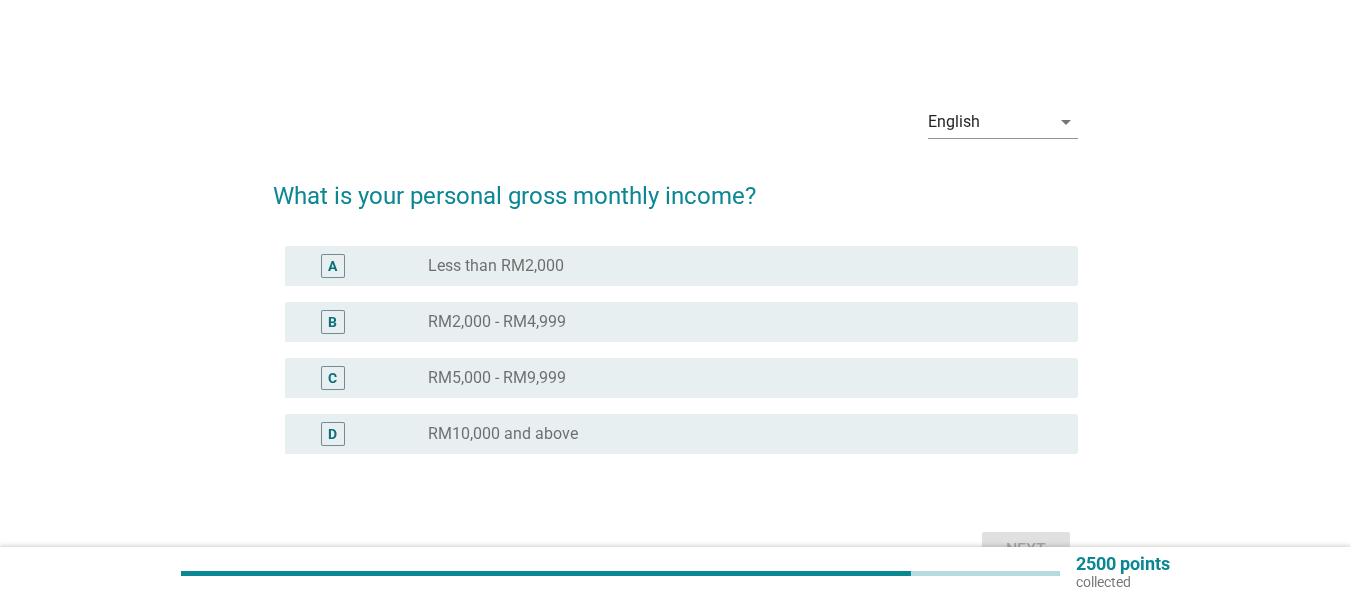 click on "RM10,000 and above" at bounding box center [503, 434] 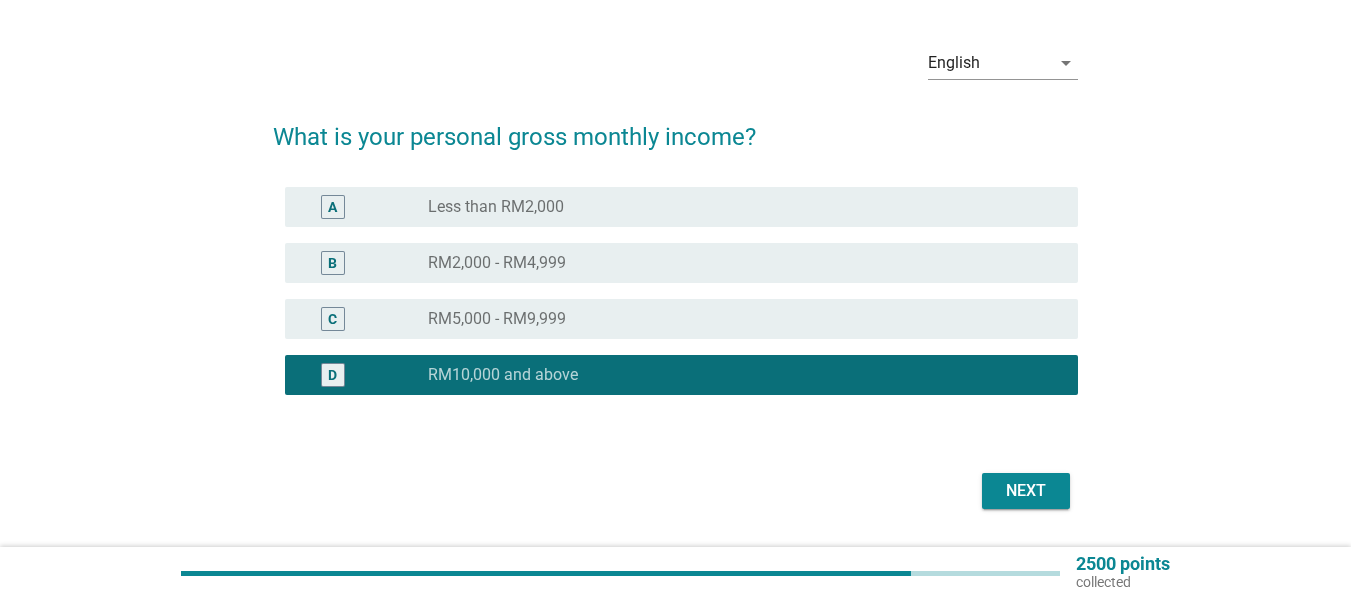 scroll, scrollTop: 117, scrollLeft: 0, axis: vertical 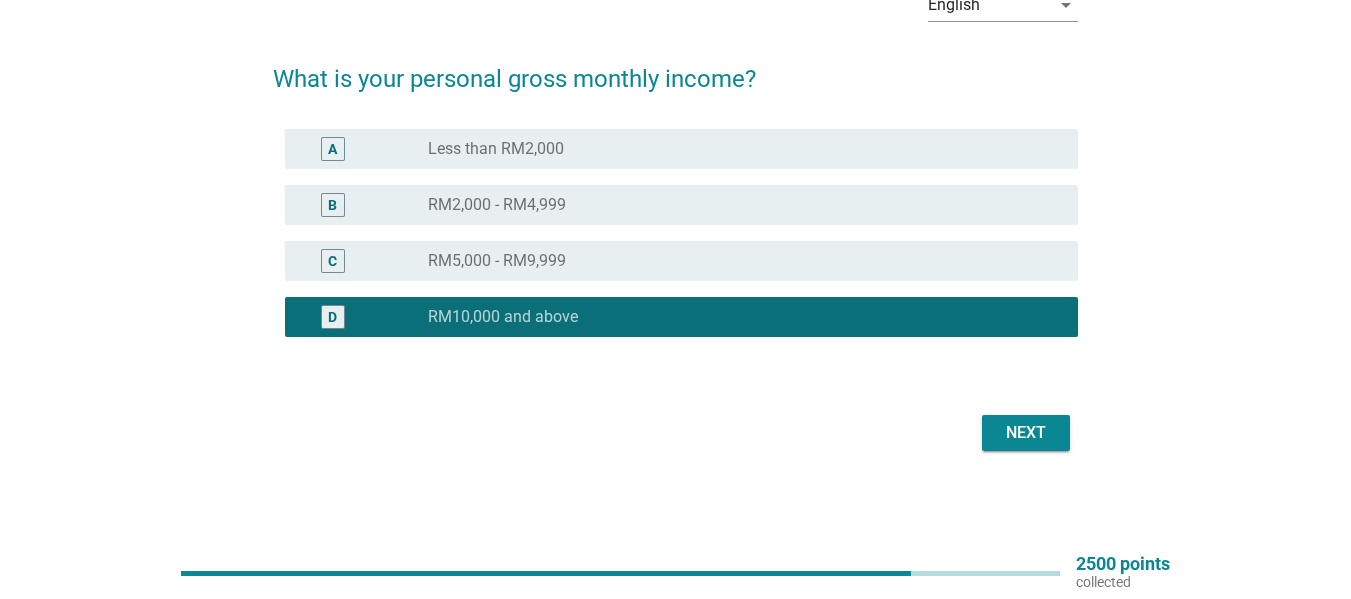 click on "Next" at bounding box center (1026, 433) 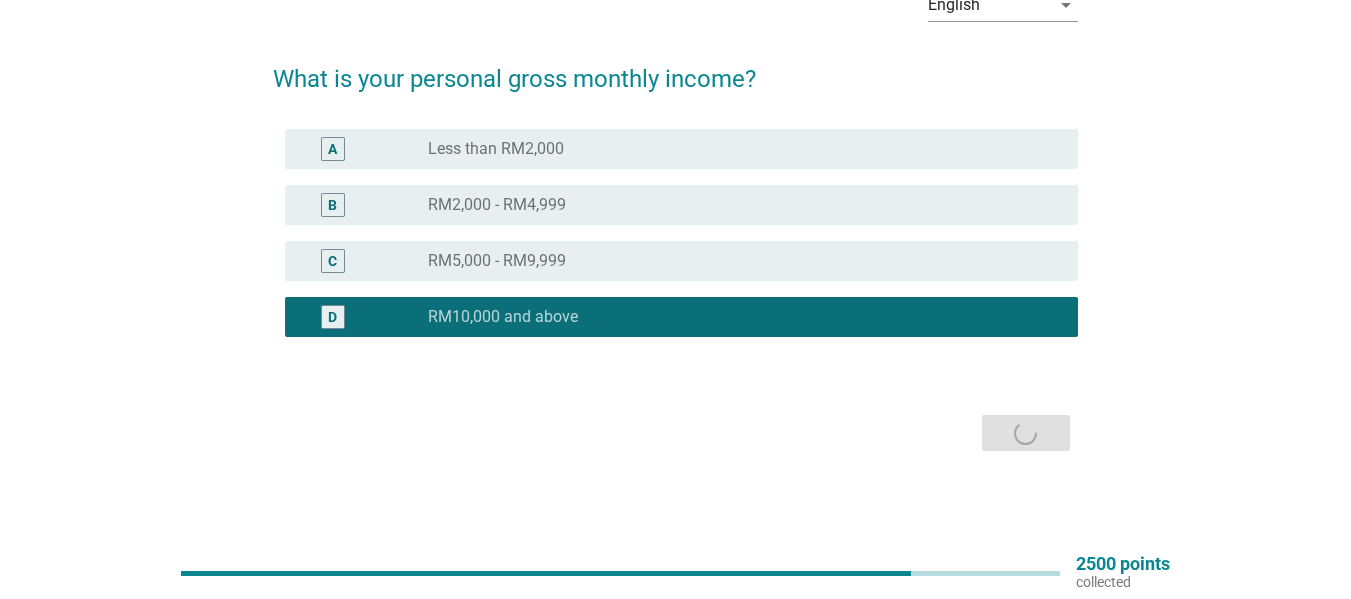 scroll, scrollTop: 0, scrollLeft: 0, axis: both 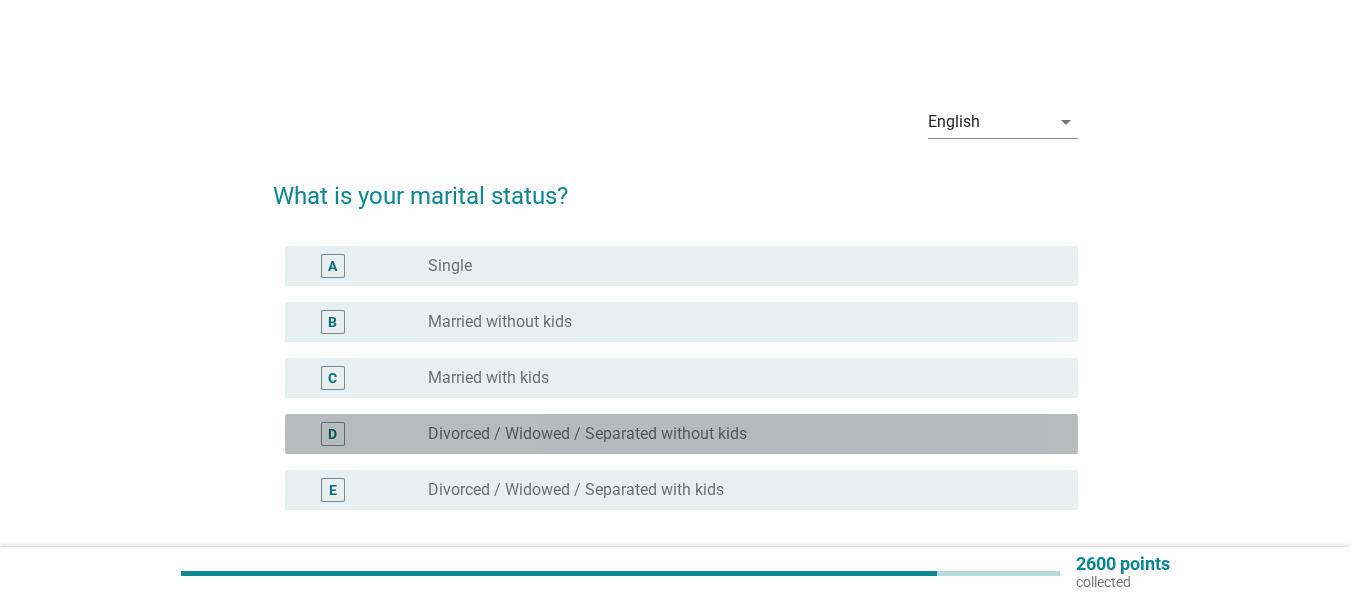 click on "D     radio_button_unchecked Divorced / Widowed / Separated without kids" at bounding box center [681, 434] 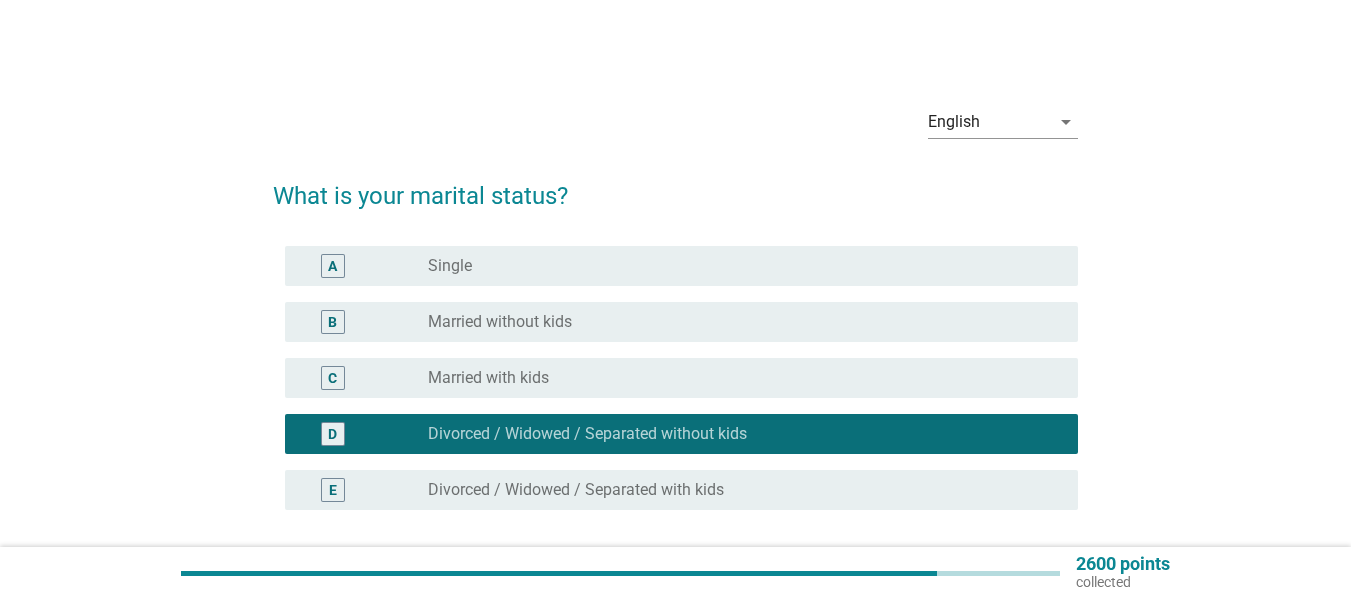 click on "E     radio_button_unchecked Divorced / Widowed / Separated with kids" at bounding box center [681, 490] 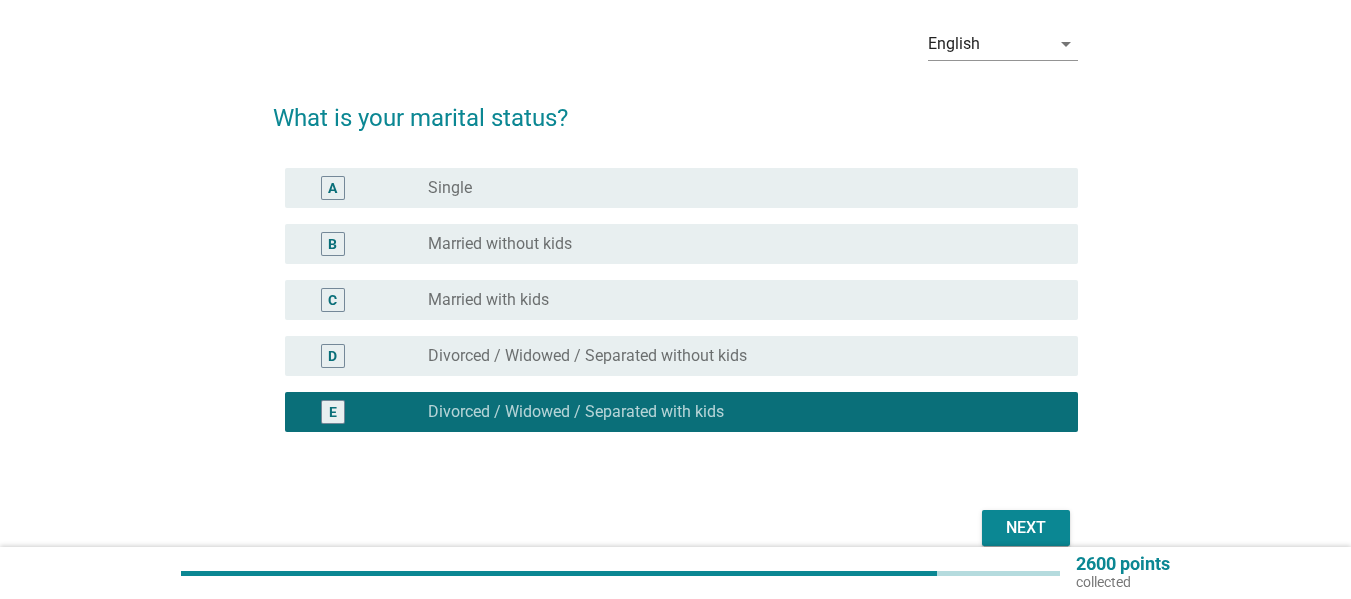scroll, scrollTop: 173, scrollLeft: 0, axis: vertical 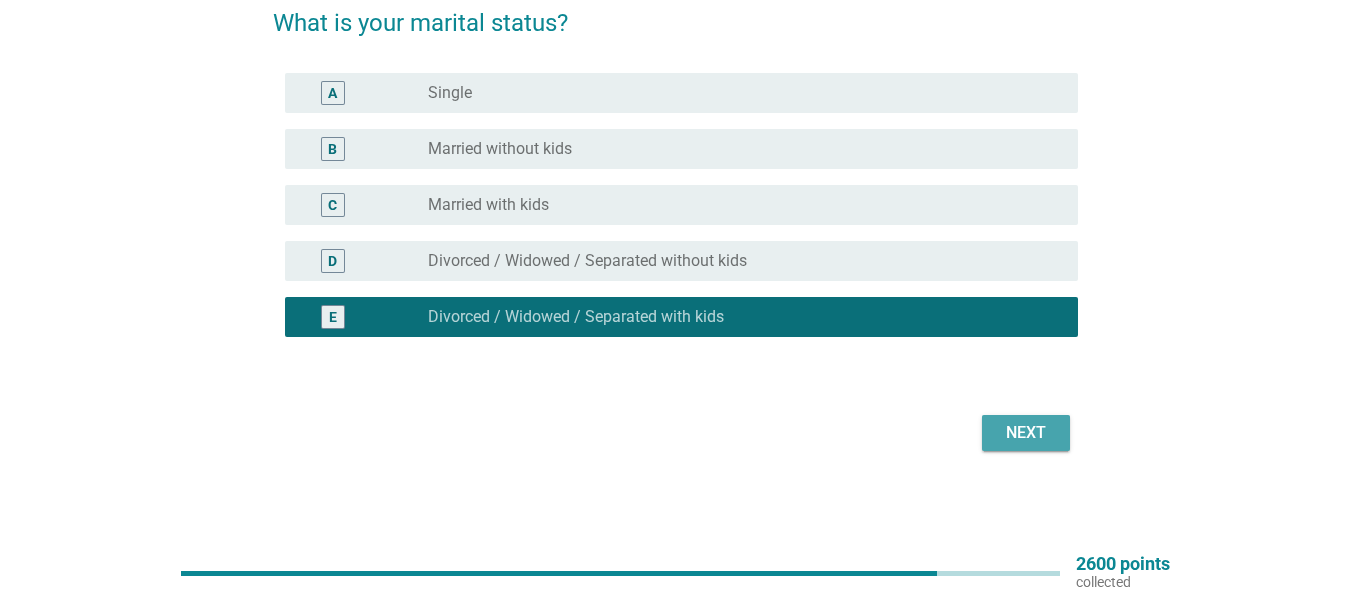 click on "Next" at bounding box center [1026, 433] 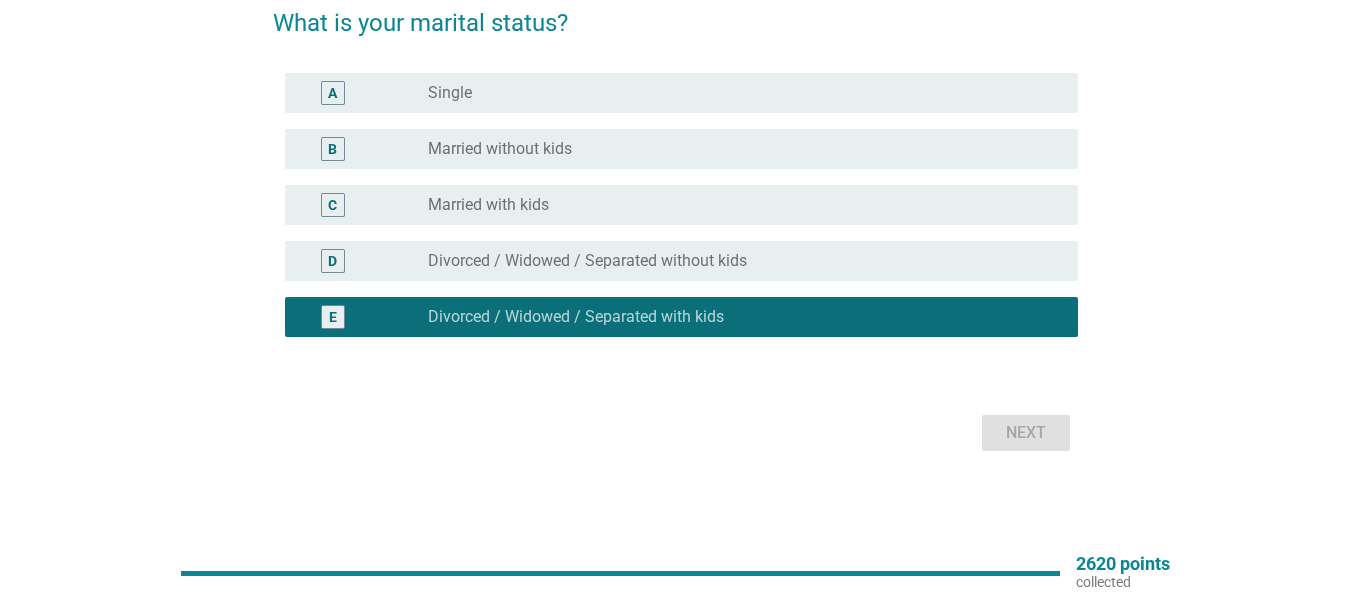 scroll, scrollTop: 0, scrollLeft: 0, axis: both 